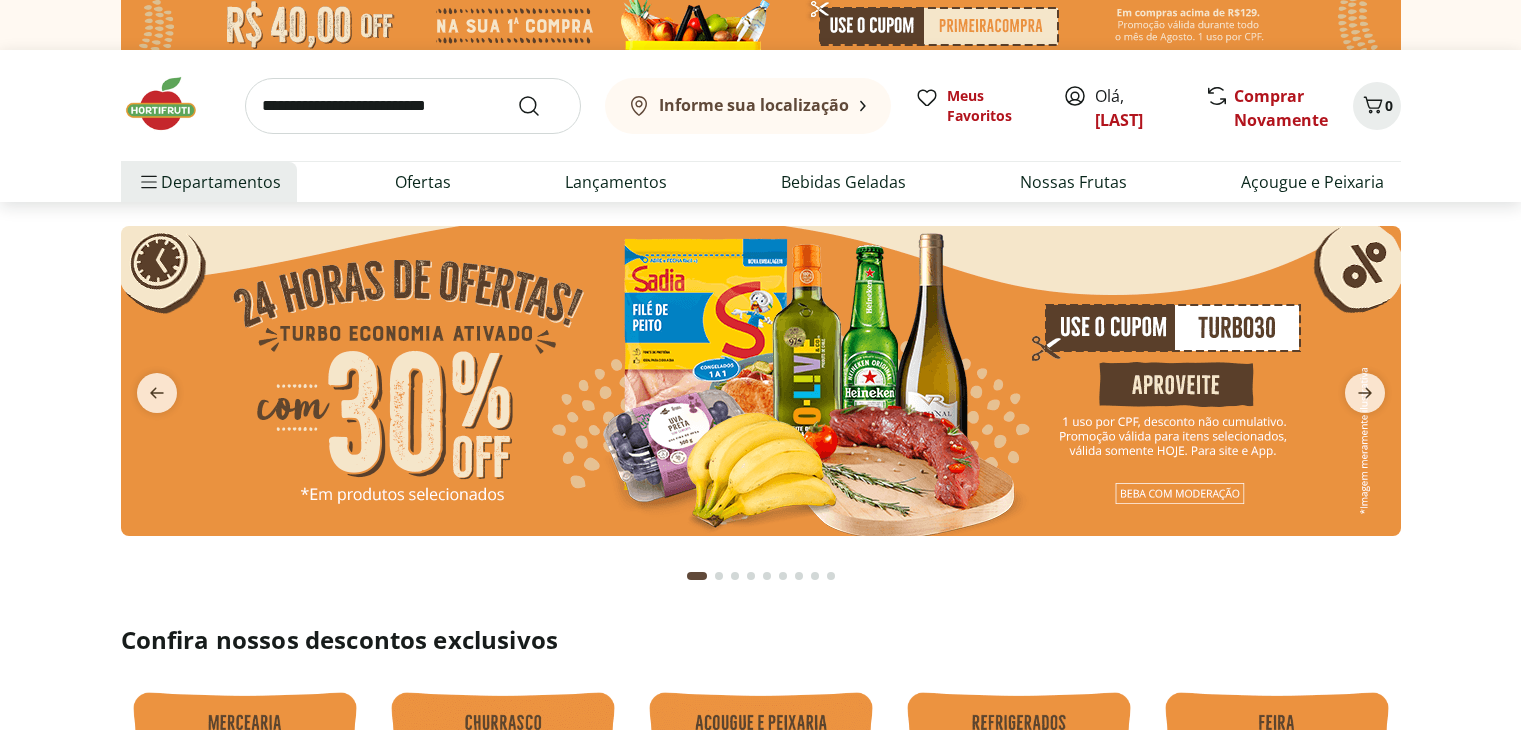 scroll, scrollTop: 0, scrollLeft: 0, axis: both 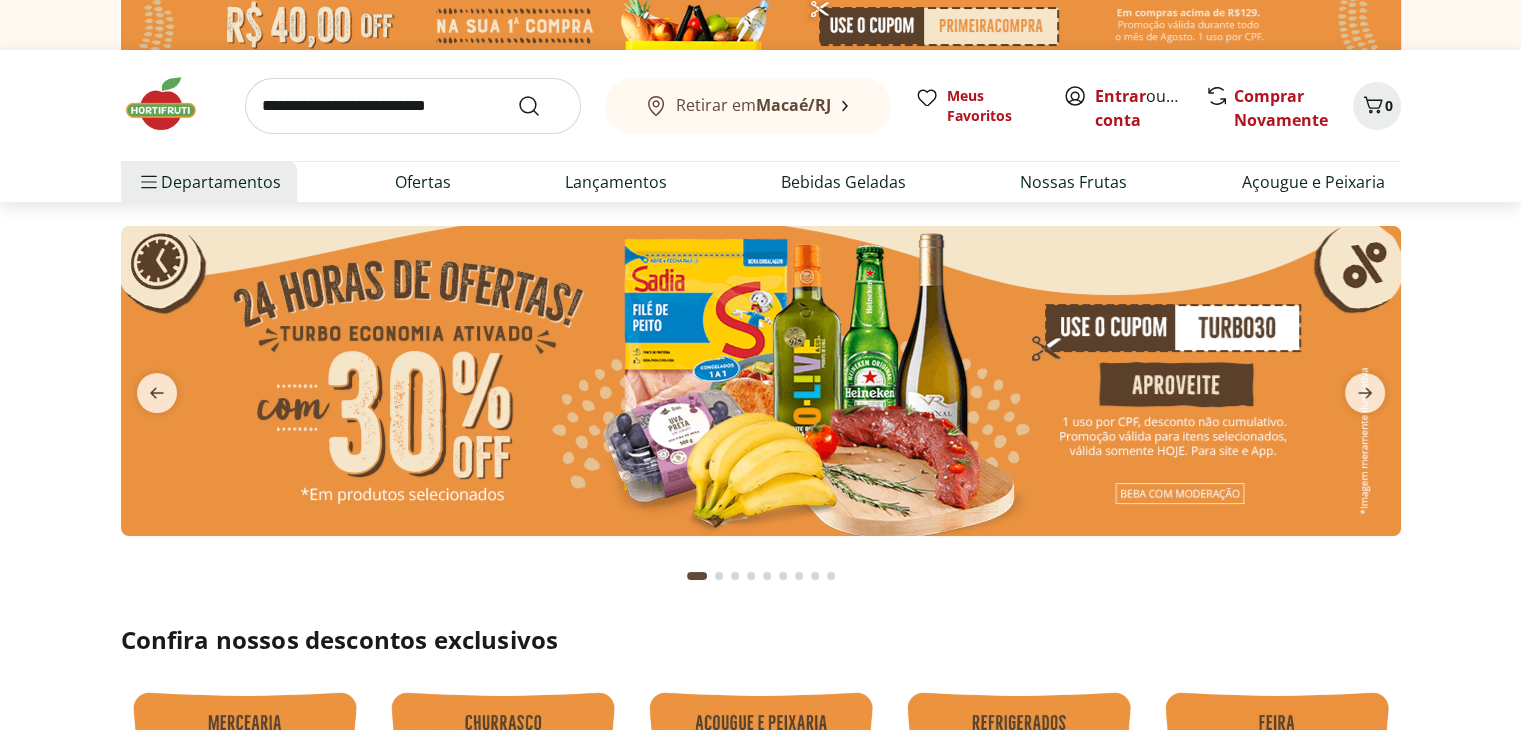 click on "Entrar" at bounding box center [1120, 96] 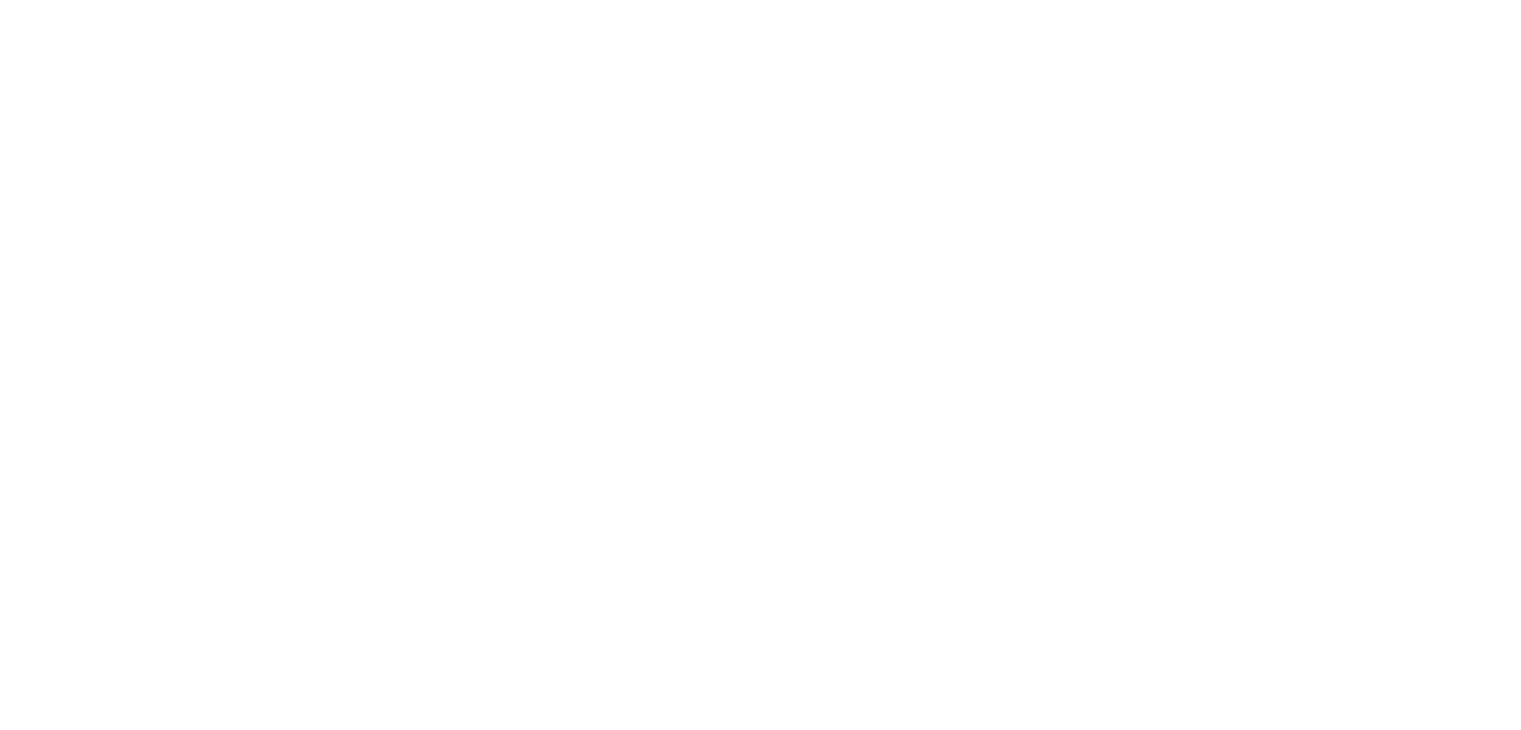 scroll, scrollTop: 0, scrollLeft: 0, axis: both 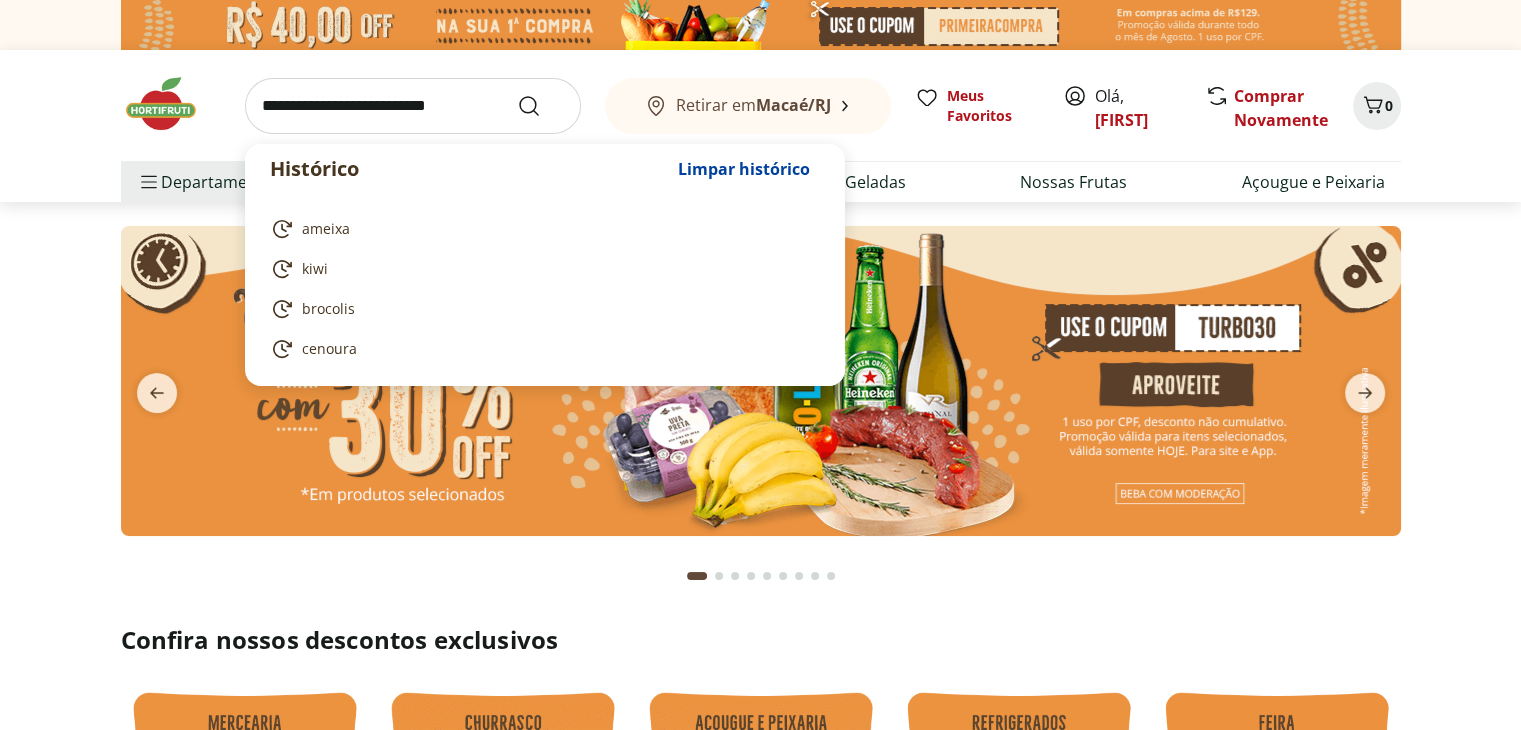 click at bounding box center [413, 106] 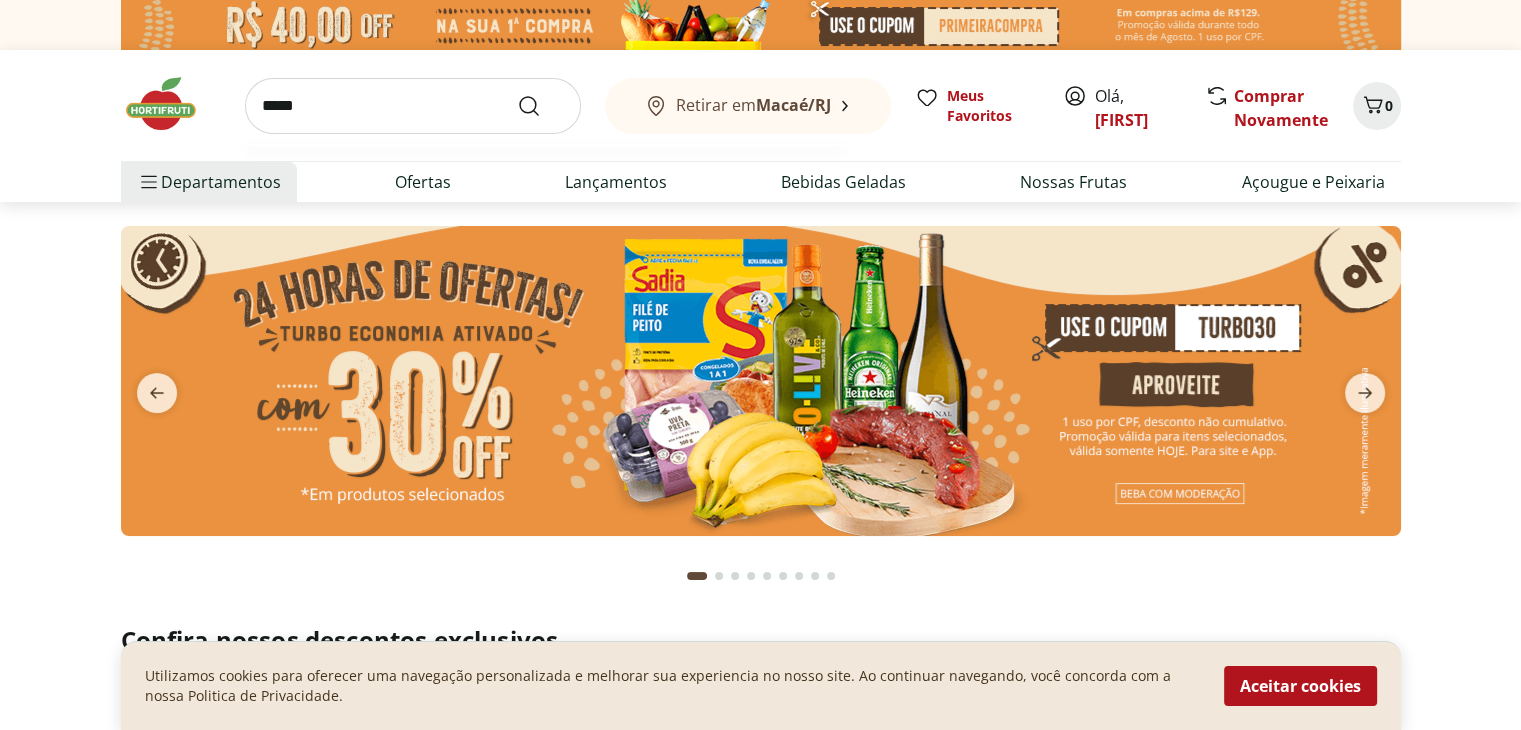 type on "*****" 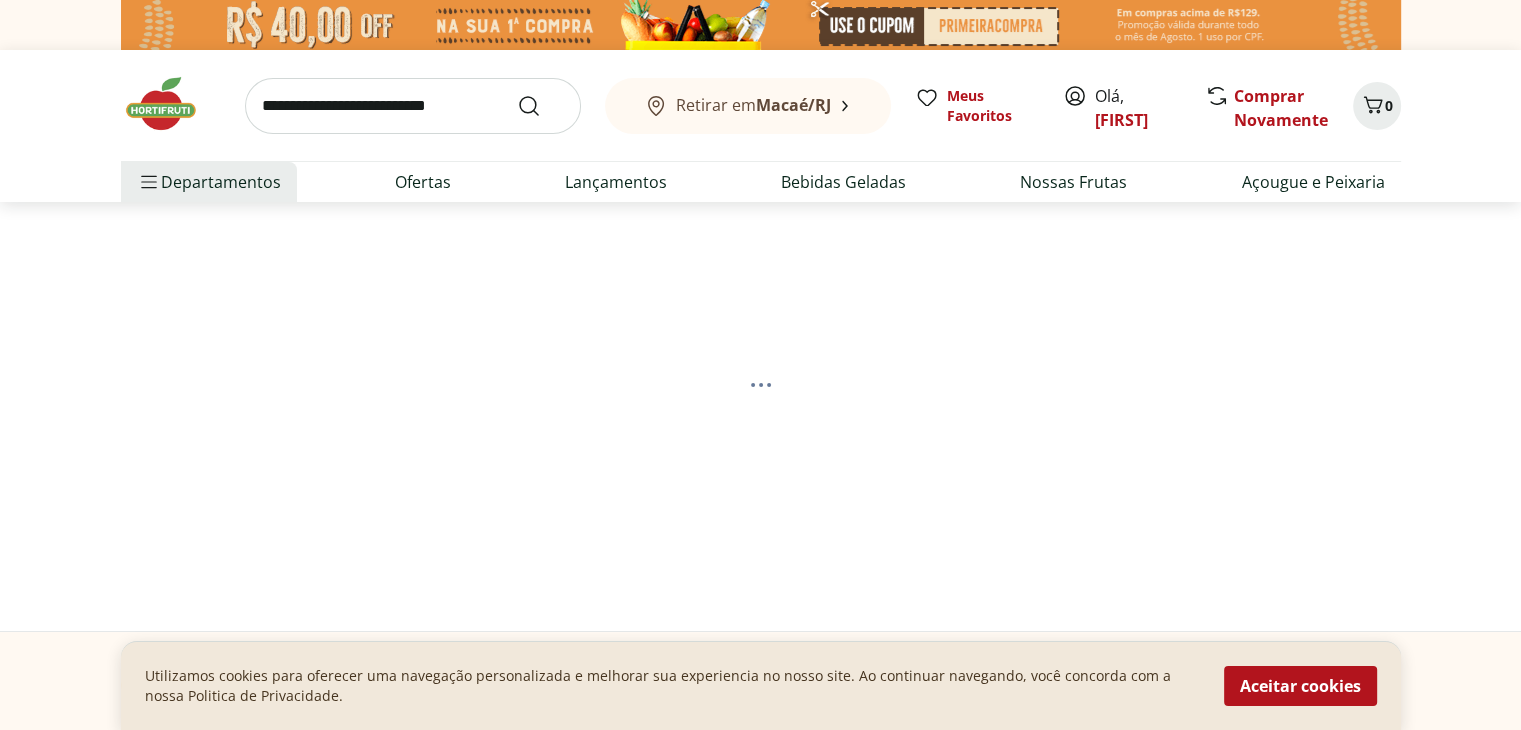 select on "**********" 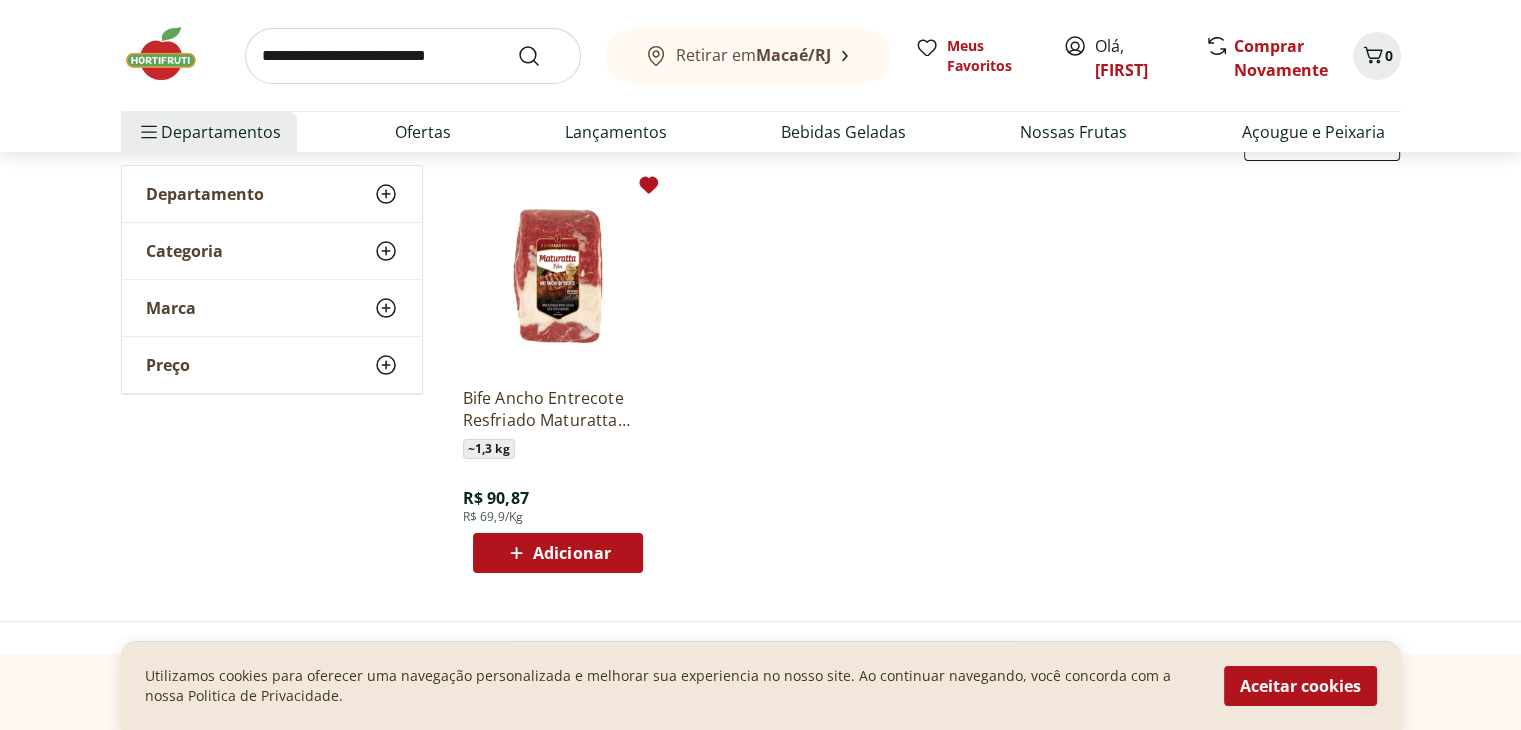 scroll, scrollTop: 245, scrollLeft: 0, axis: vertical 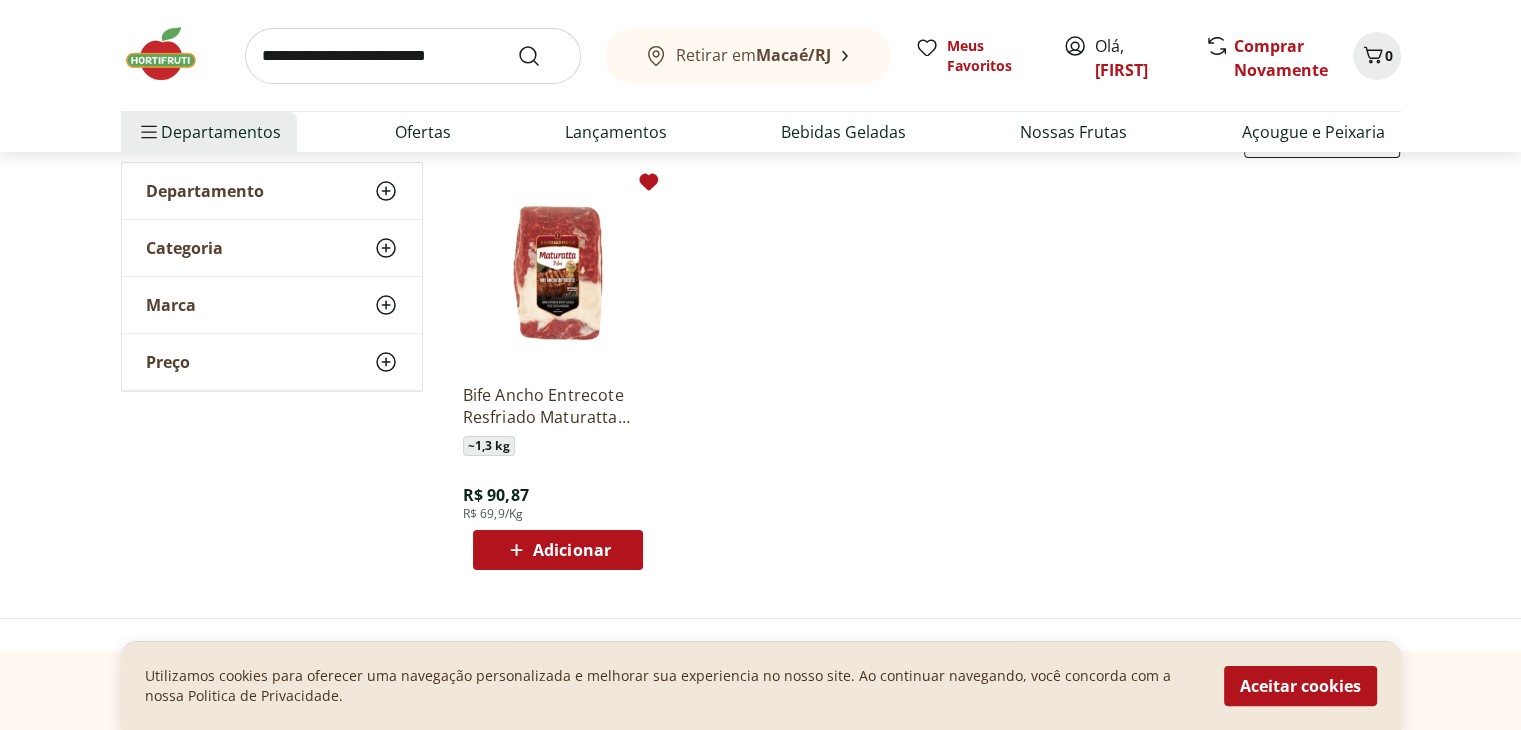 click on "Bife Ancho Entrecote Resfriado Maturatta Unidade ~ 1,3 kg R$ 90,87 R$ 69,9/Kg Adicionar" at bounding box center (924, 374) 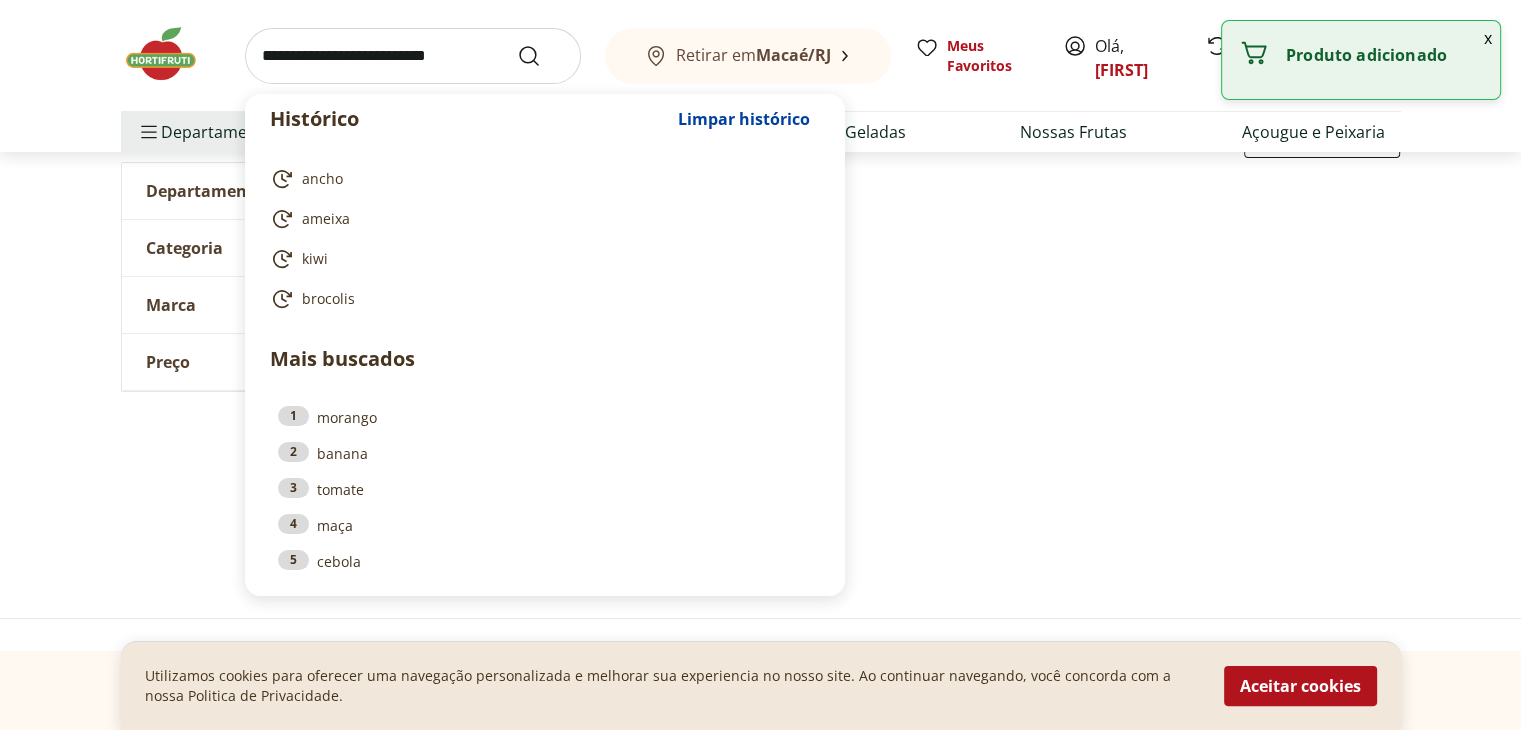 click at bounding box center (413, 56) 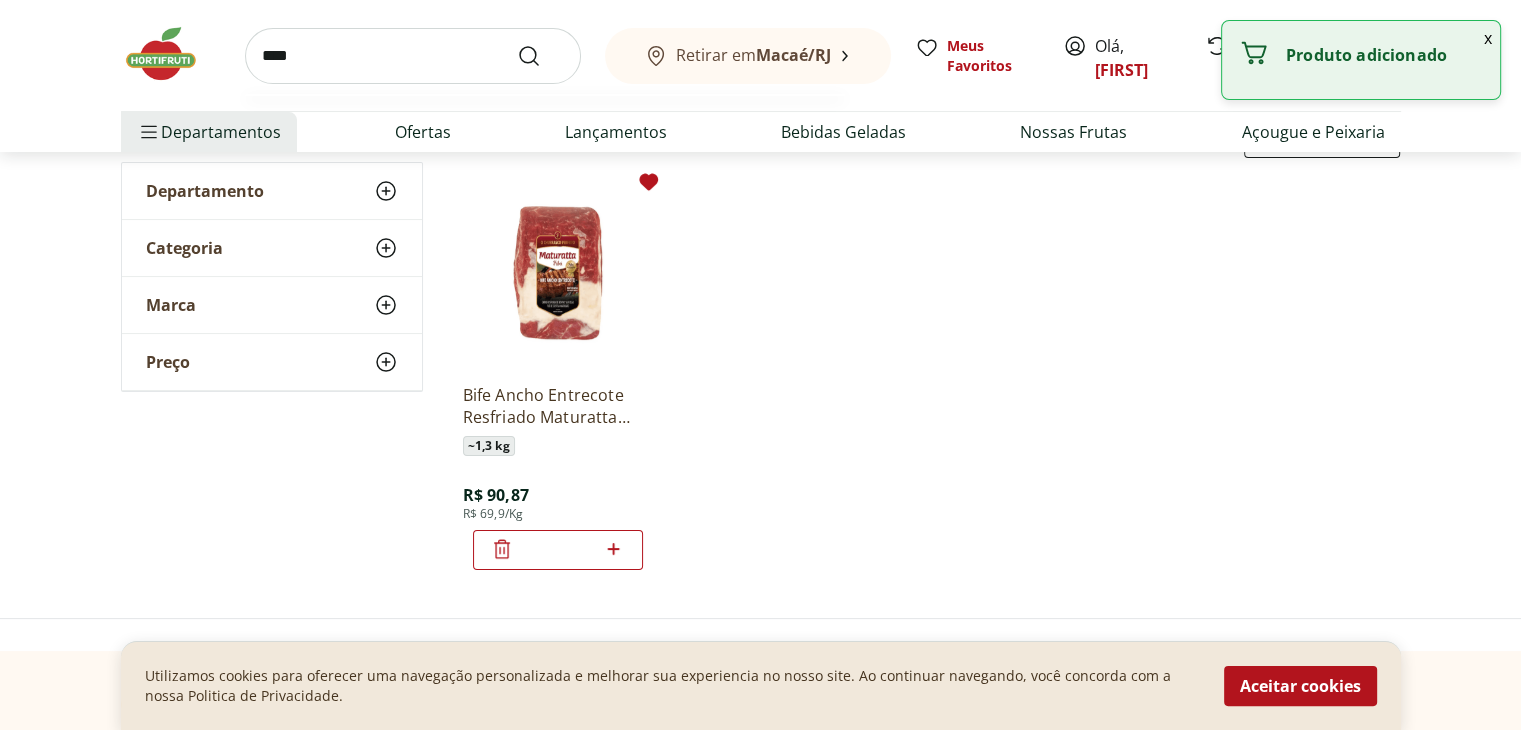 type on "****" 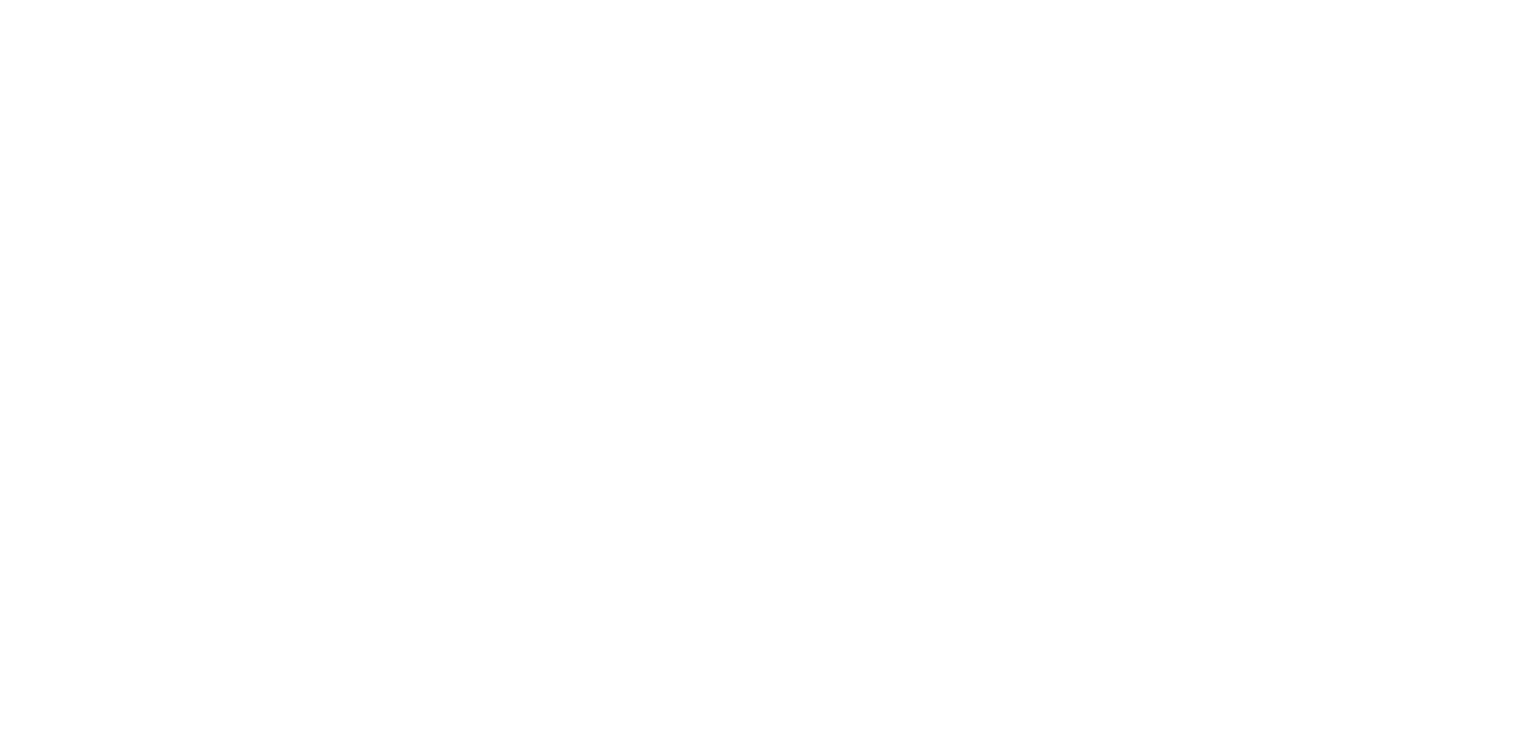 scroll, scrollTop: 0, scrollLeft: 0, axis: both 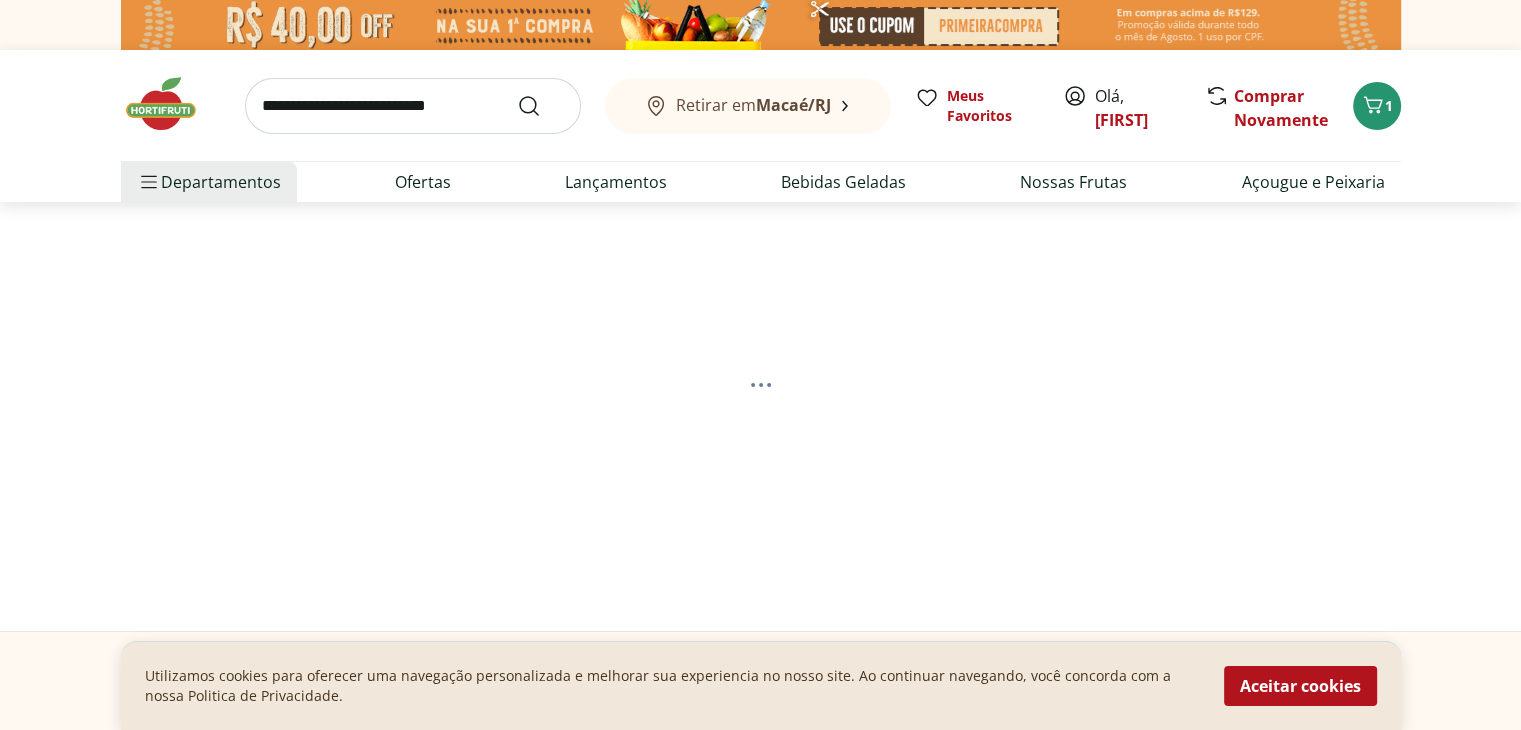 select on "**********" 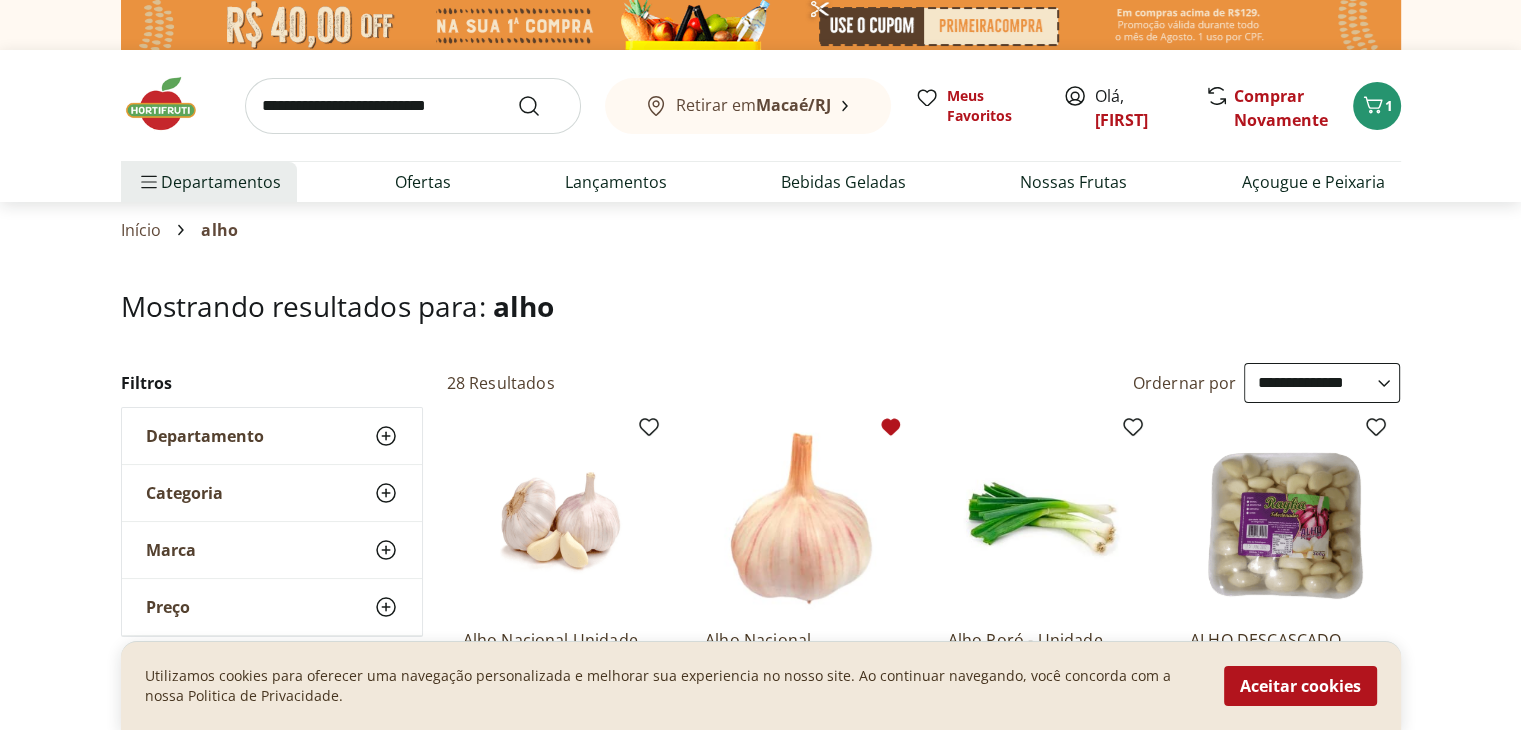 click on "**********" at bounding box center (760, 1052) 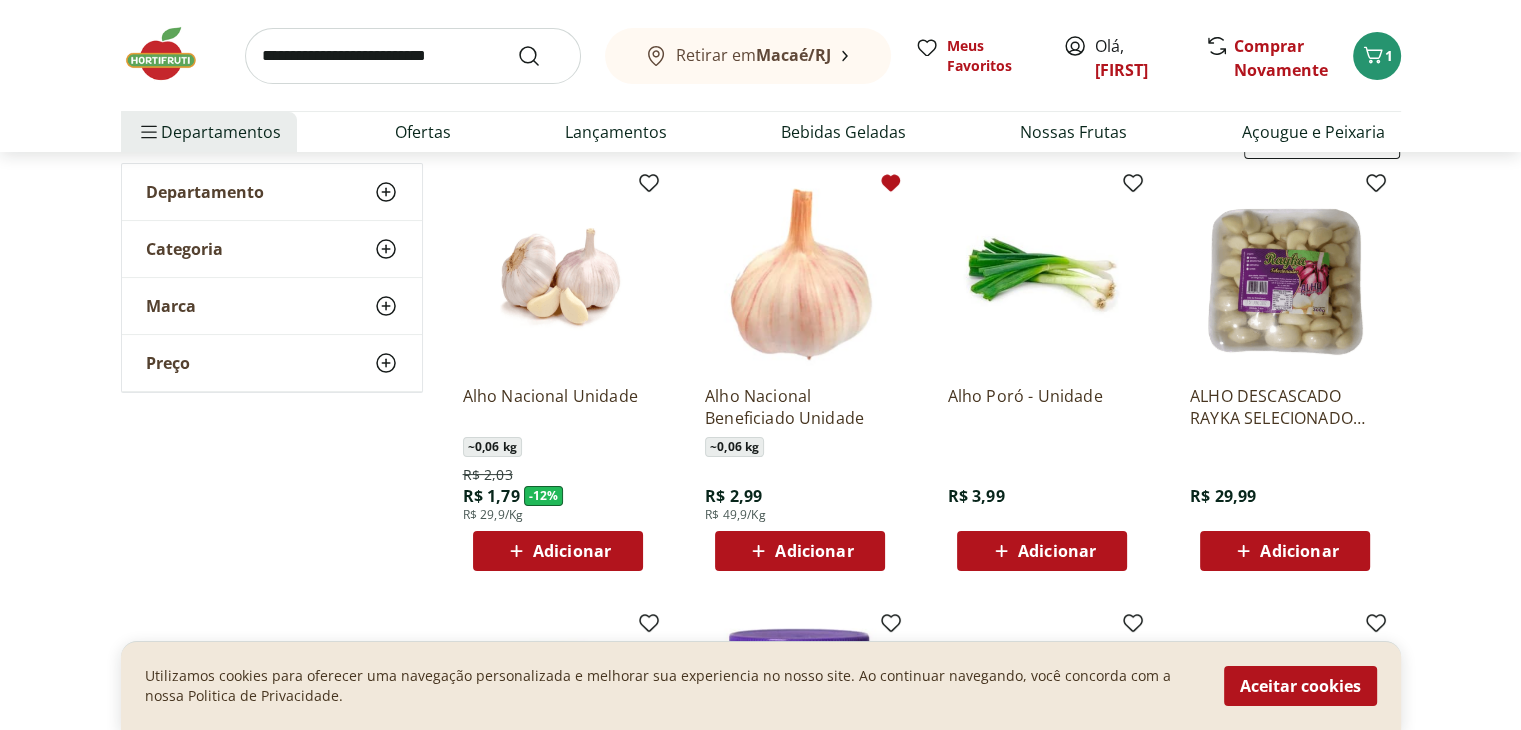 scroll, scrollTop: 250, scrollLeft: 0, axis: vertical 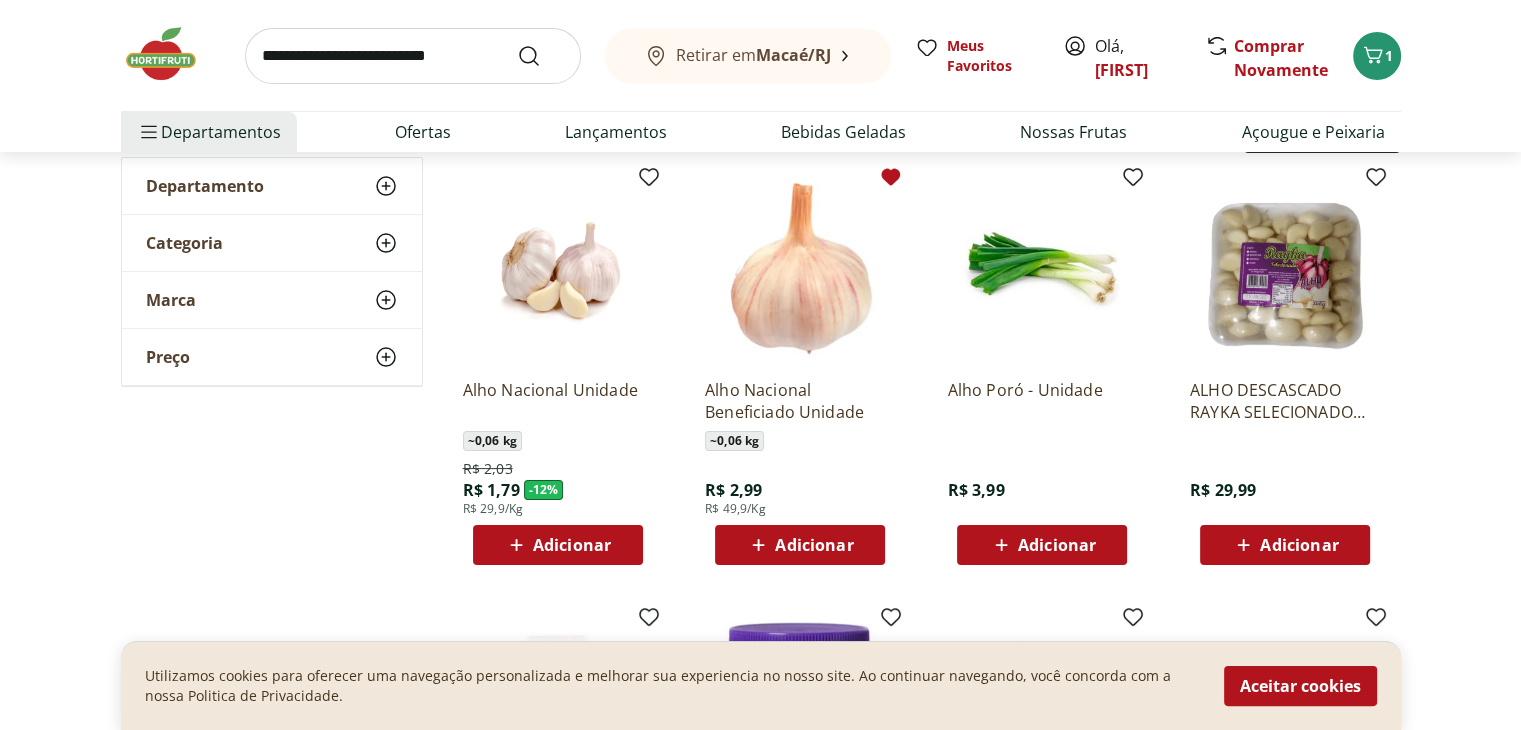 click on "Aceitar cookies" at bounding box center [1300, 686] 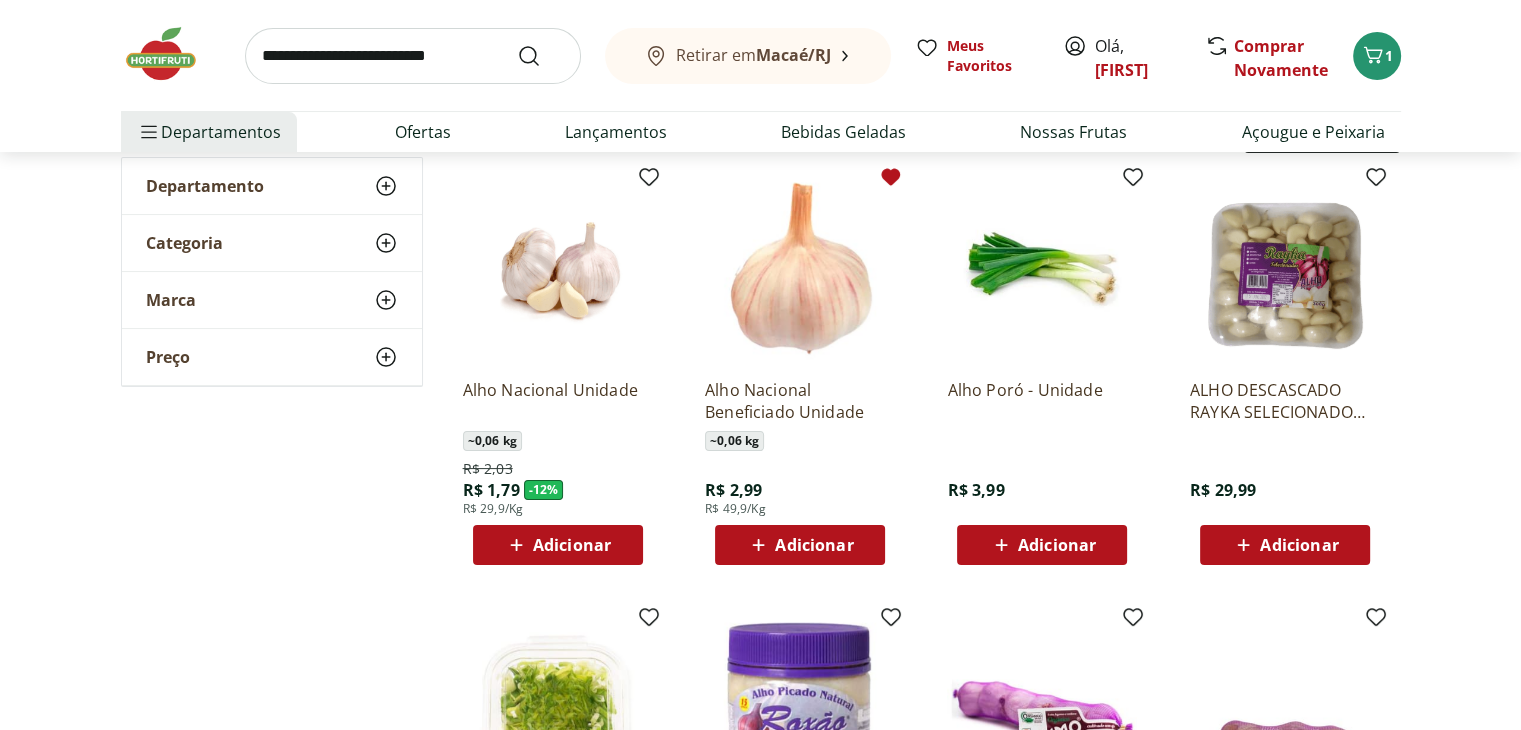 click on "Adicionar" at bounding box center [557, 545] 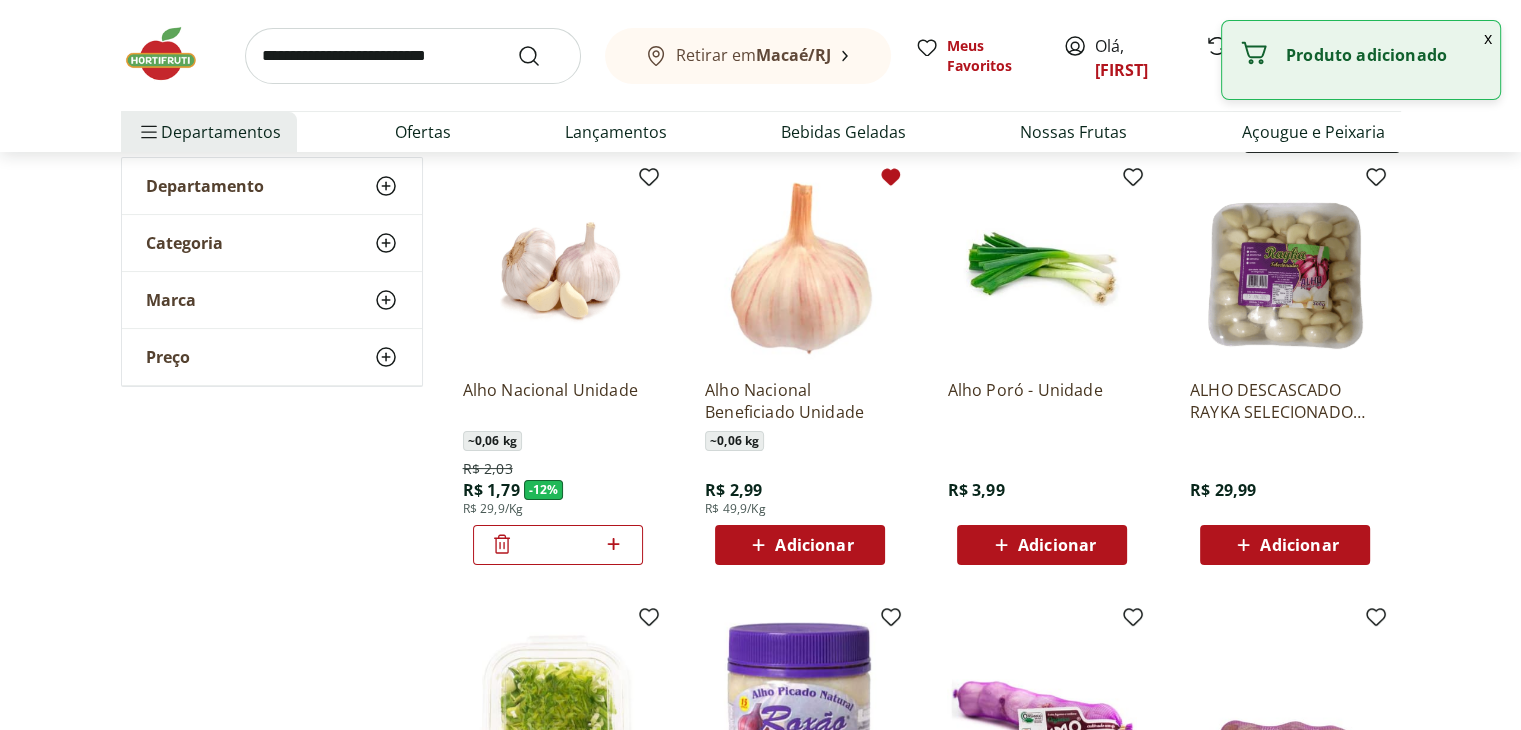 click 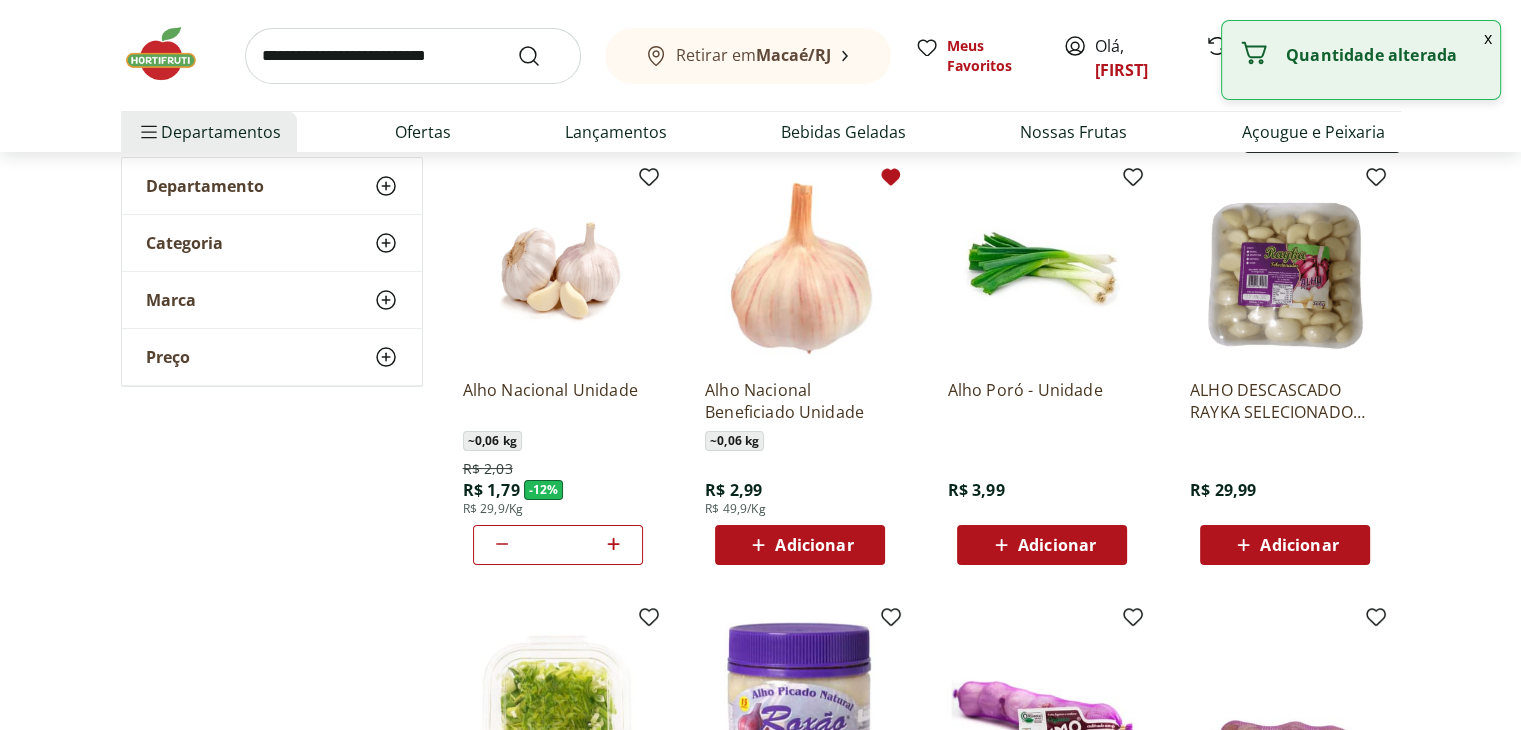 click 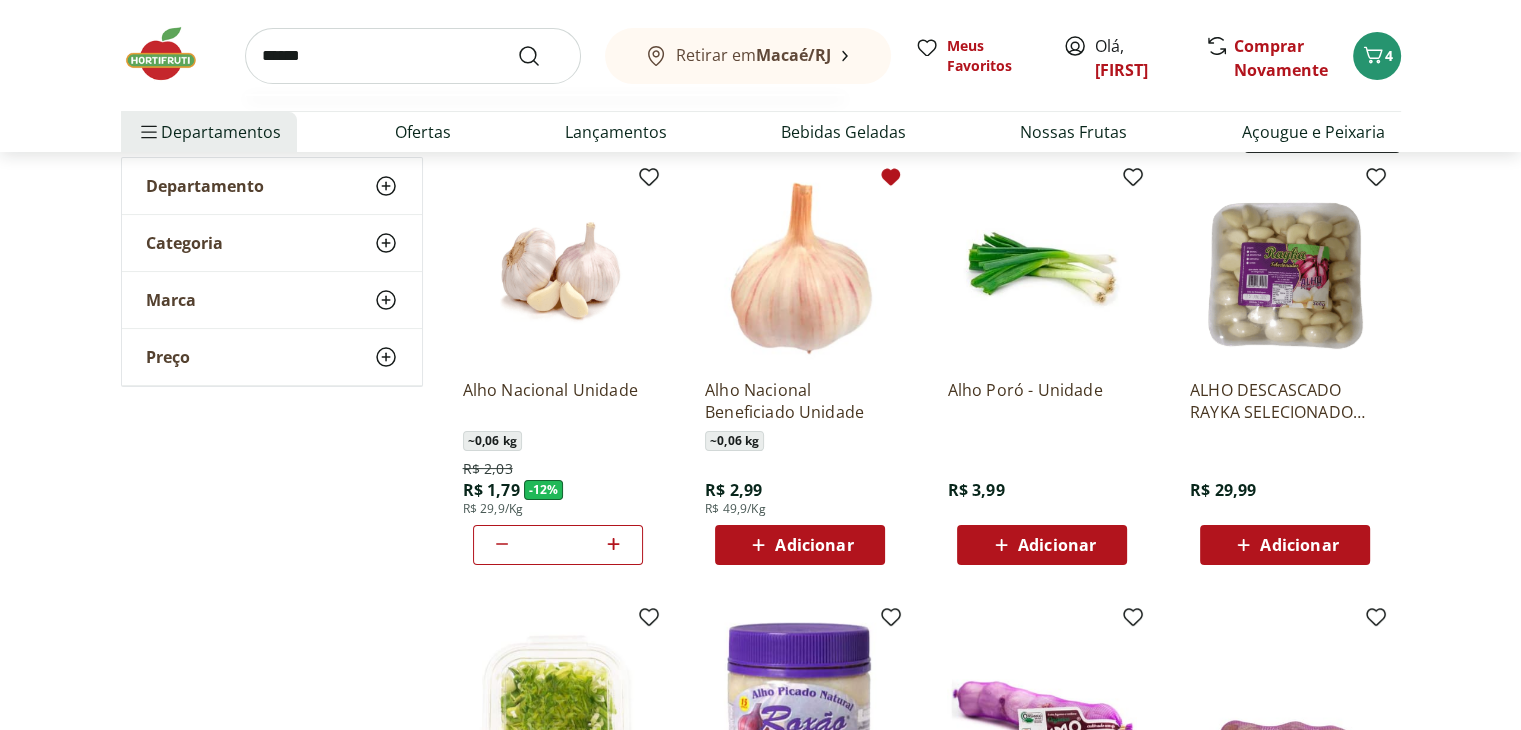 type on "******" 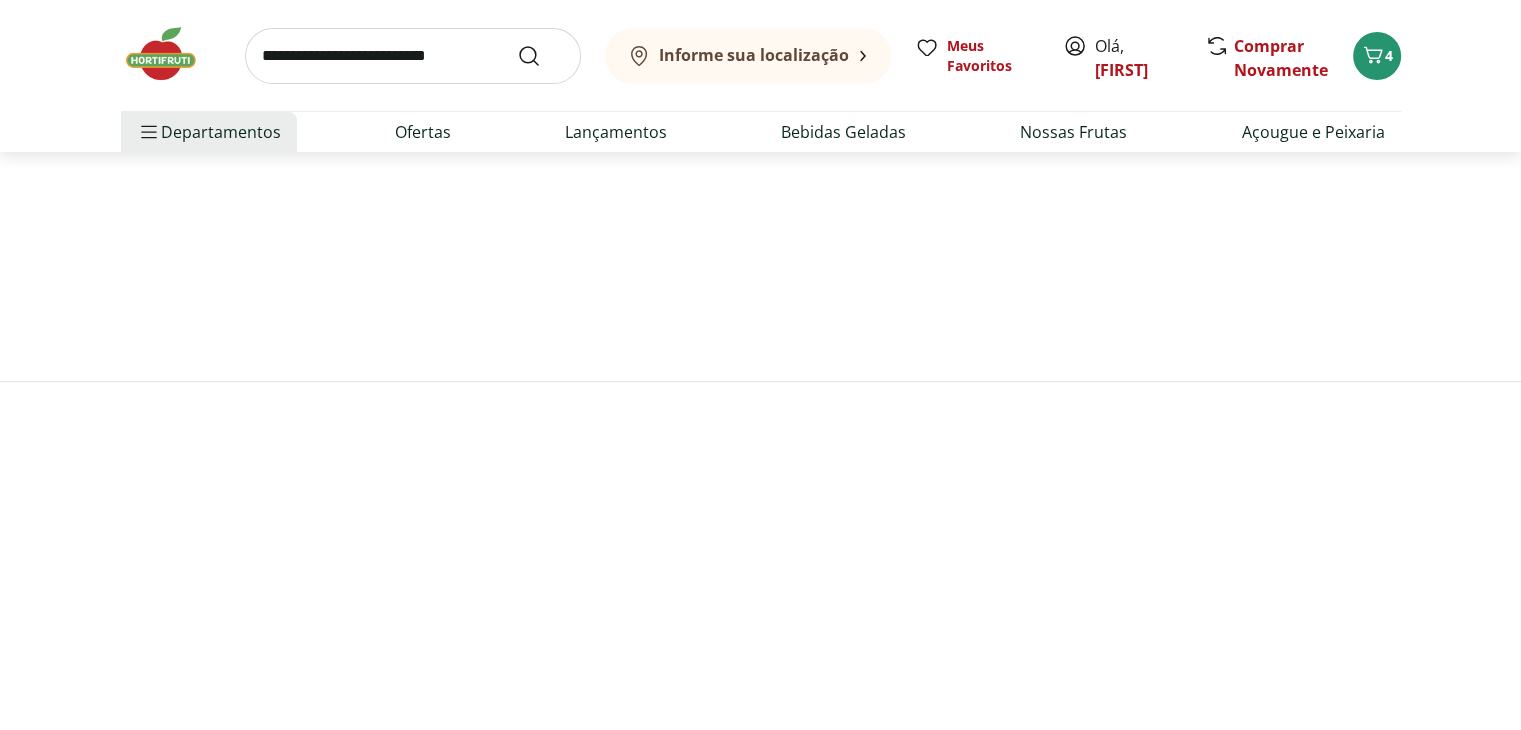 scroll, scrollTop: 0, scrollLeft: 0, axis: both 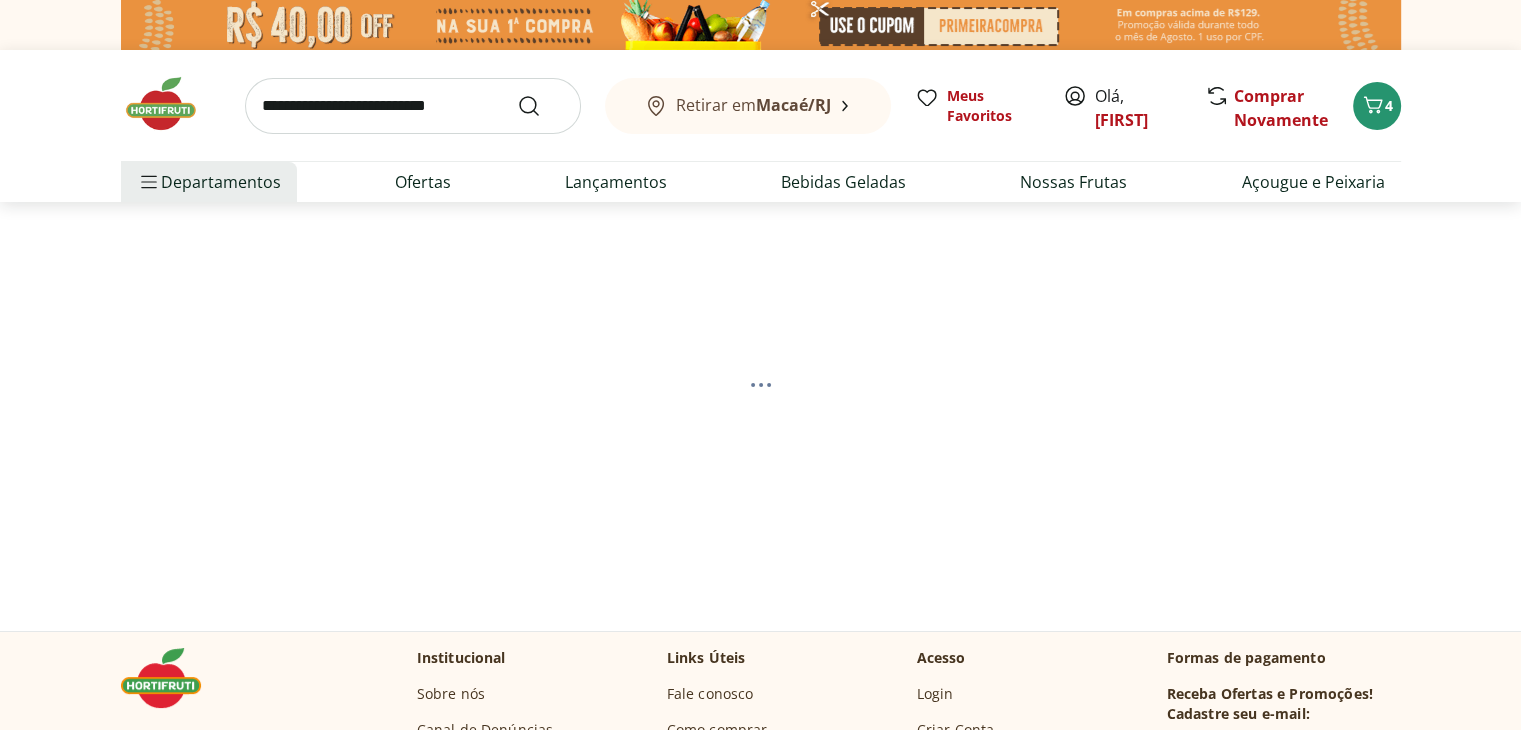 select on "**********" 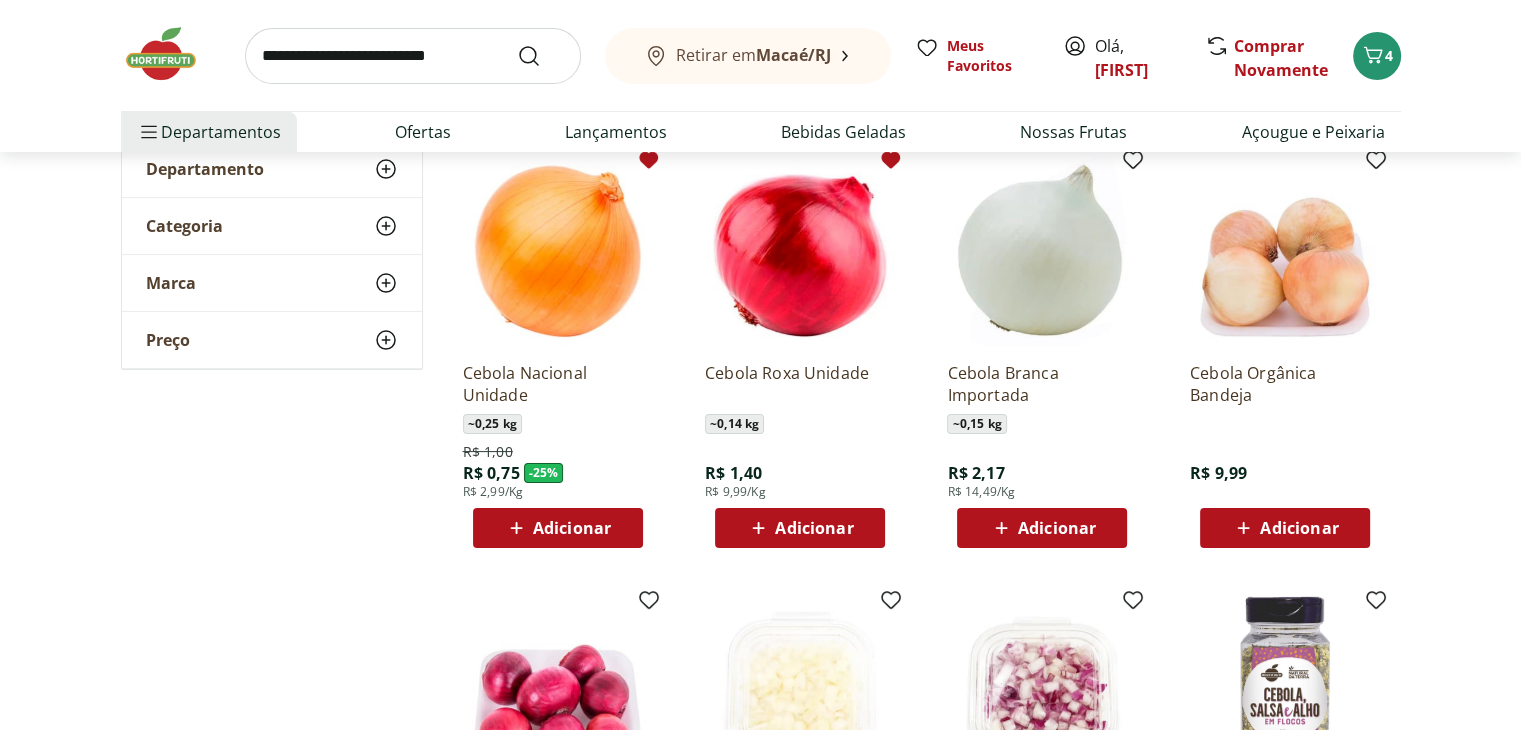 scroll, scrollTop: 260, scrollLeft: 0, axis: vertical 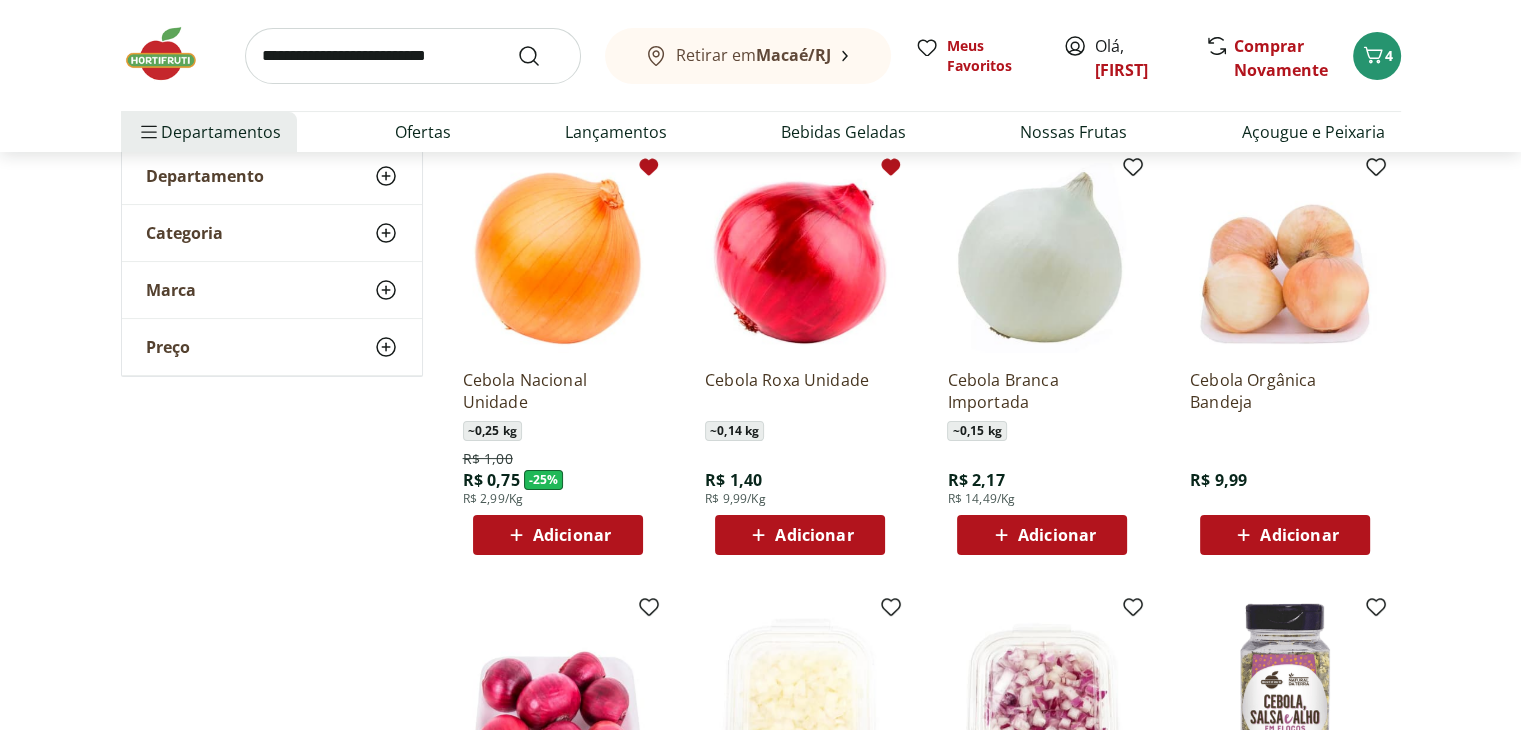 click 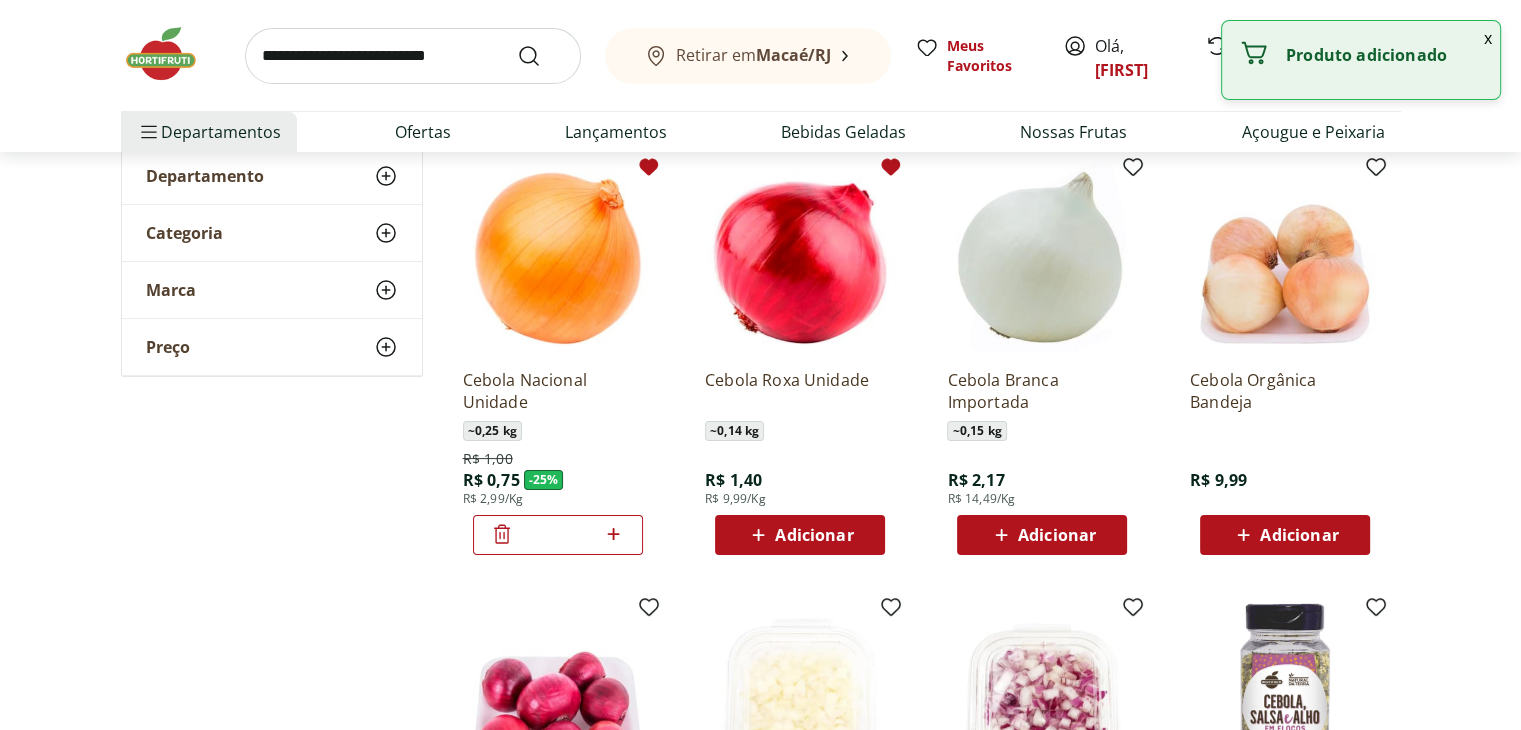 click on "Adicionar" at bounding box center [800, 535] 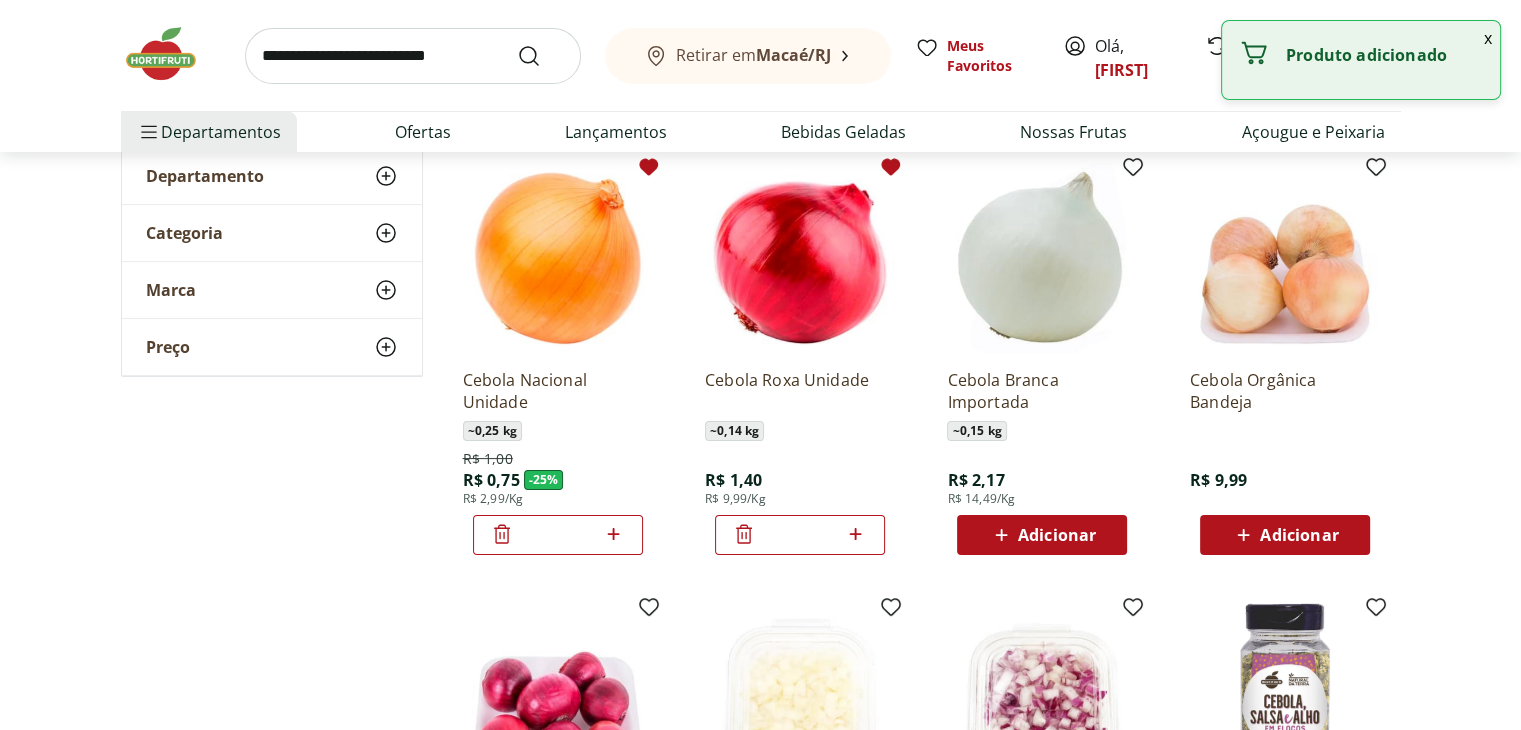 click at bounding box center (413, 56) 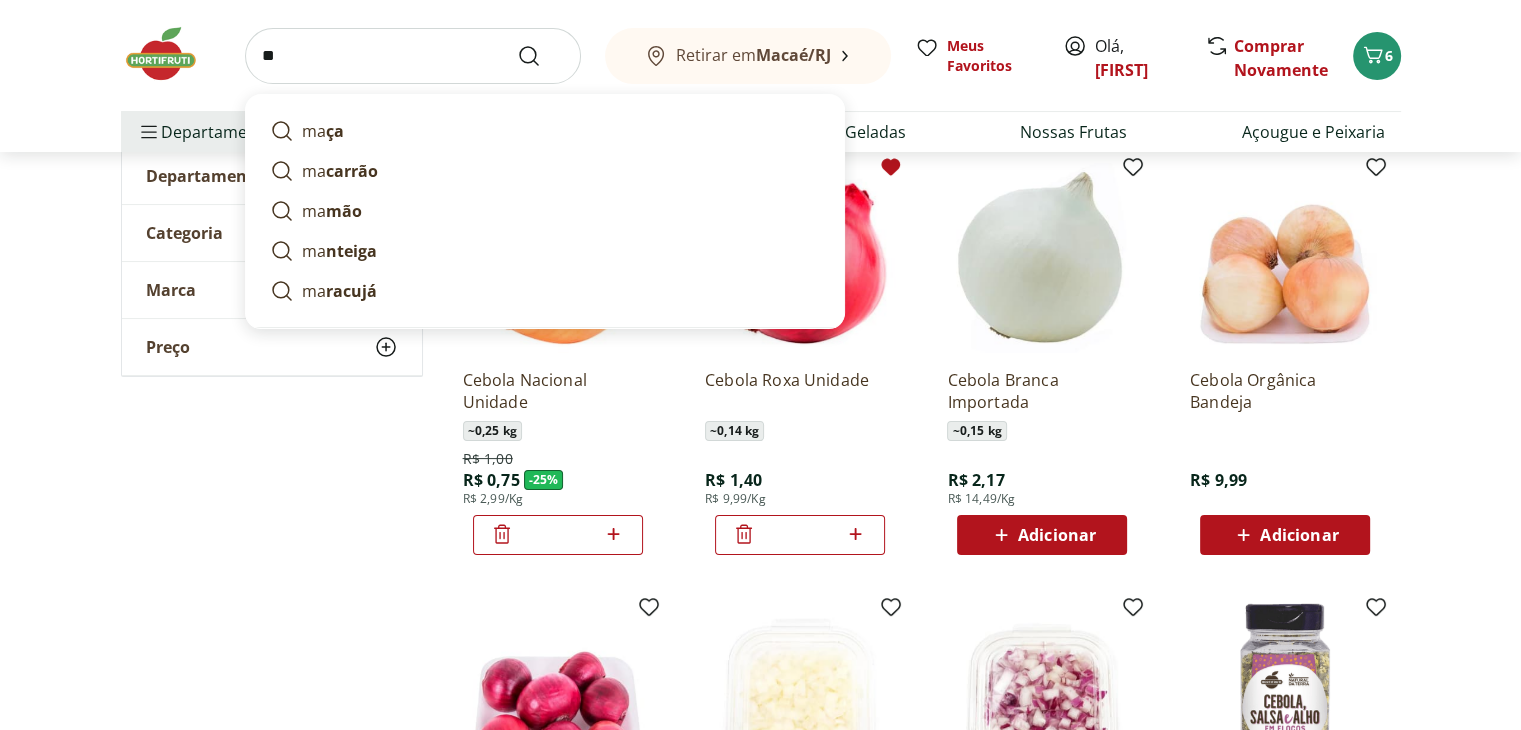 click on "mão" at bounding box center (344, 211) 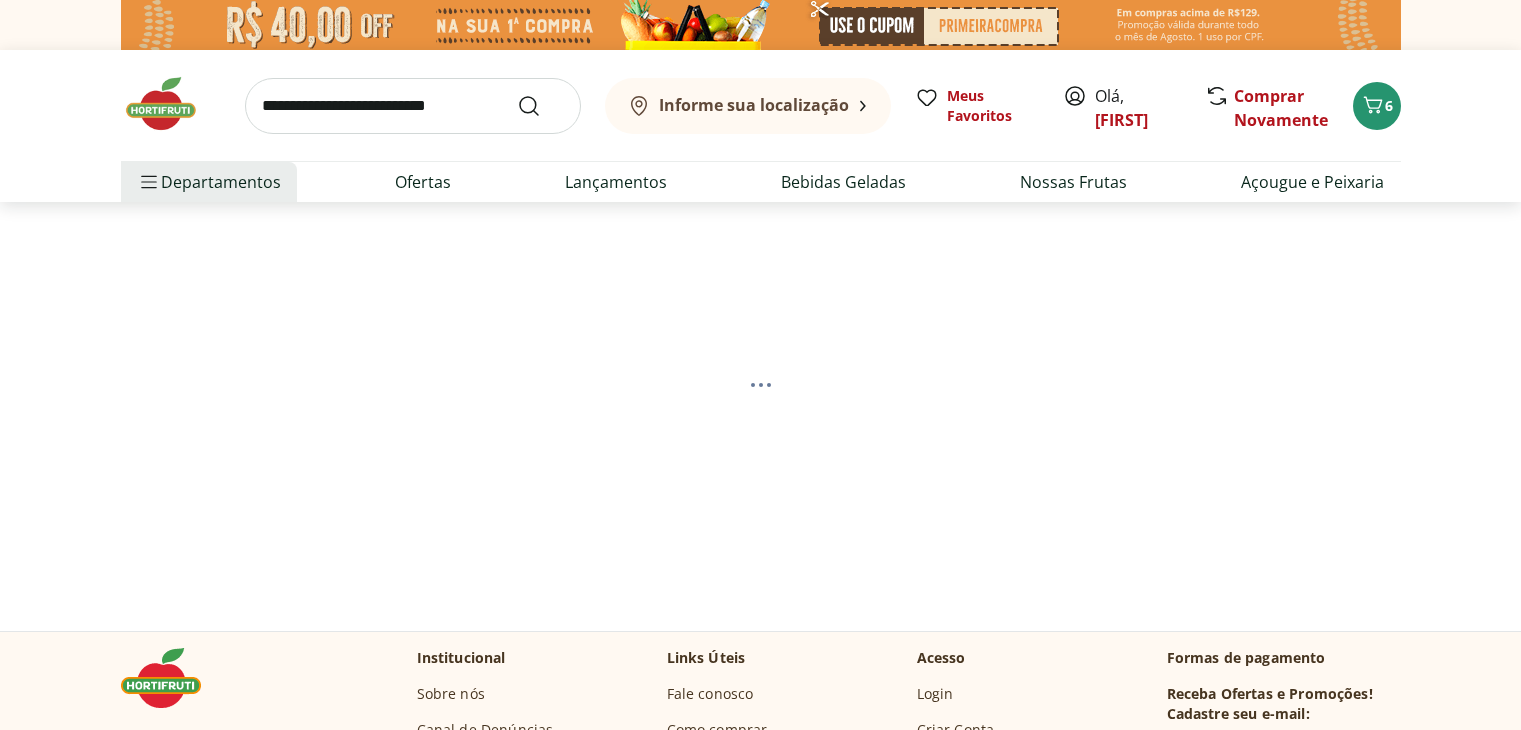 scroll, scrollTop: 0, scrollLeft: 0, axis: both 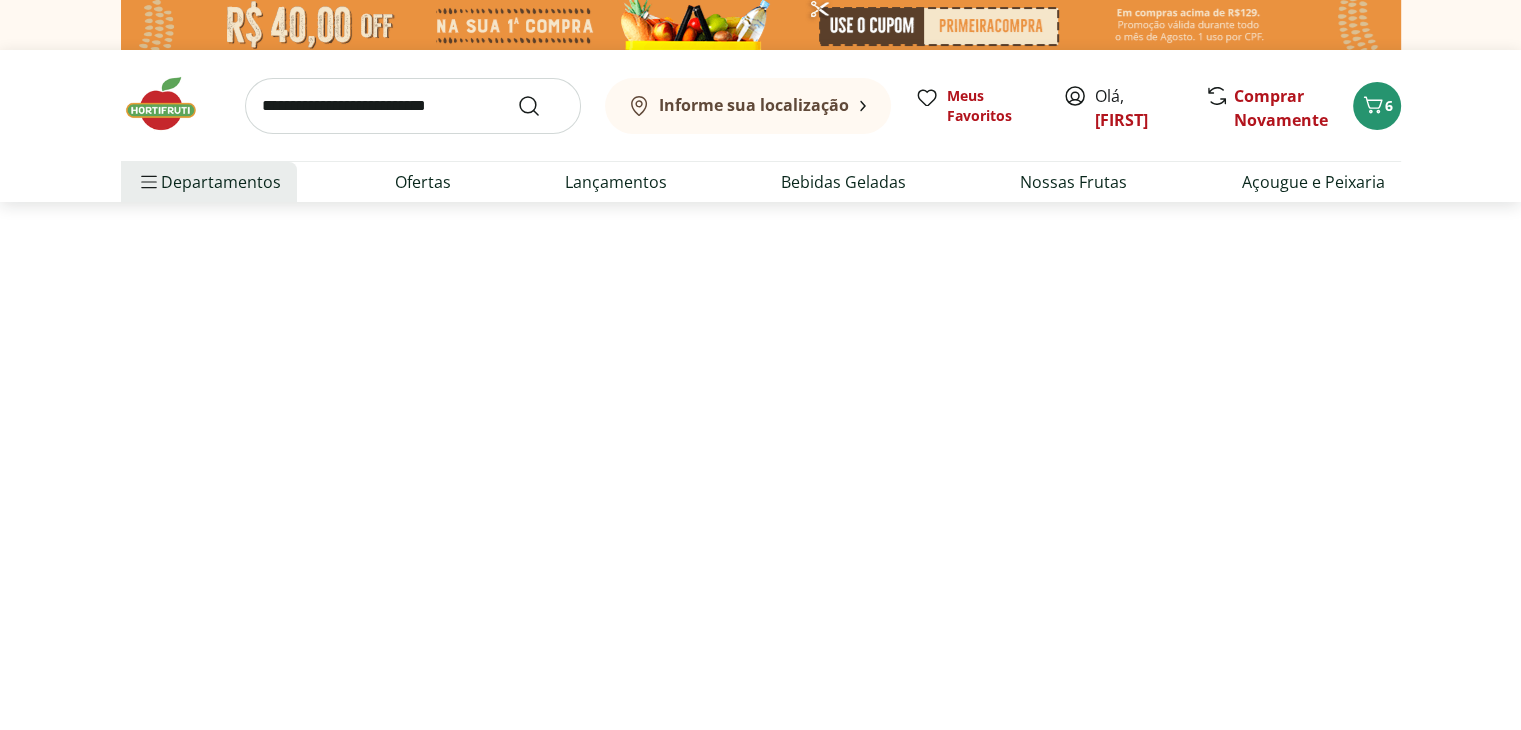 select on "**********" 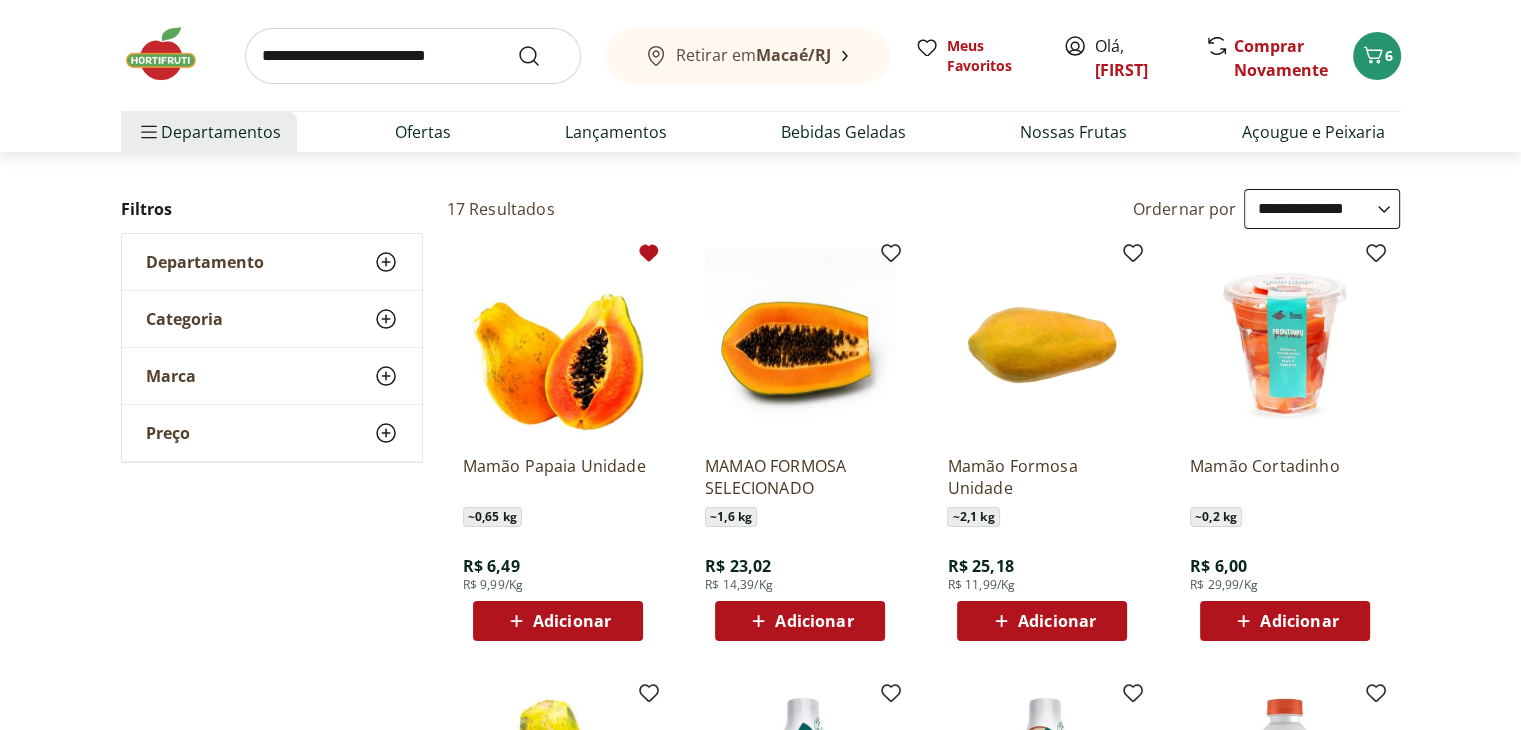scroll, scrollTop: 179, scrollLeft: 0, axis: vertical 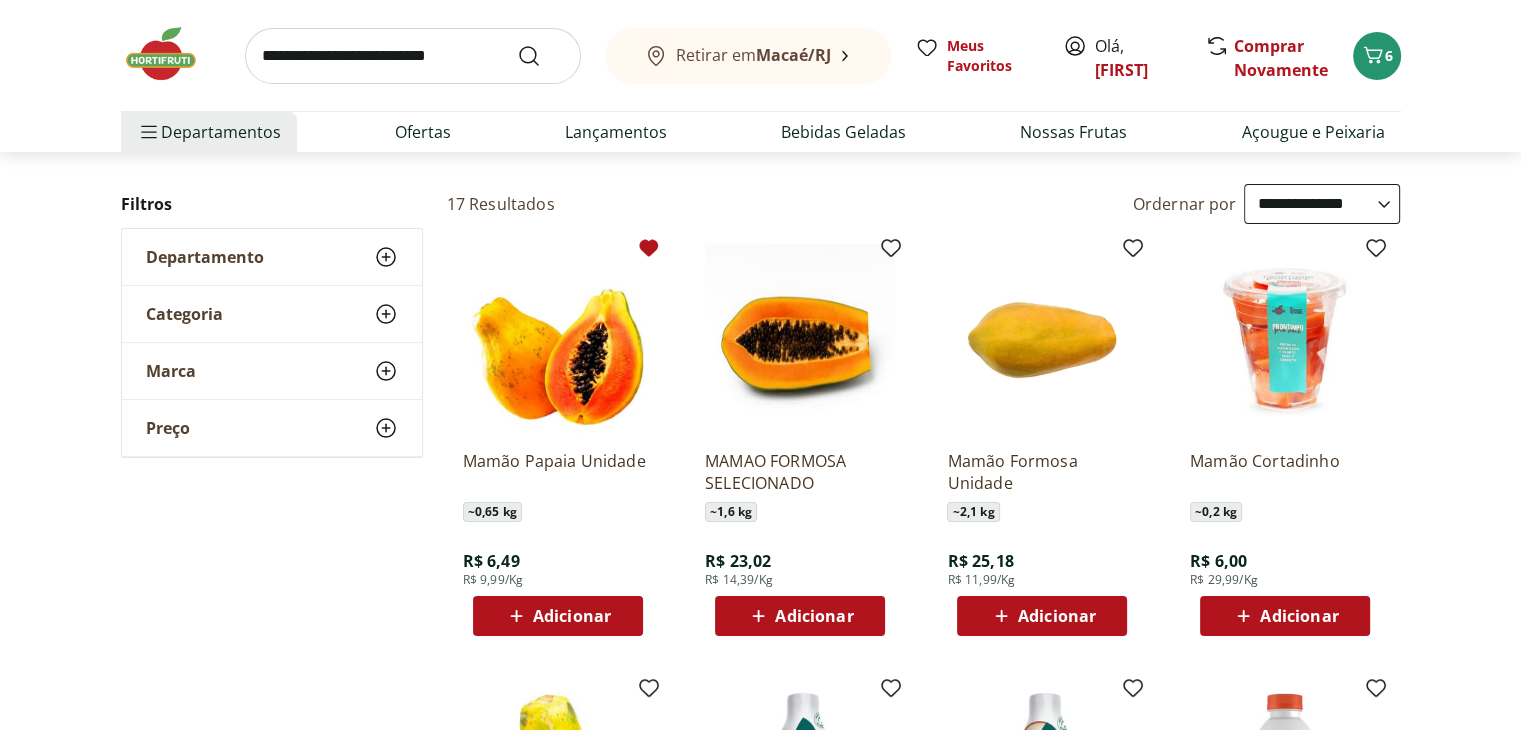 click on "Adicionar" at bounding box center (558, 616) 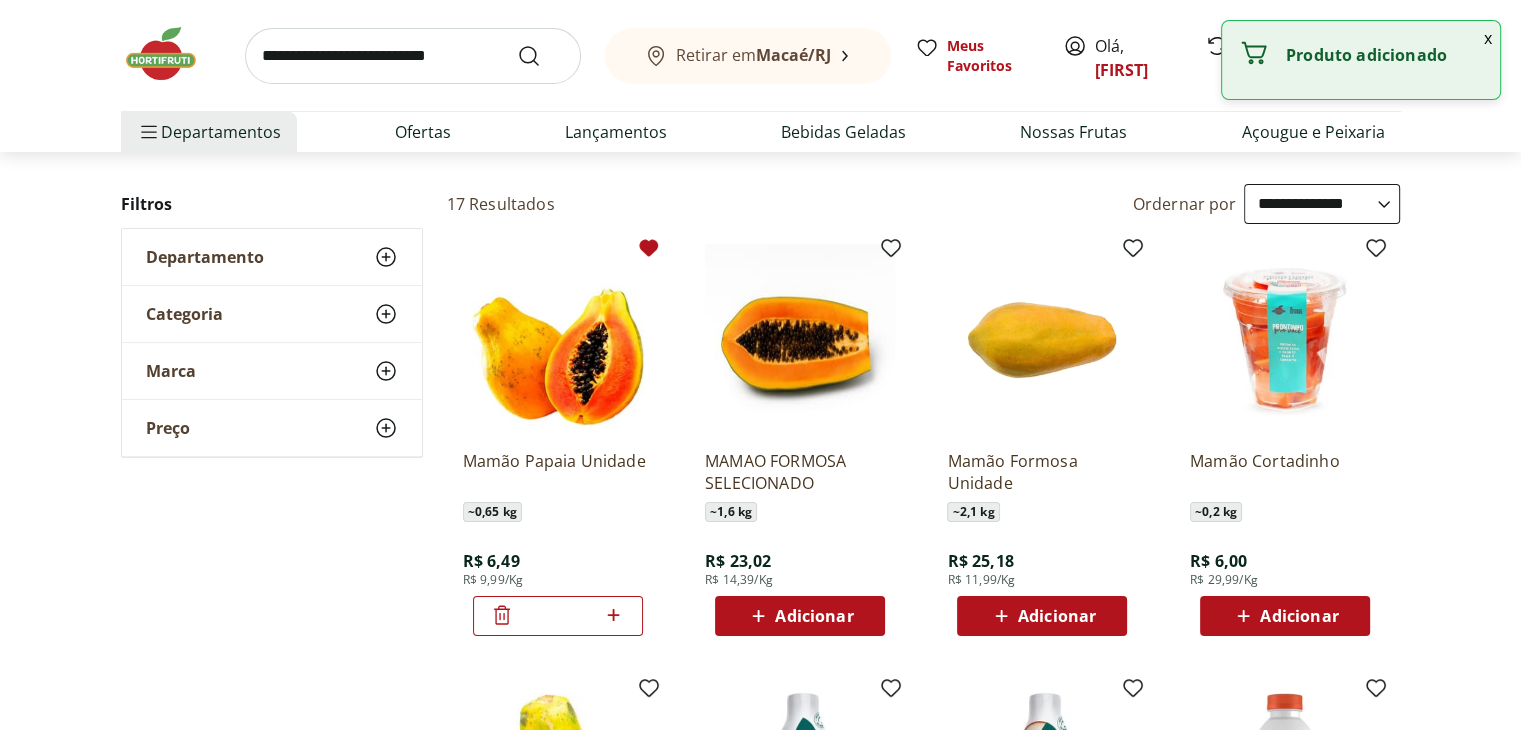 click 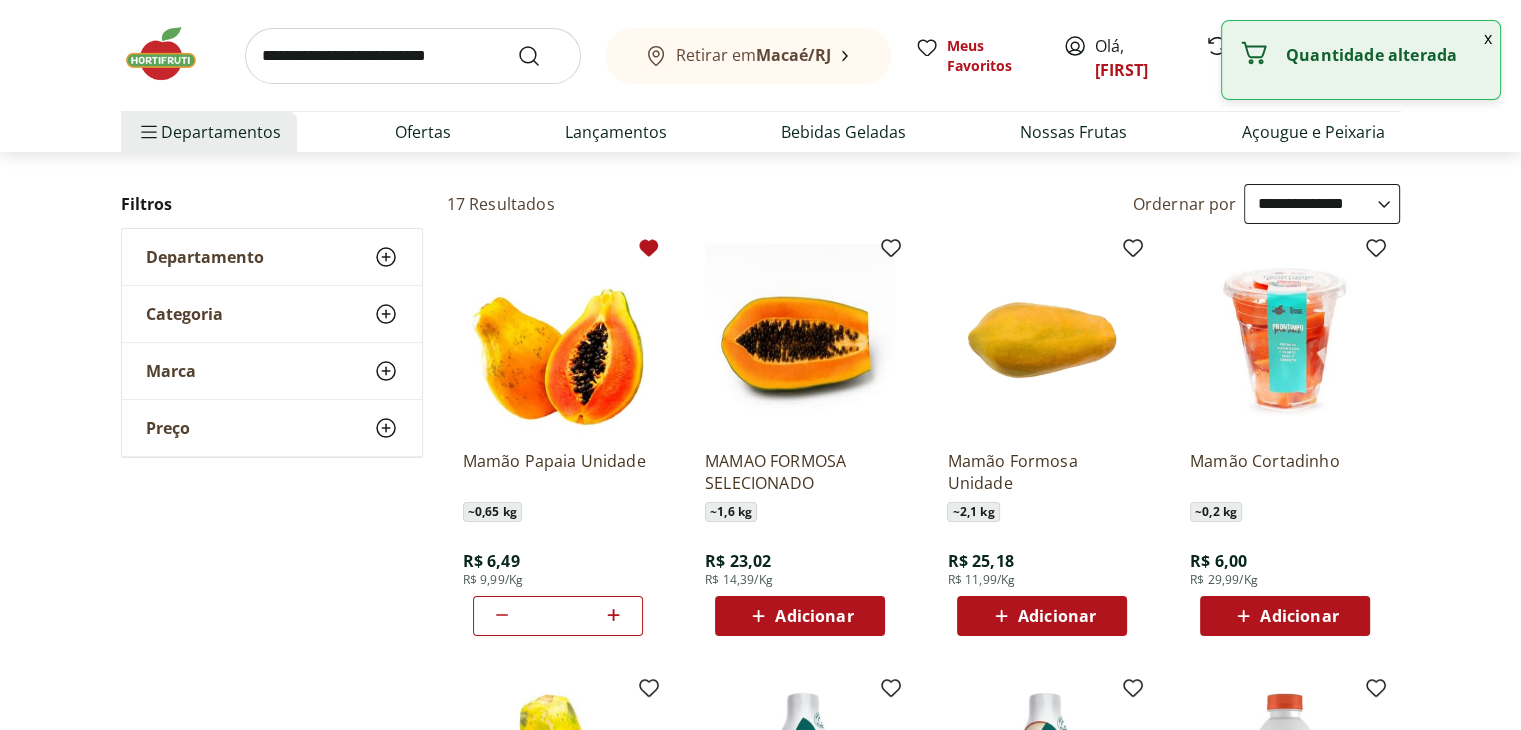 click 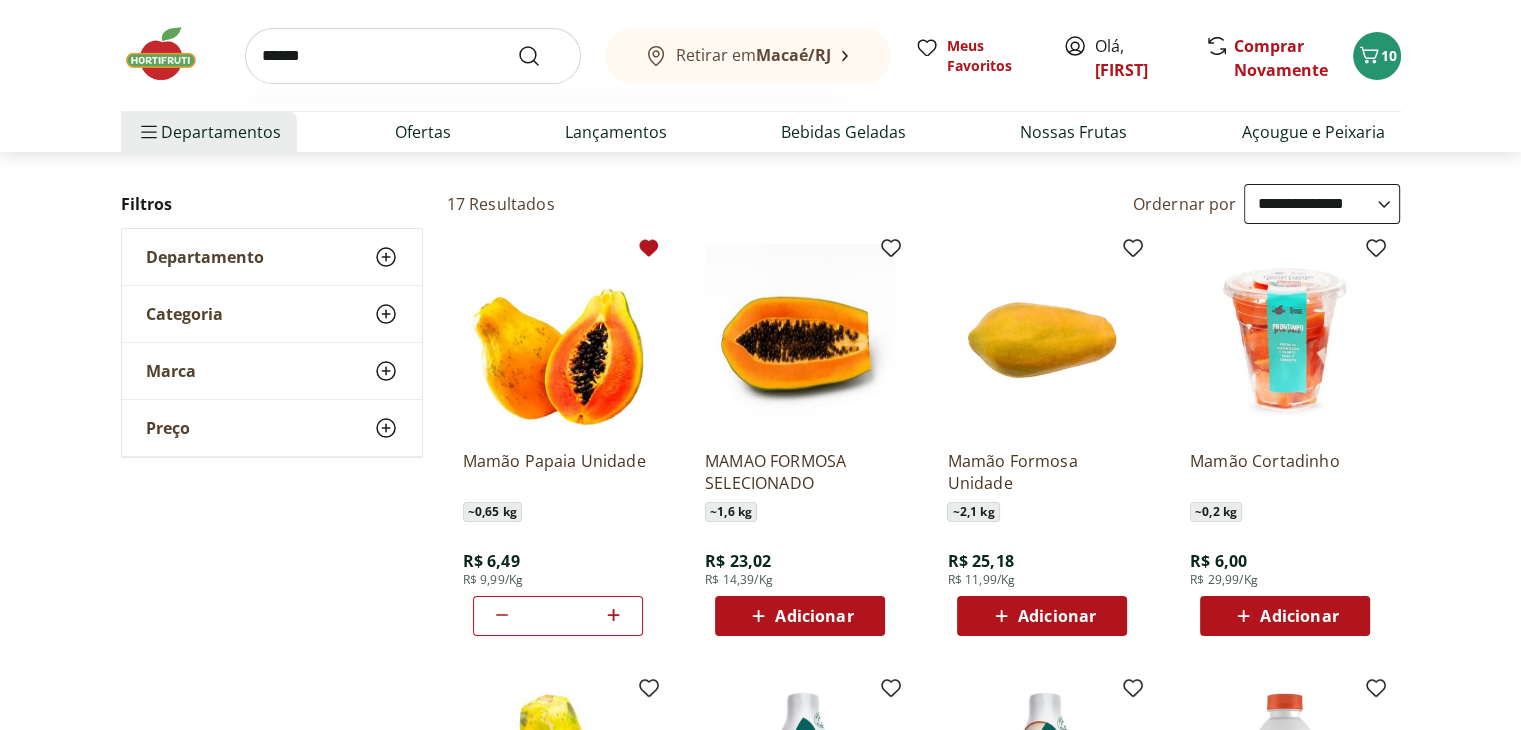 type on "******" 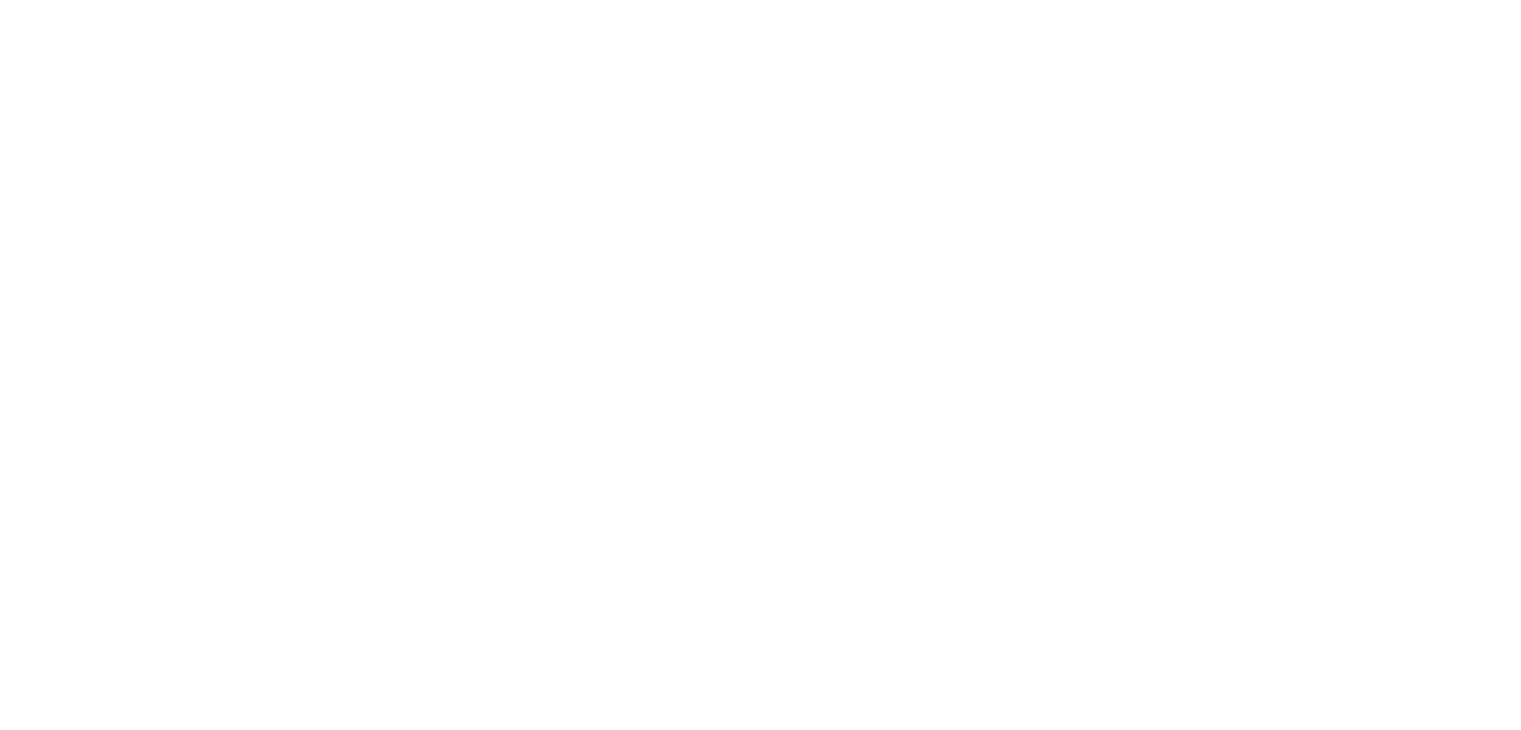 scroll, scrollTop: 0, scrollLeft: 0, axis: both 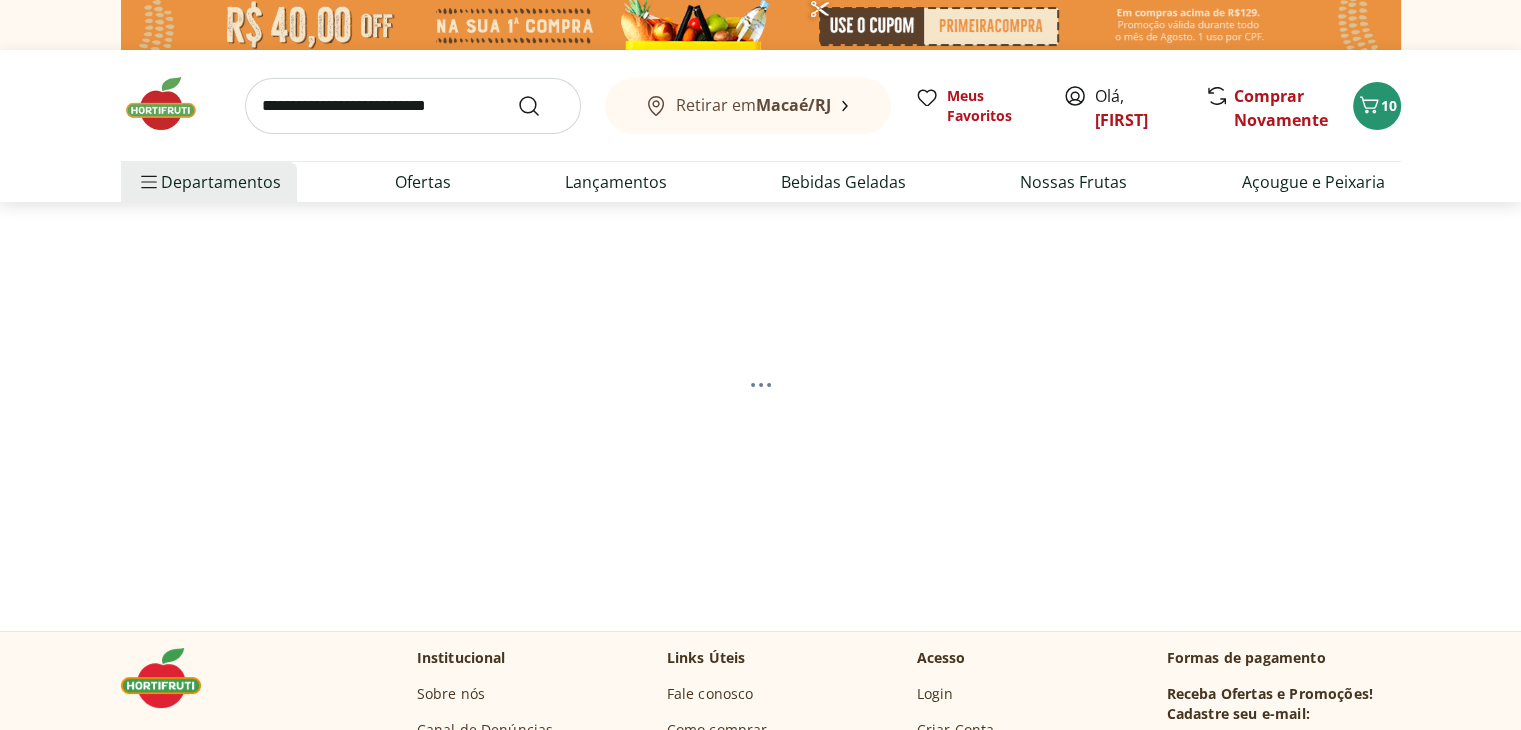 select on "**********" 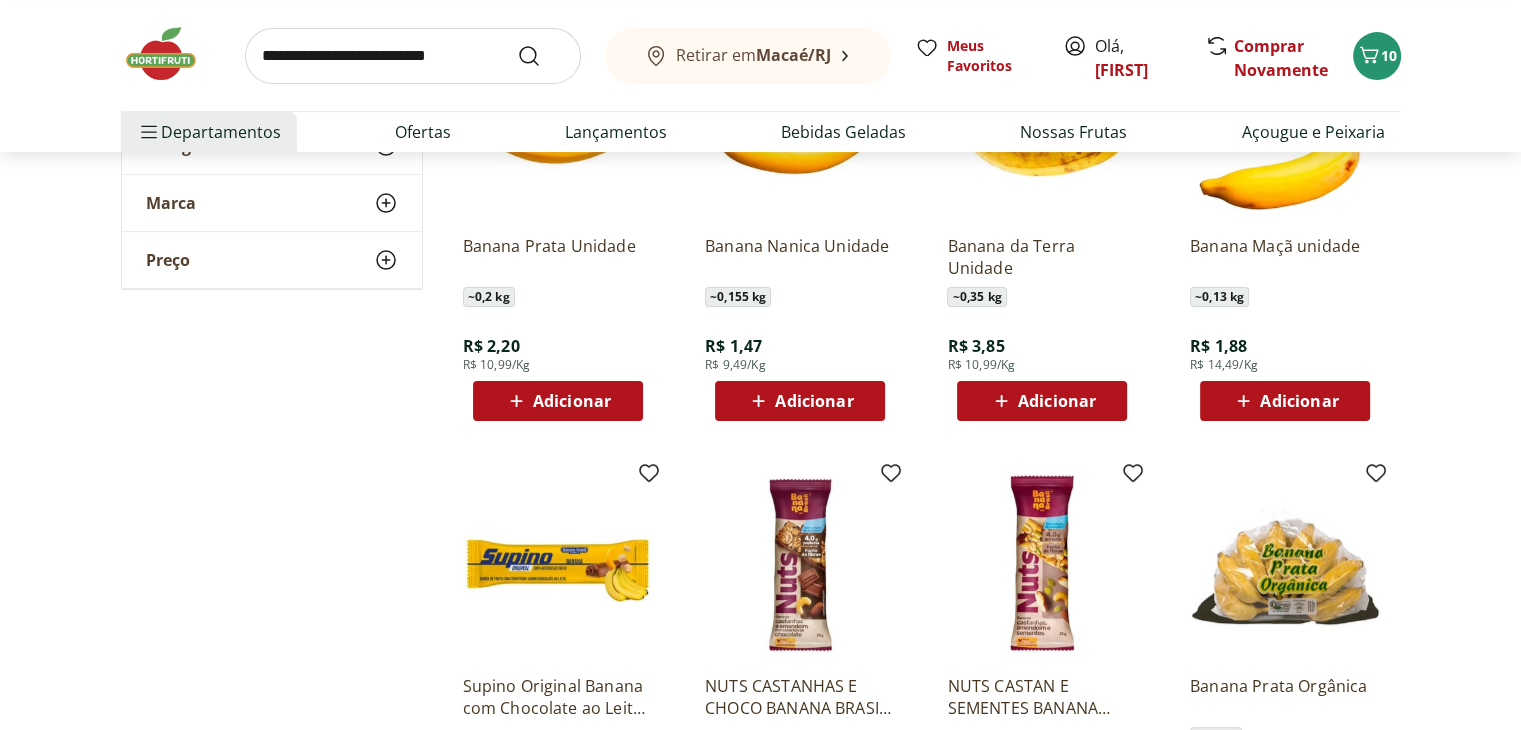 scroll, scrollTop: 388, scrollLeft: 0, axis: vertical 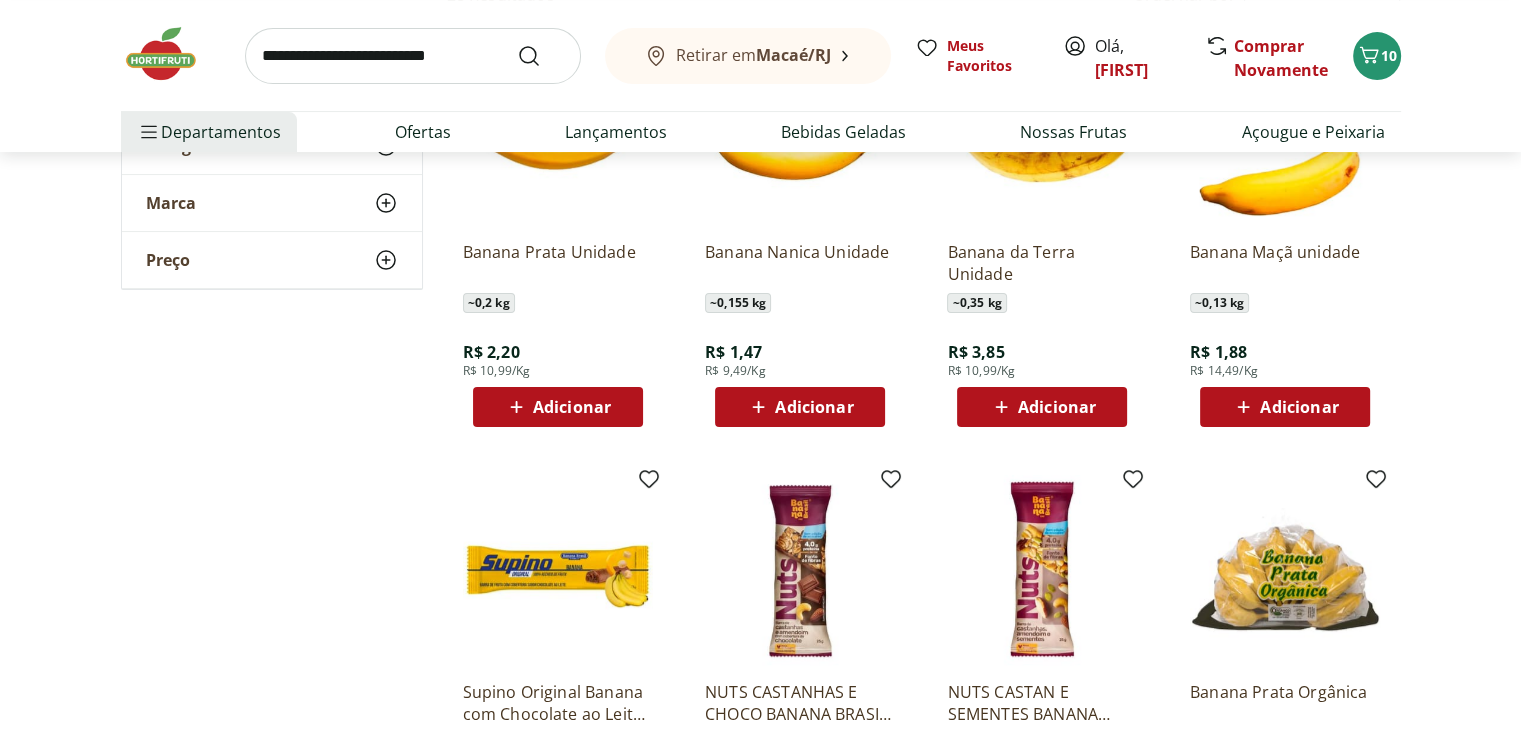 click on "Adicionar" at bounding box center (800, 407) 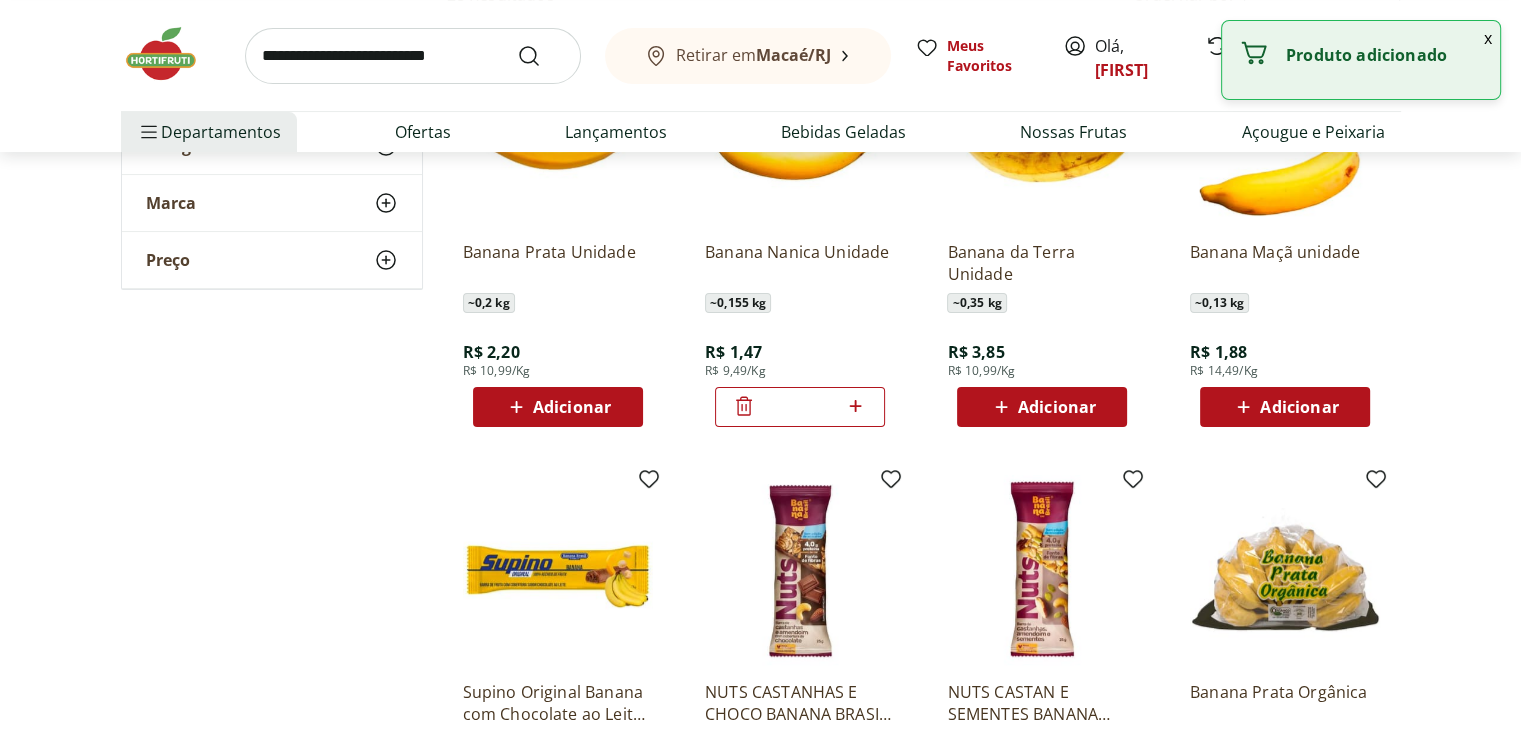 click 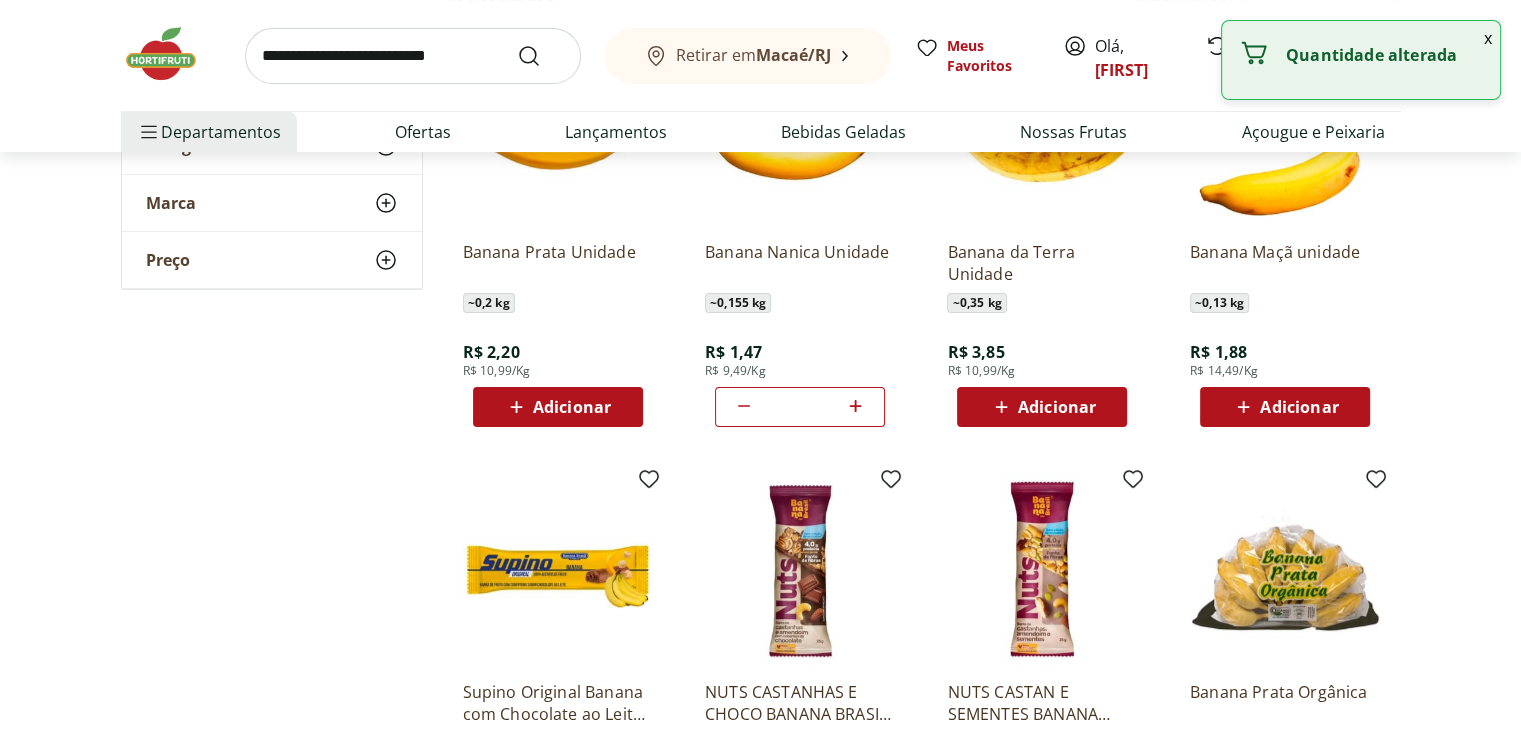 click 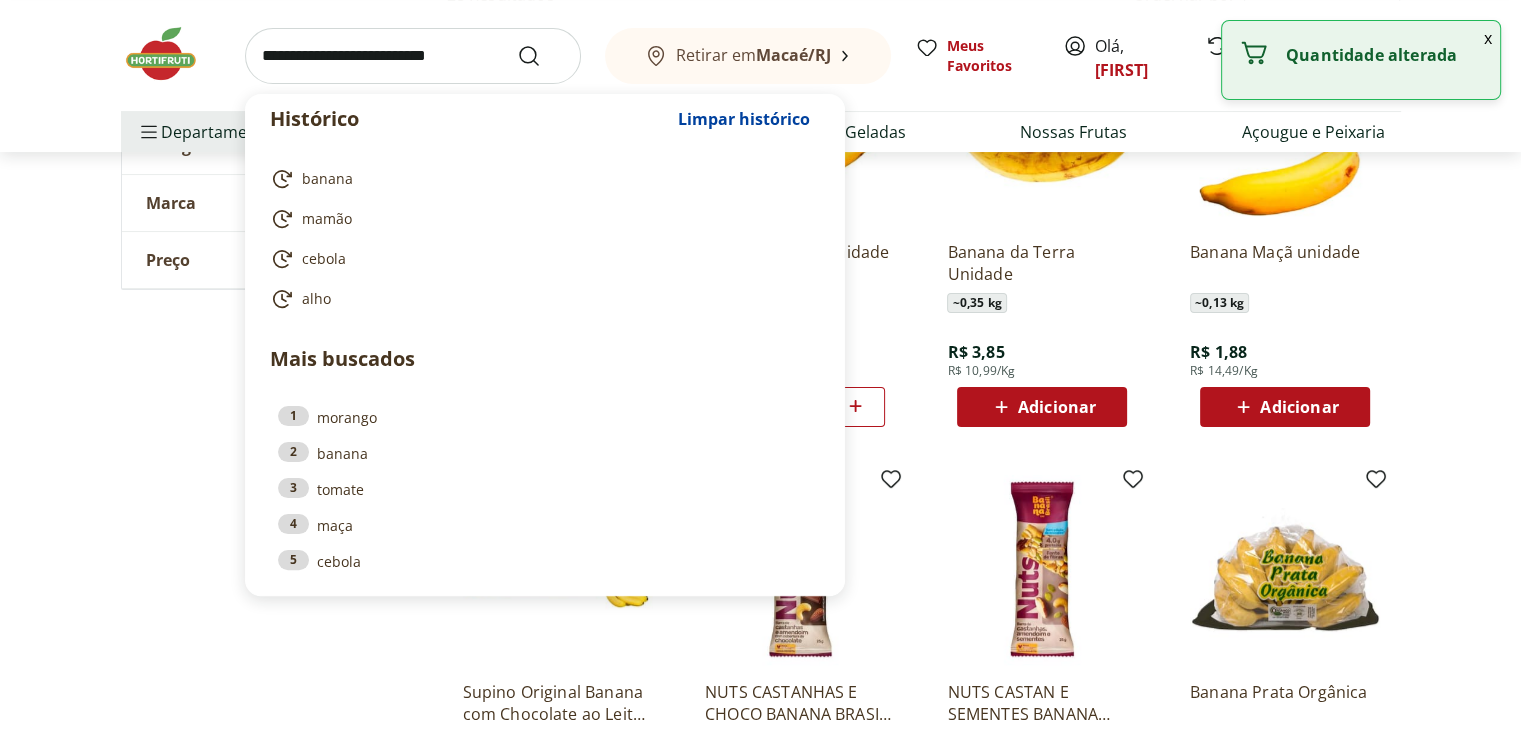 click at bounding box center [413, 56] 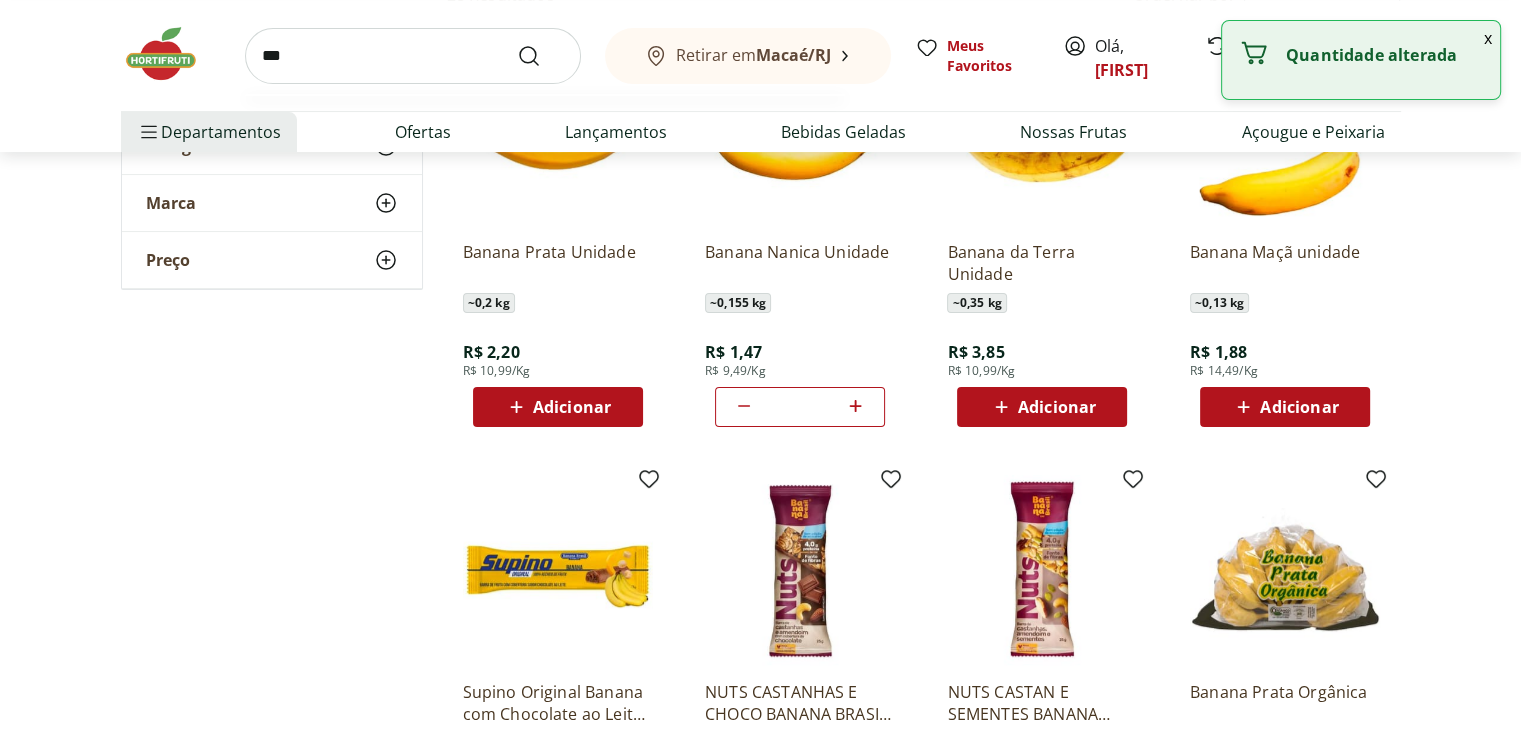 type on "***" 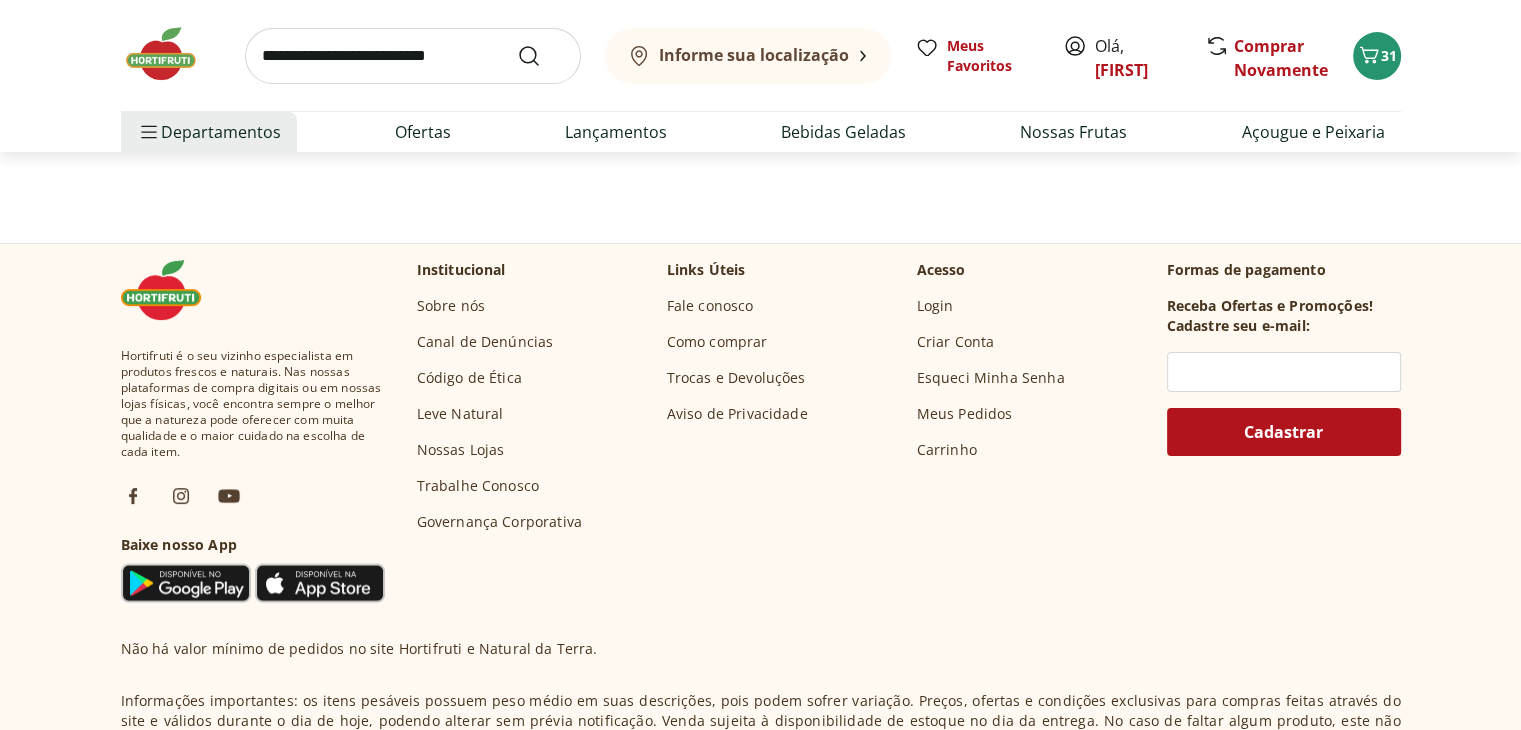 scroll, scrollTop: 0, scrollLeft: 0, axis: both 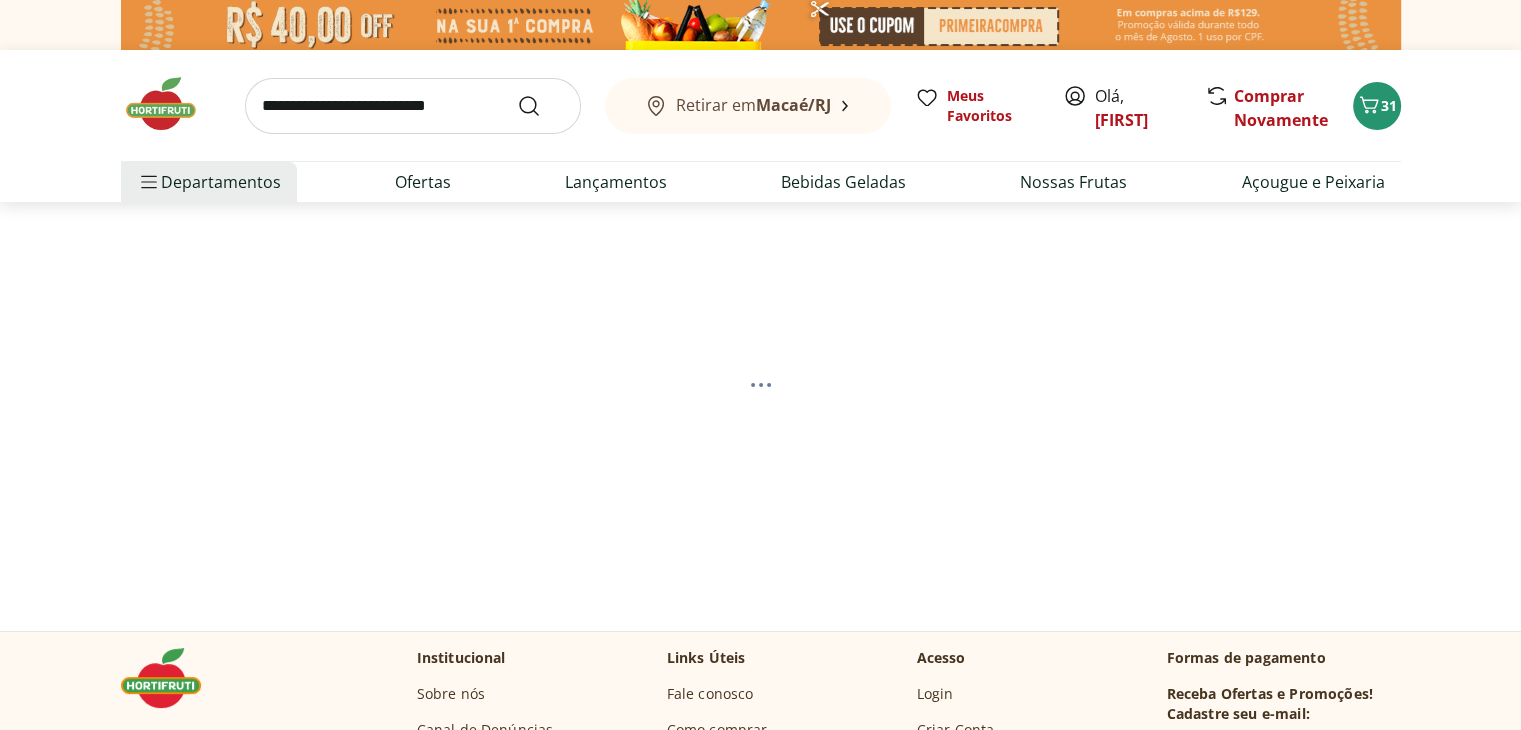 select on "**********" 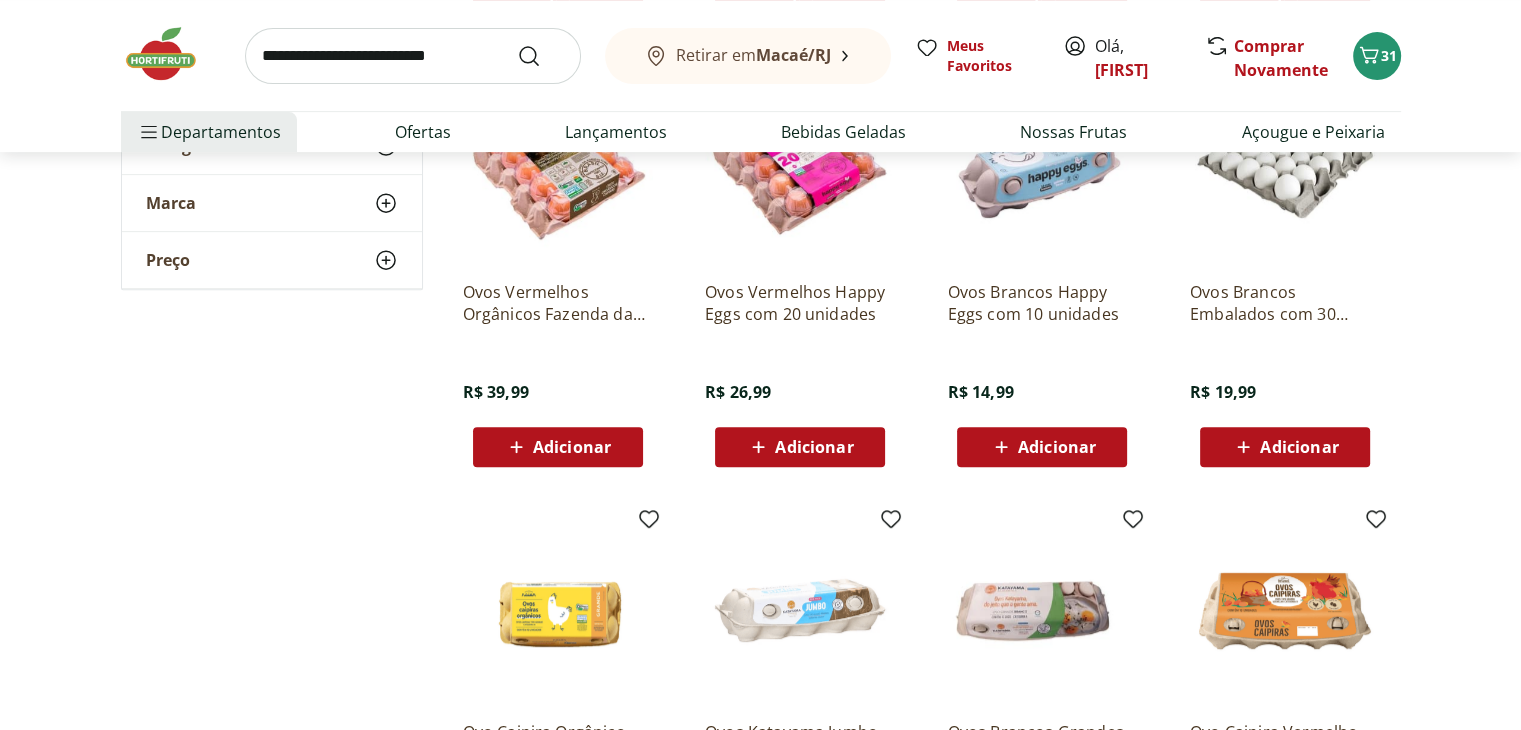 scroll, scrollTop: 800, scrollLeft: 0, axis: vertical 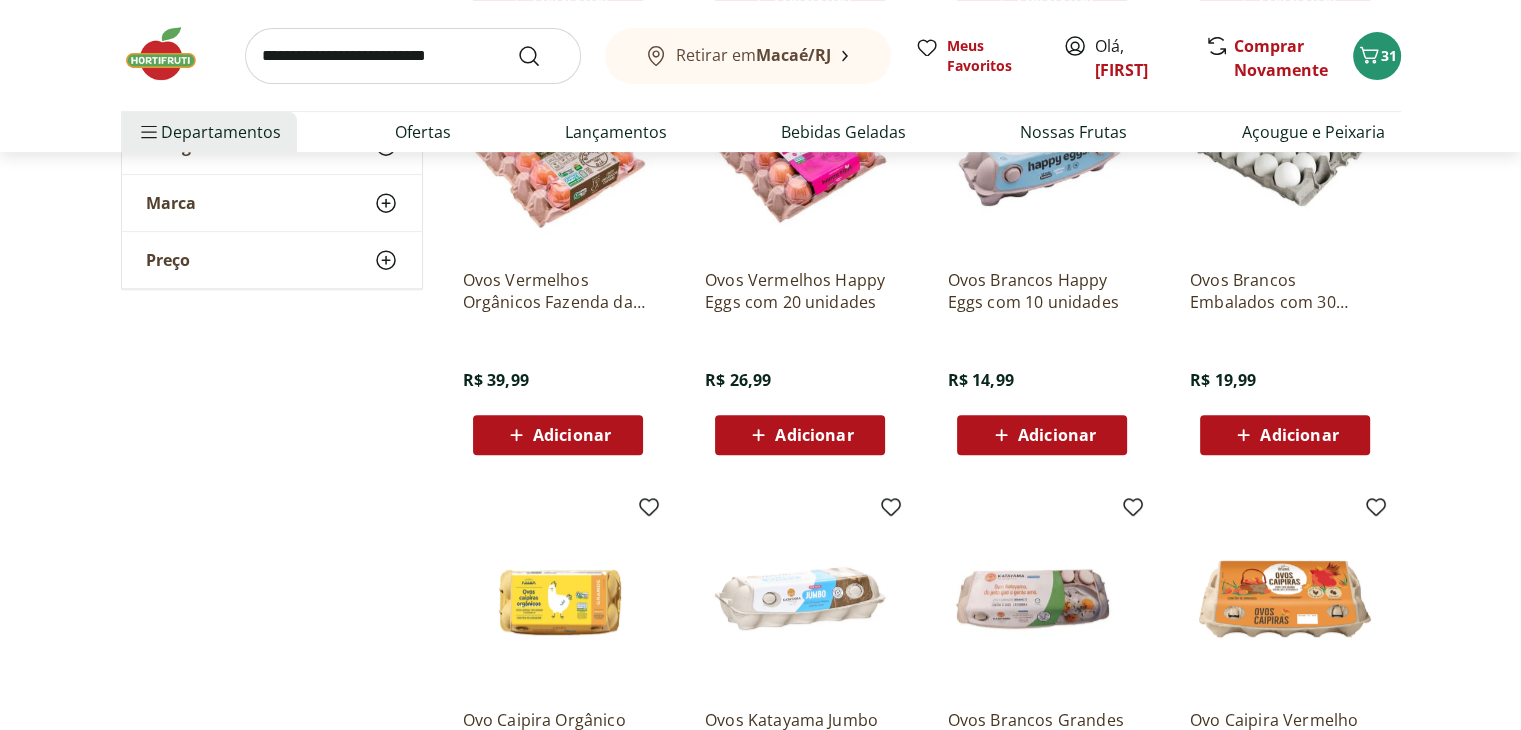 click on "Adicionar" at bounding box center (1284, 435) 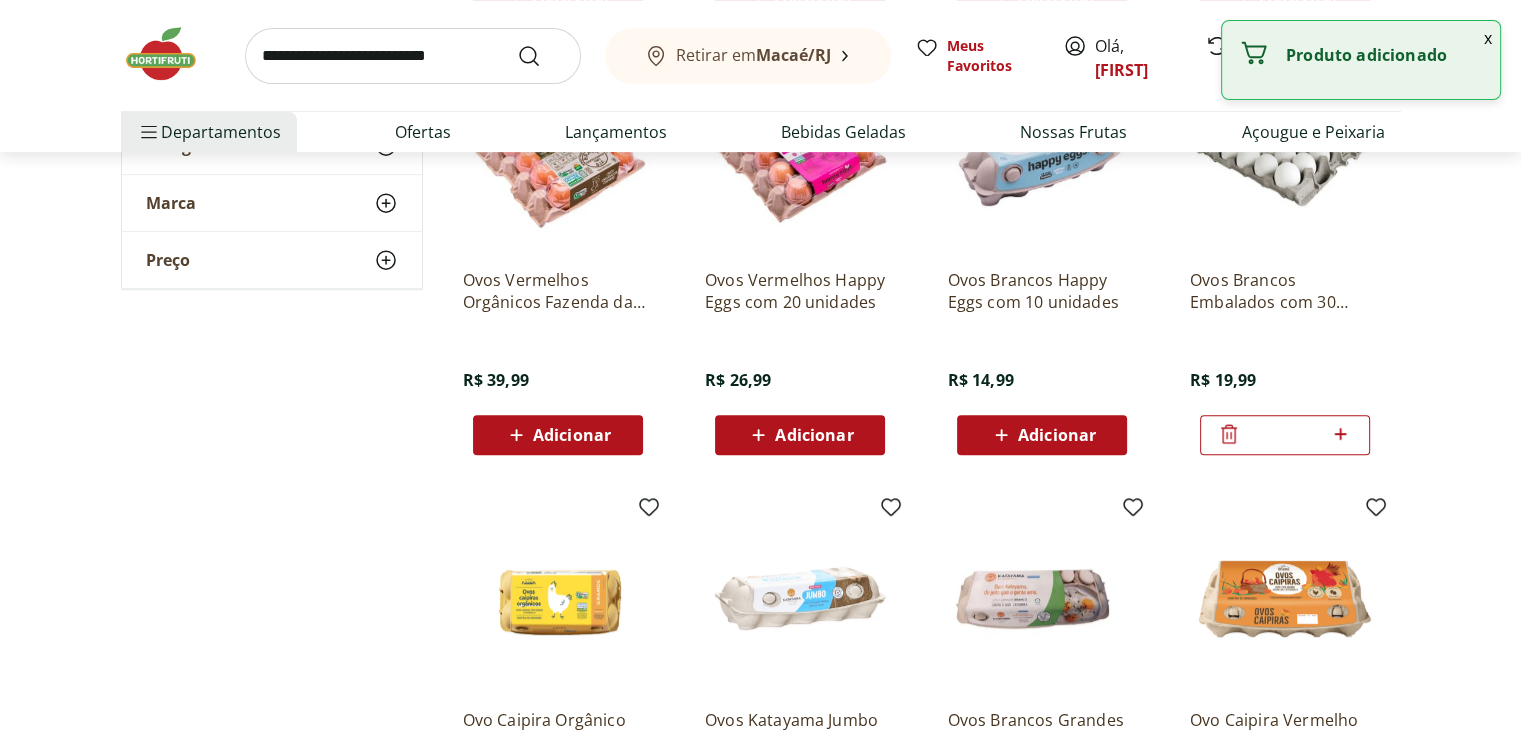 click at bounding box center (413, 56) 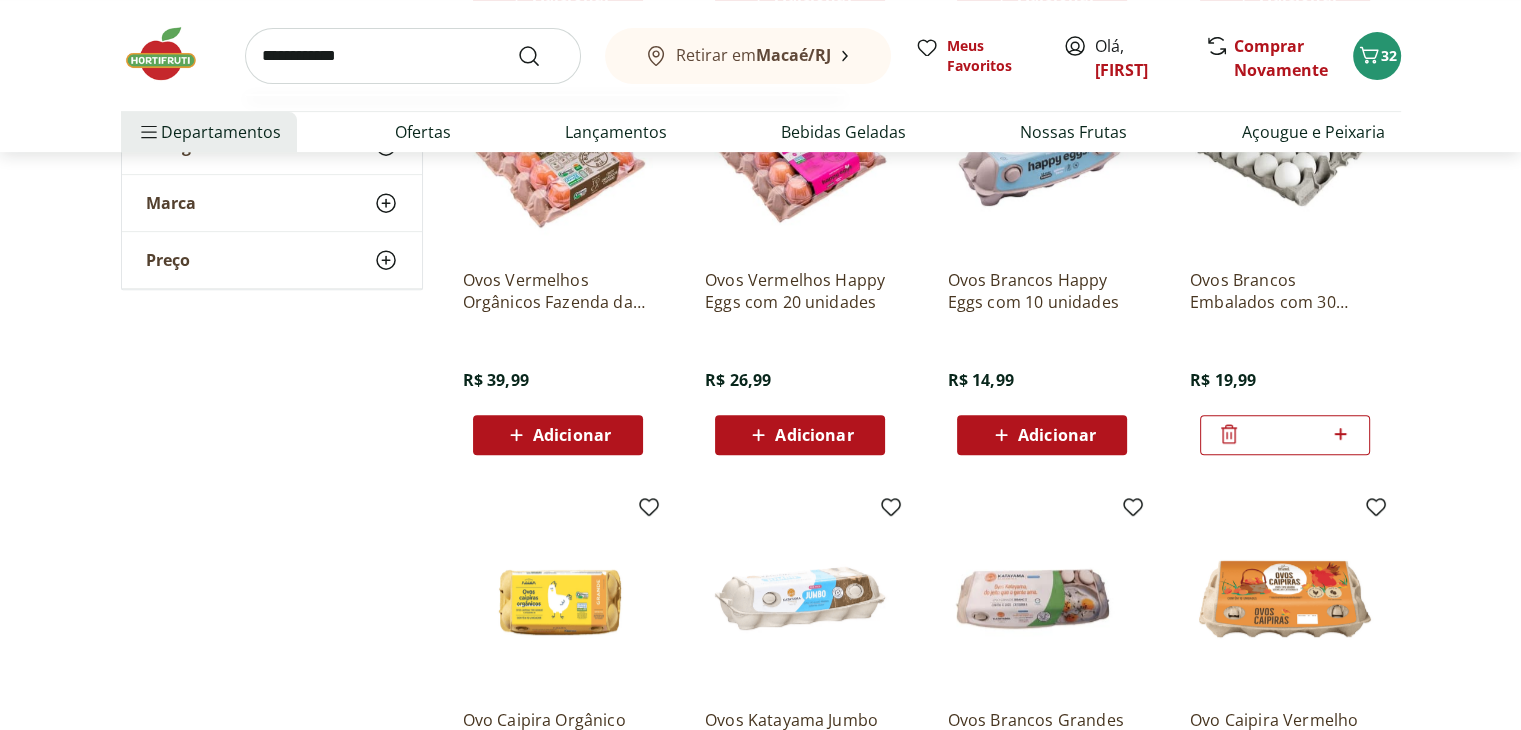 type on "**********" 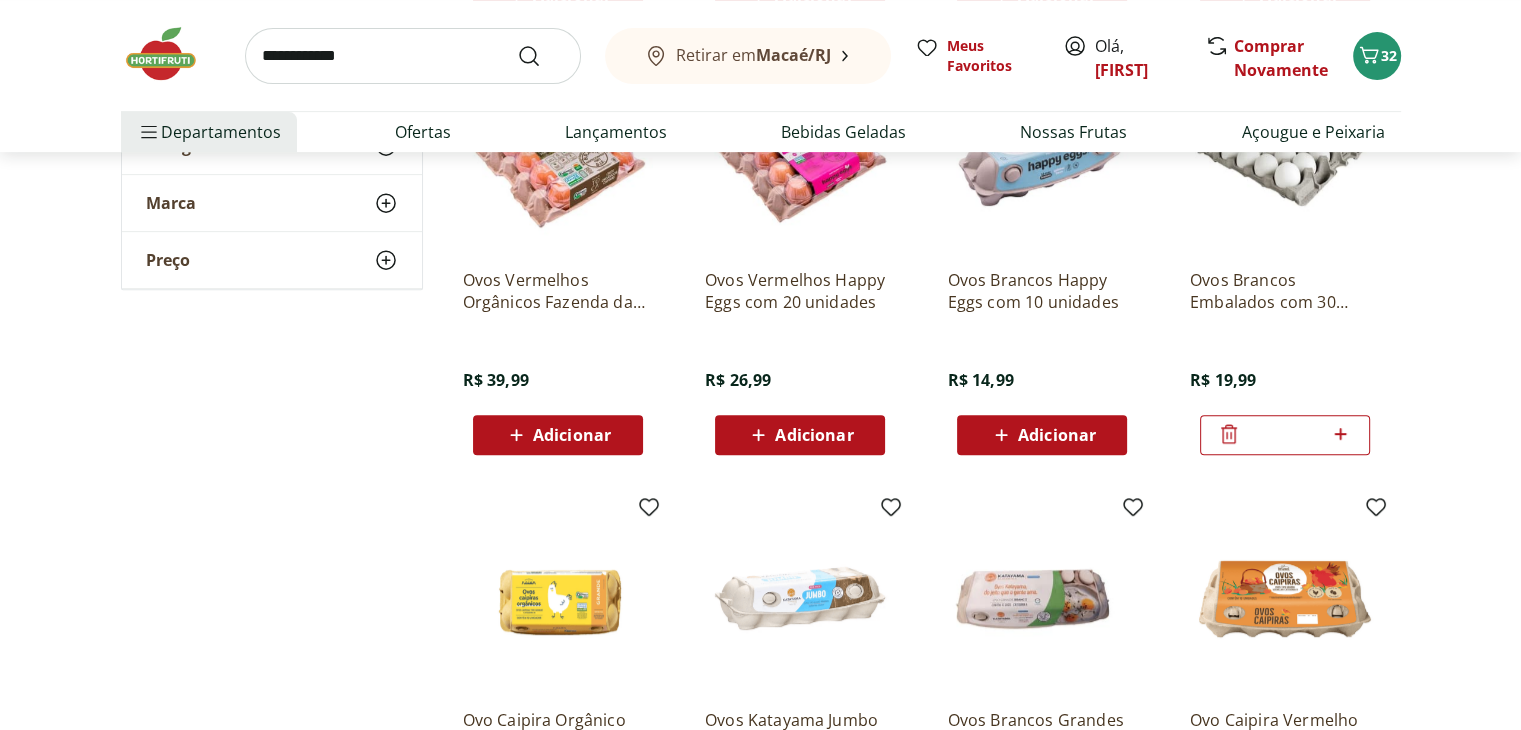 scroll, scrollTop: 0, scrollLeft: 0, axis: both 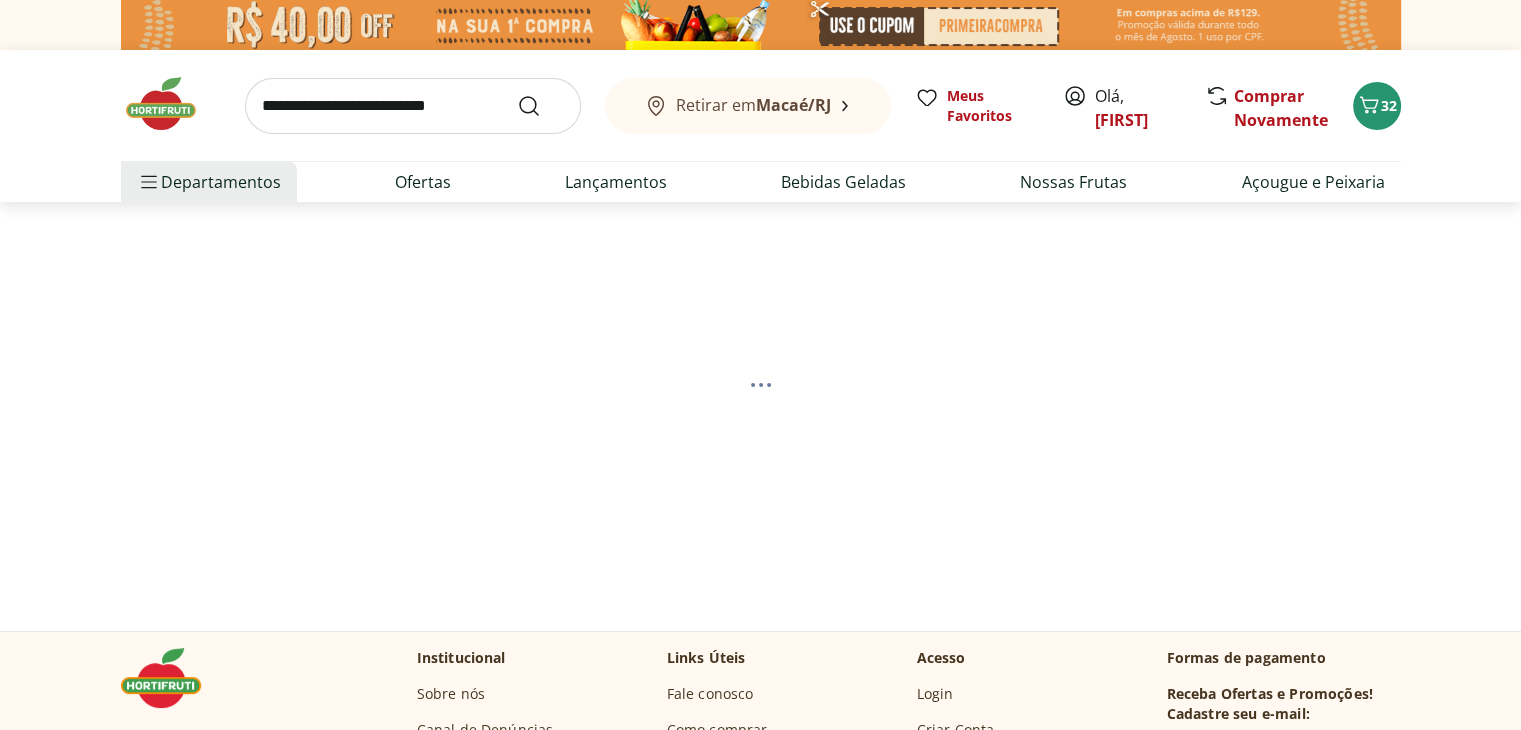 select on "**********" 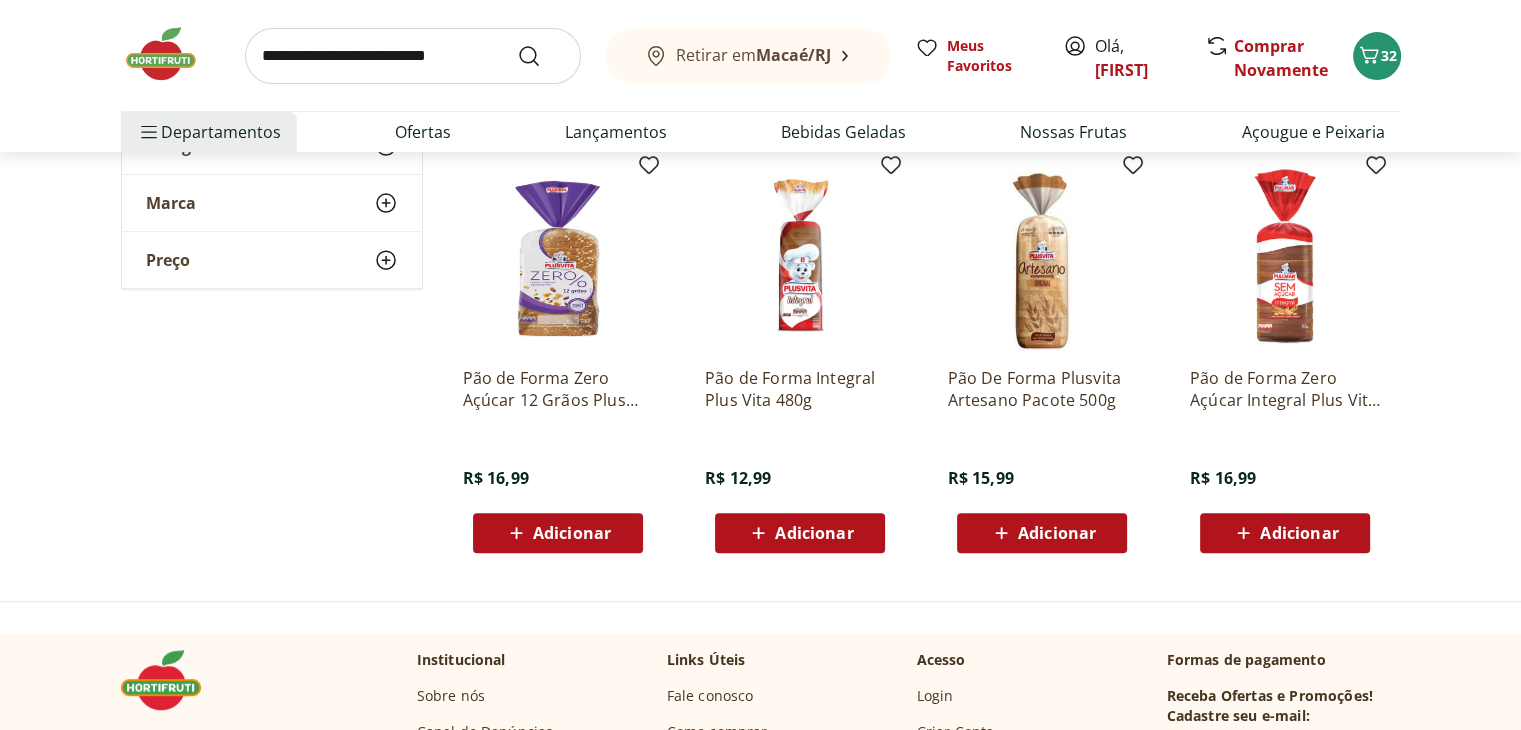 scroll, scrollTop: 753, scrollLeft: 0, axis: vertical 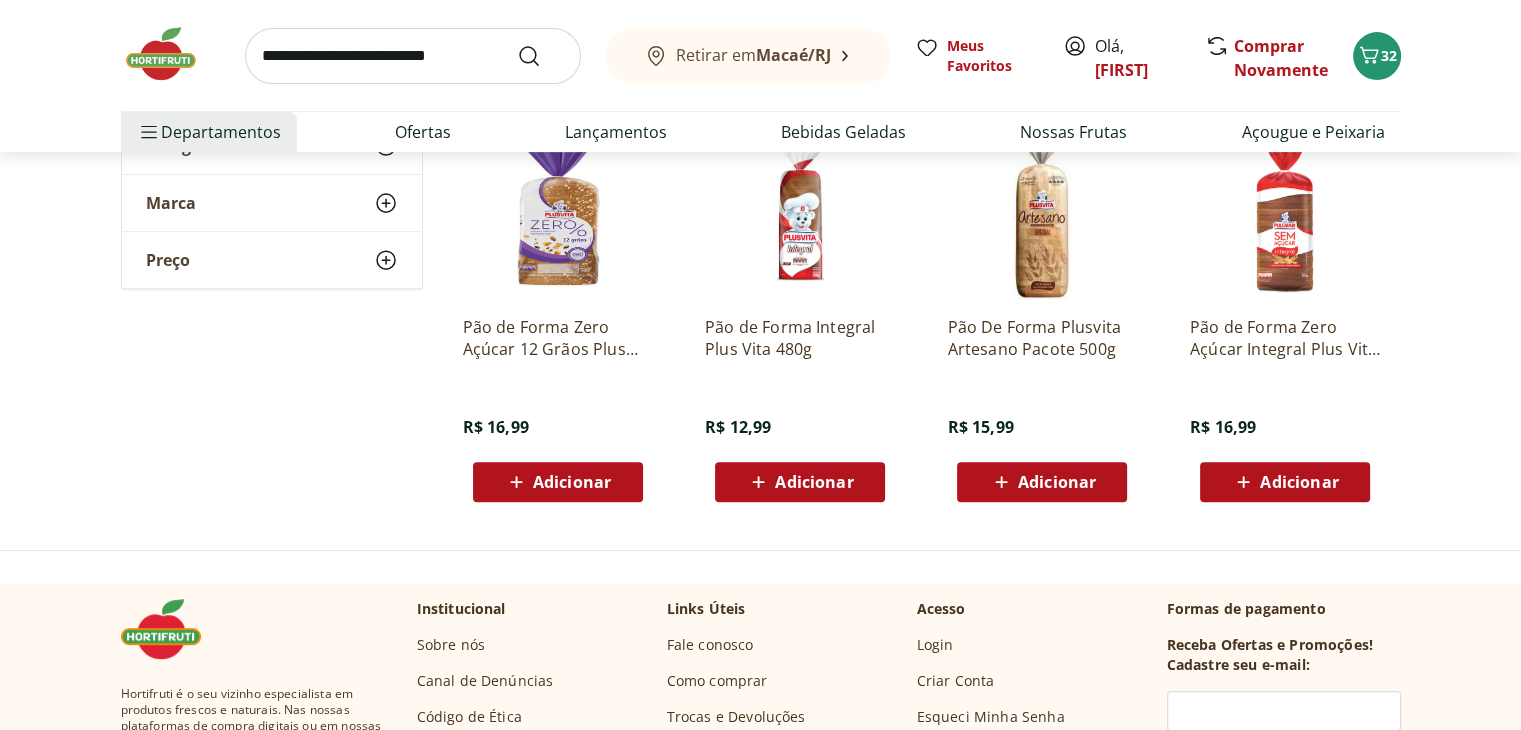 click on "Adicionar" at bounding box center (800, 482) 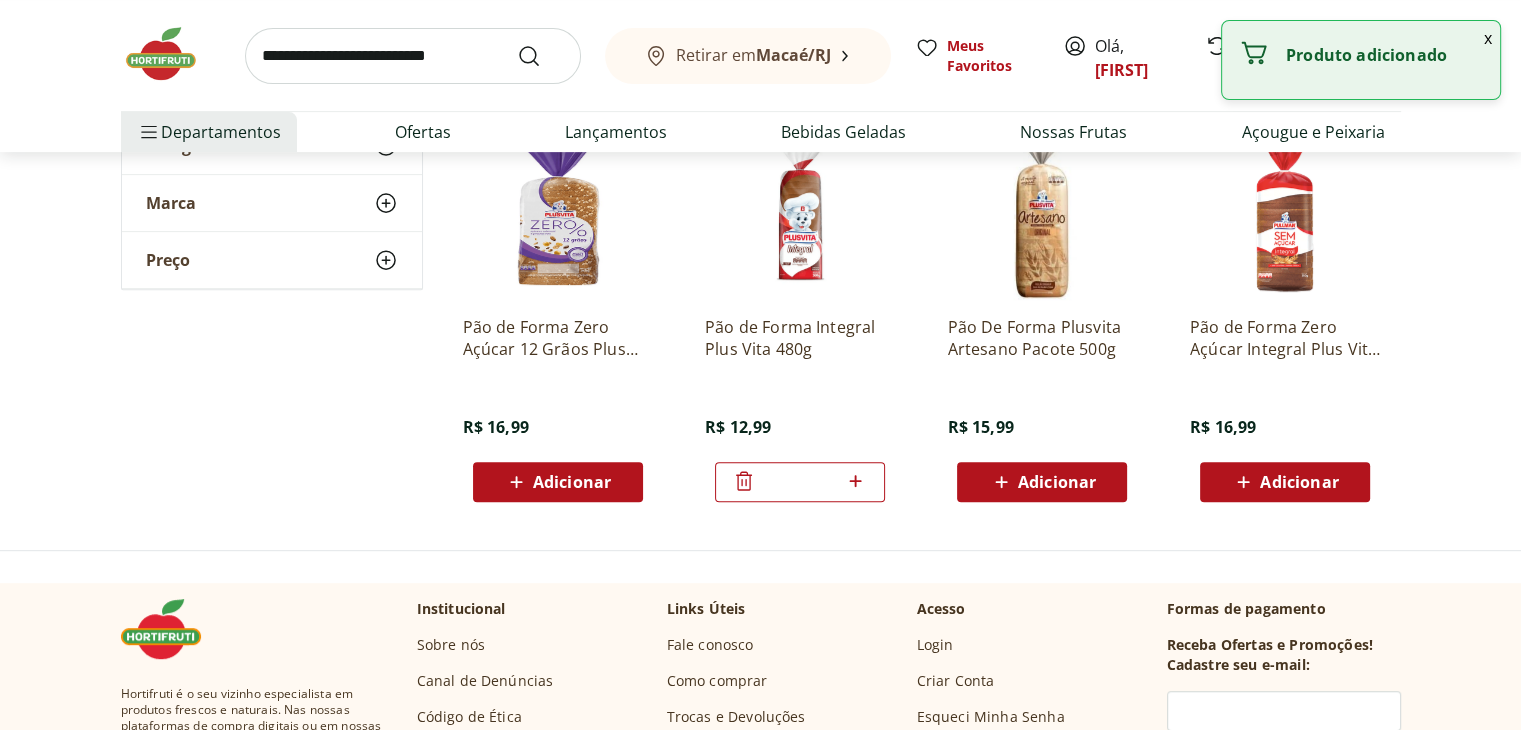 click at bounding box center (413, 56) 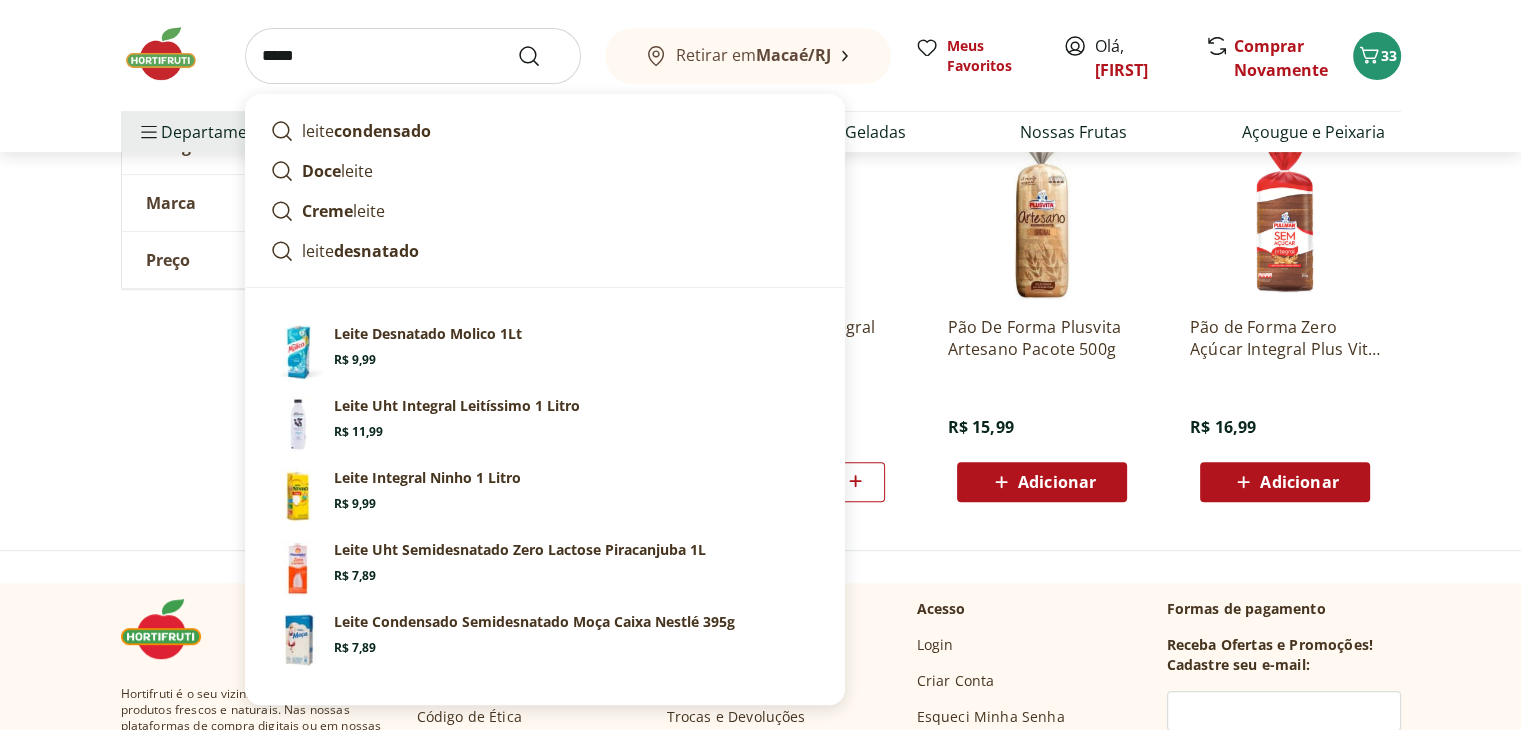 type on "*****" 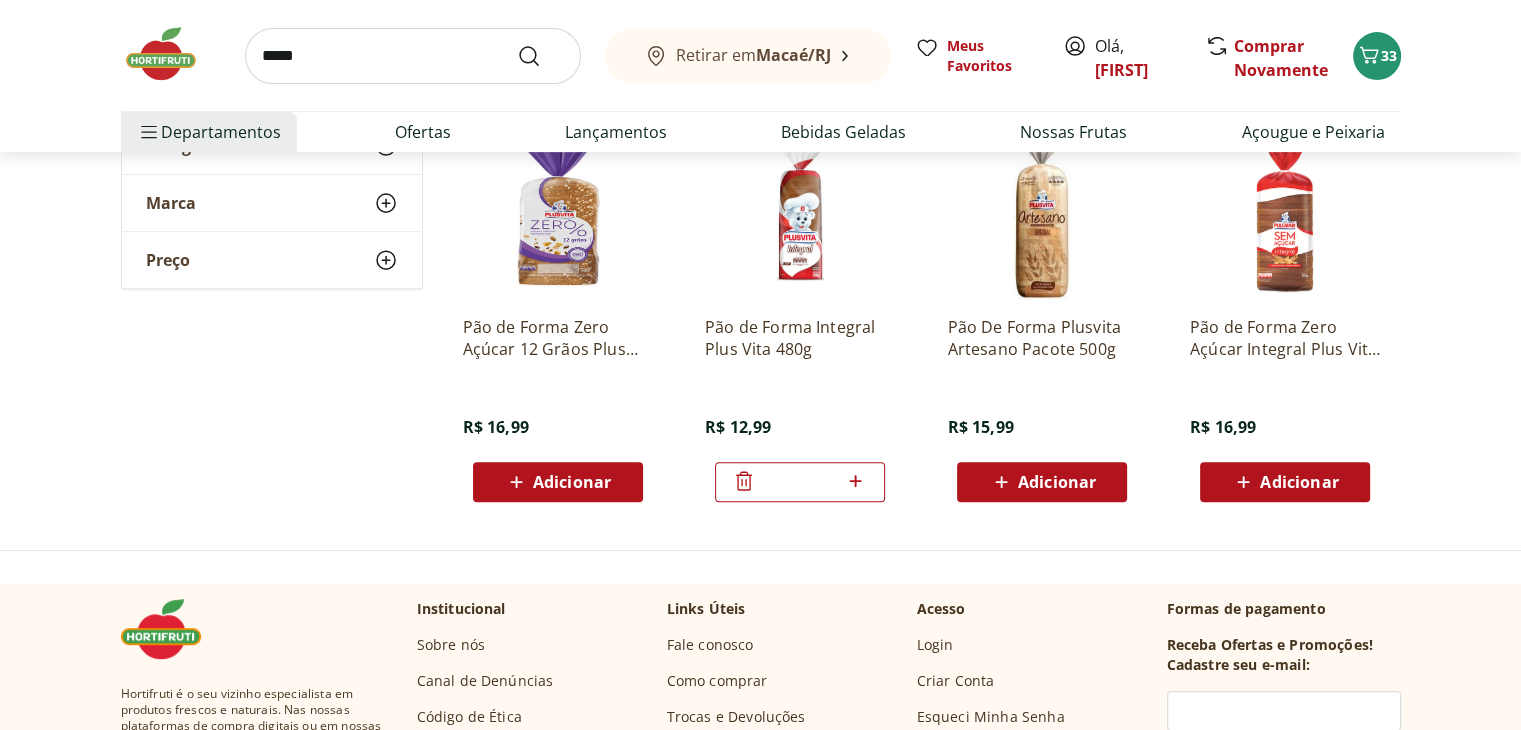 scroll, scrollTop: 0, scrollLeft: 0, axis: both 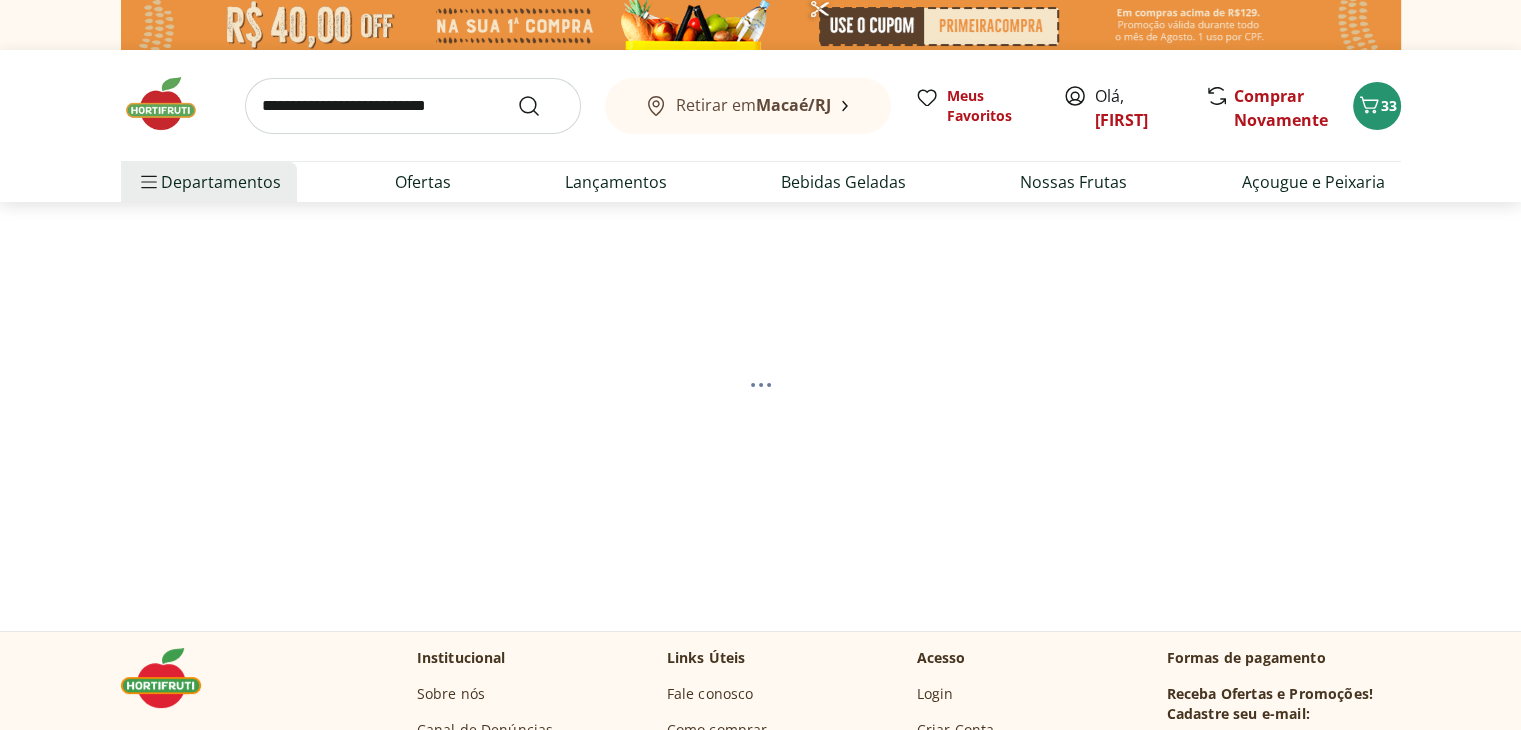 select on "**********" 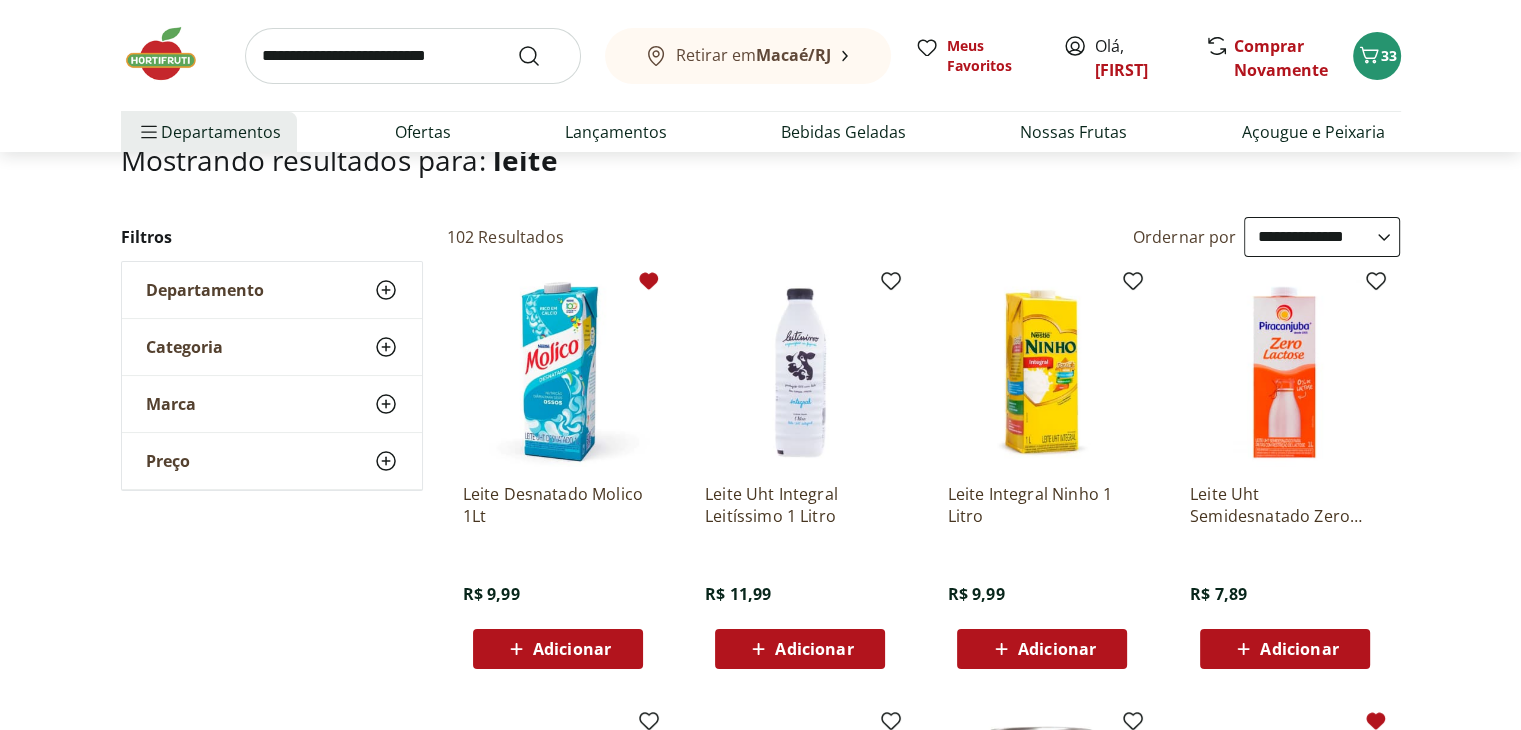 scroll, scrollTop: 157, scrollLeft: 0, axis: vertical 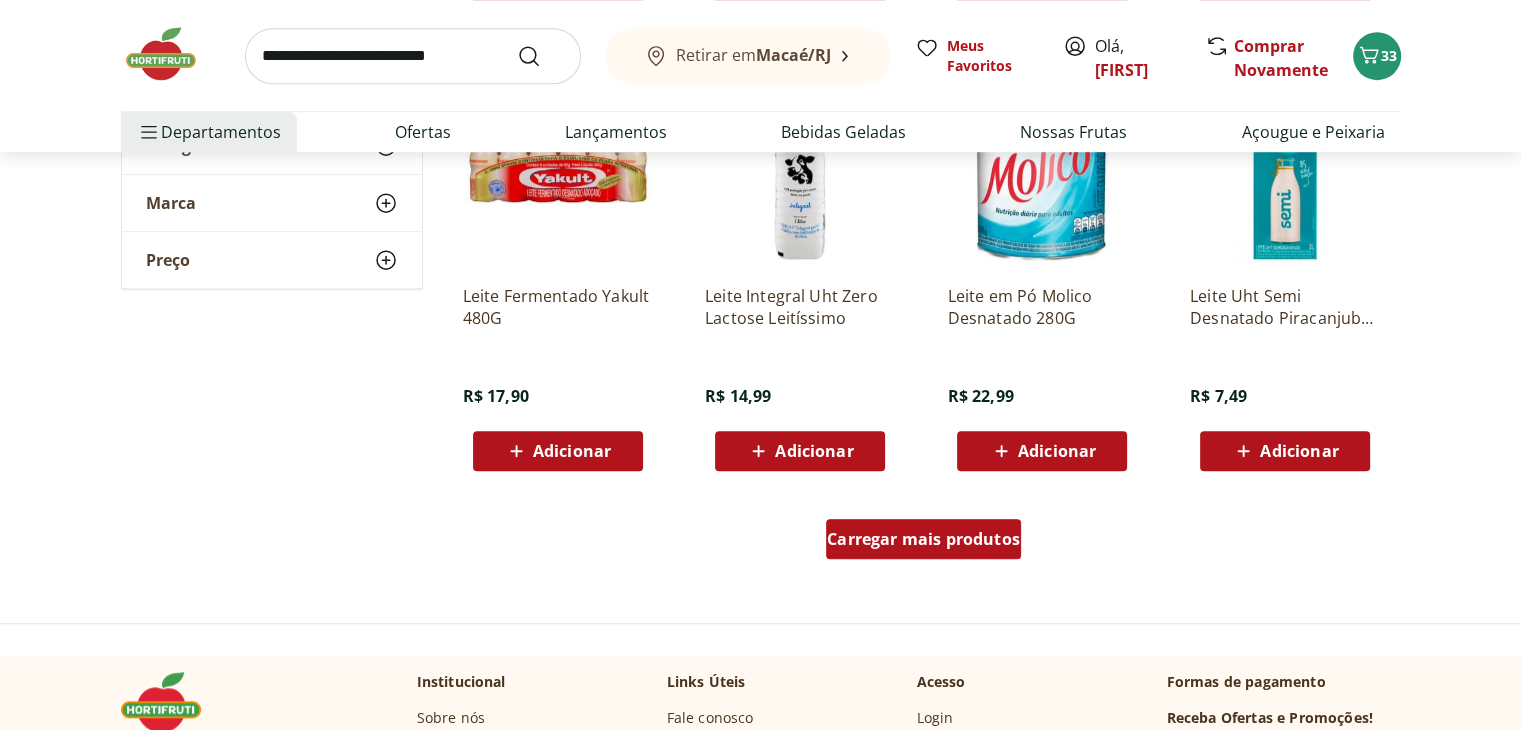 click on "Carregar mais produtos" at bounding box center [923, 539] 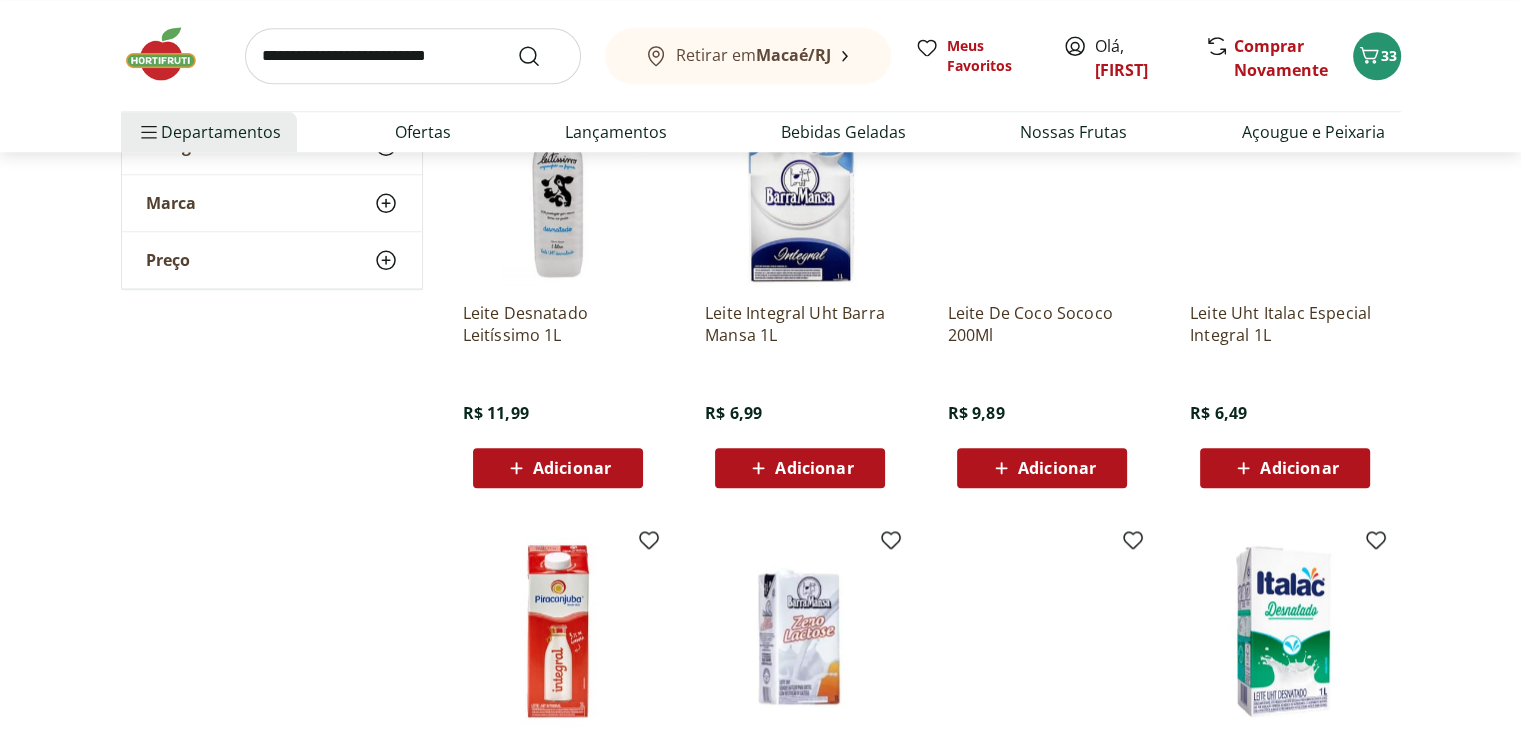 scroll, scrollTop: 2093, scrollLeft: 0, axis: vertical 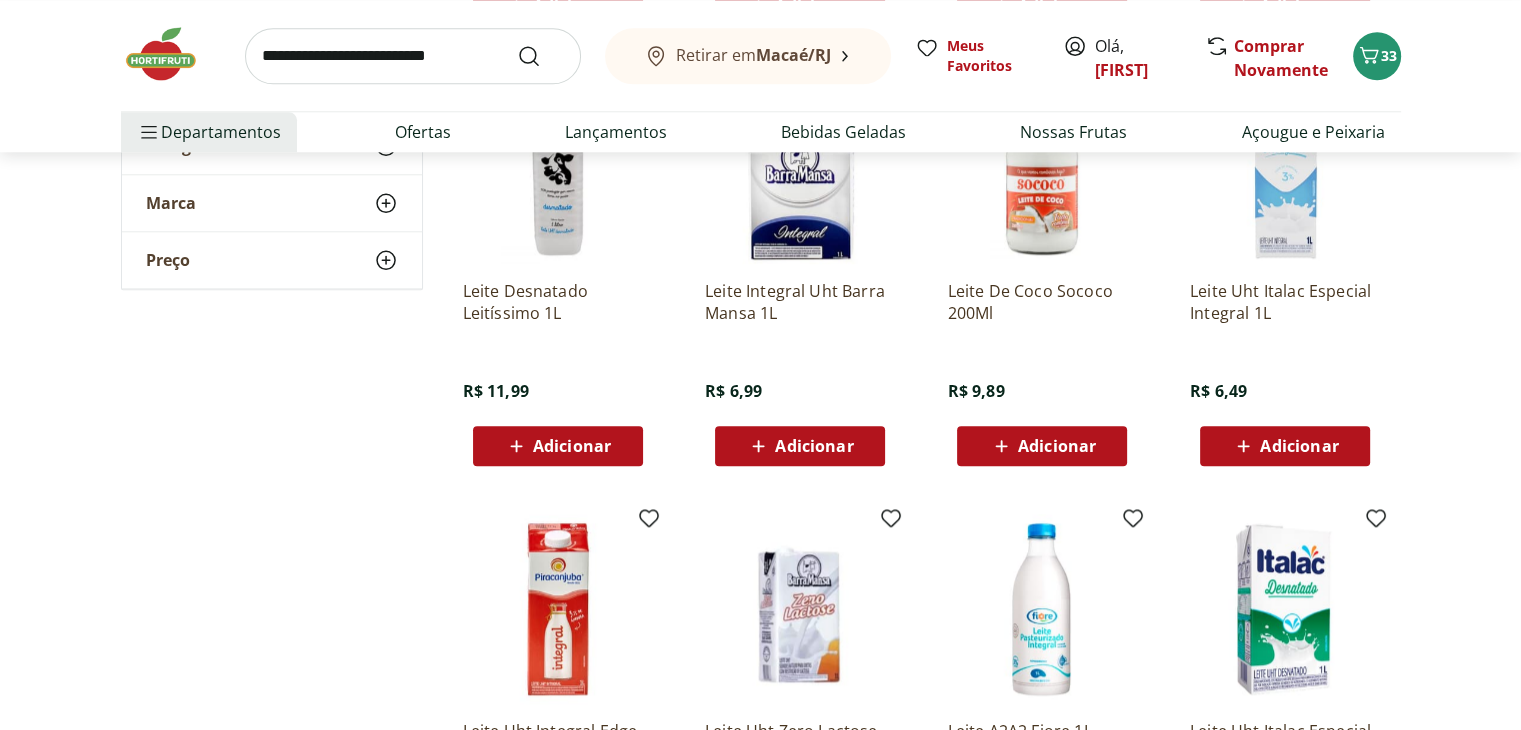 click 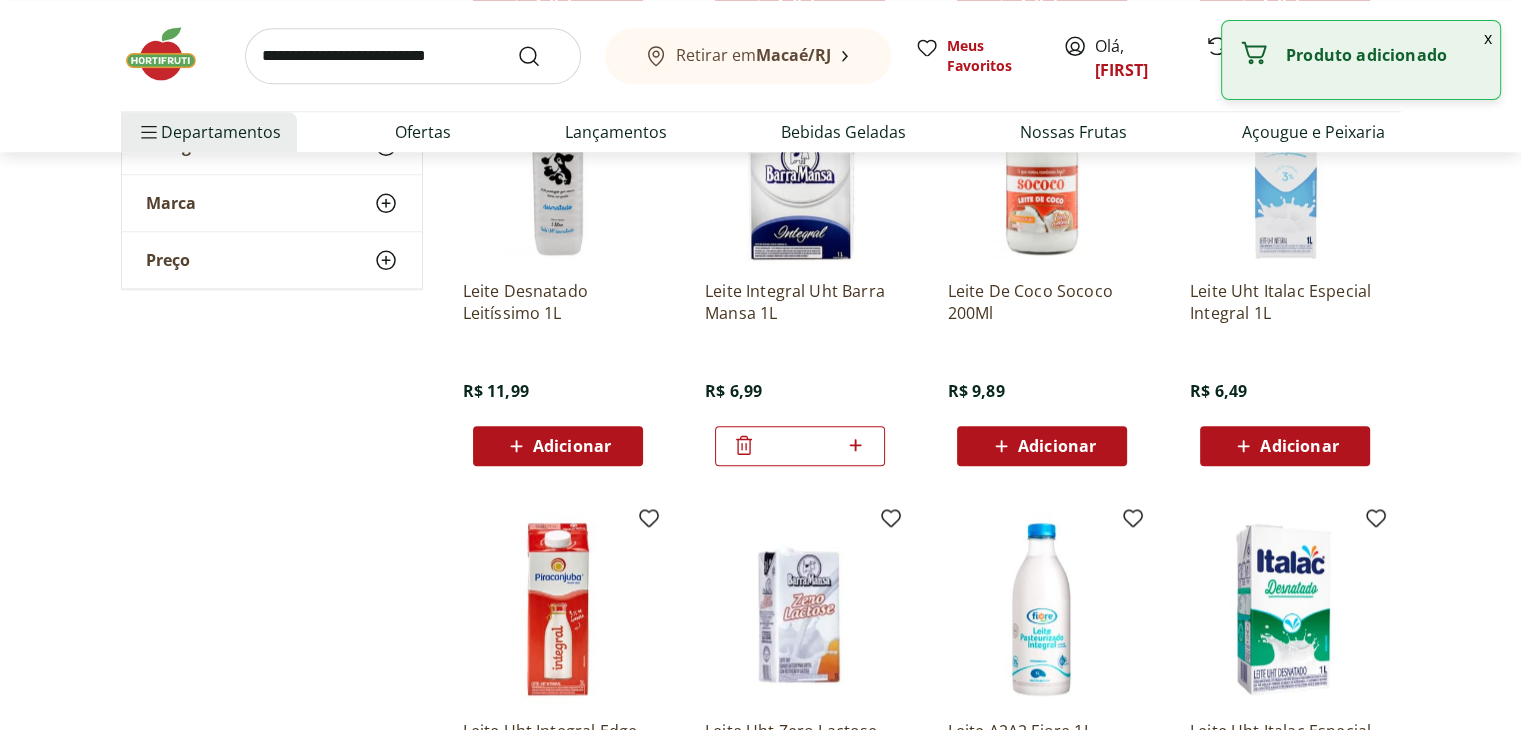 click at bounding box center (413, 56) 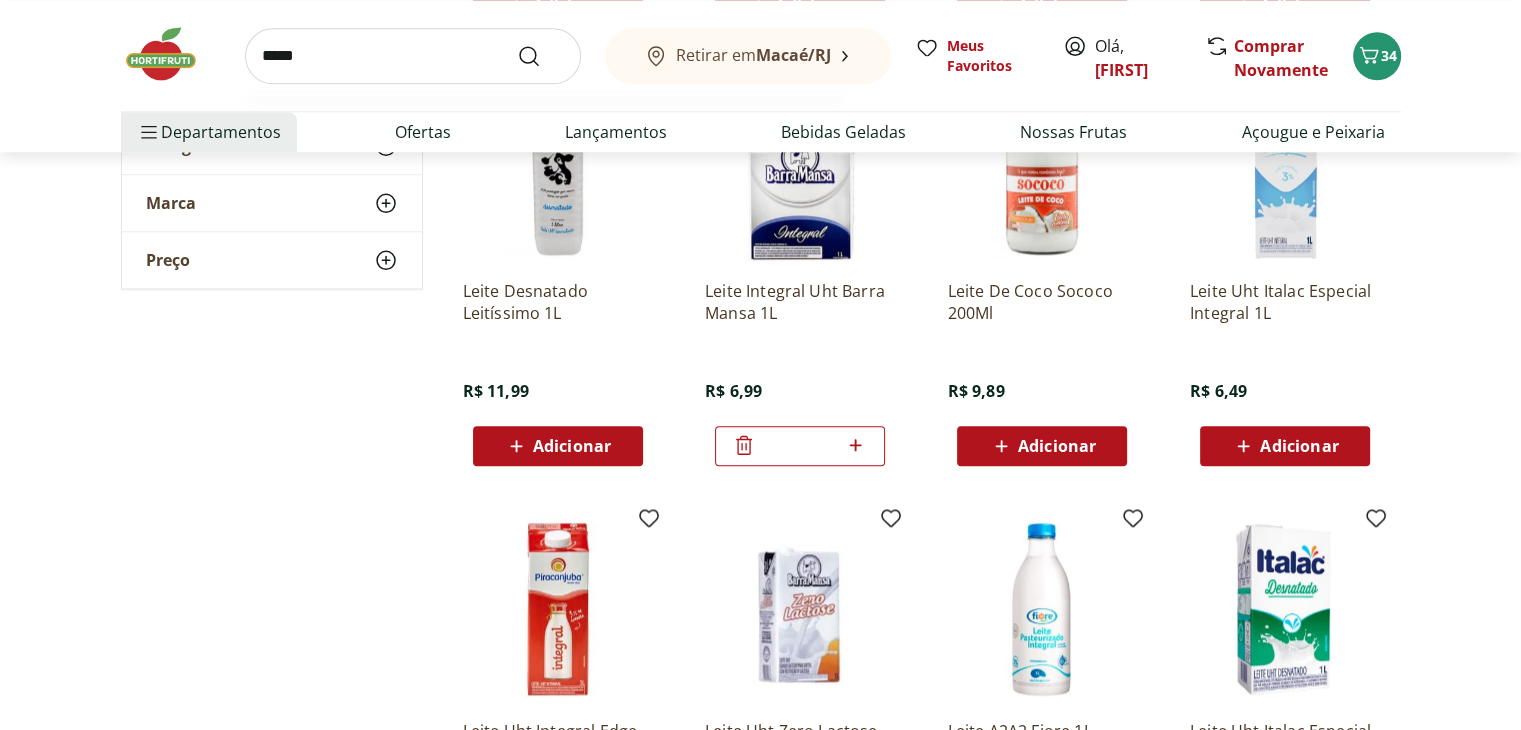 type on "*****" 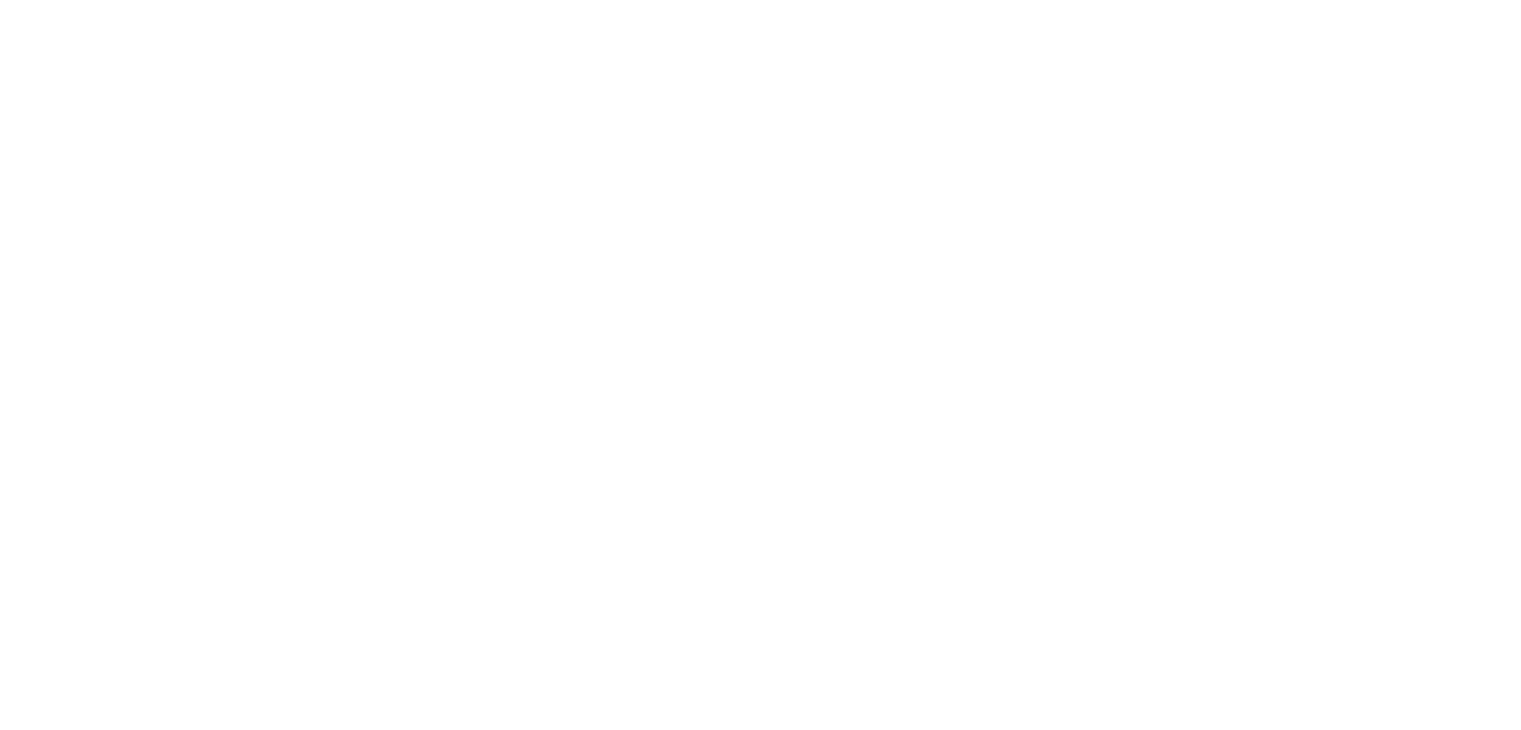 scroll, scrollTop: 0, scrollLeft: 0, axis: both 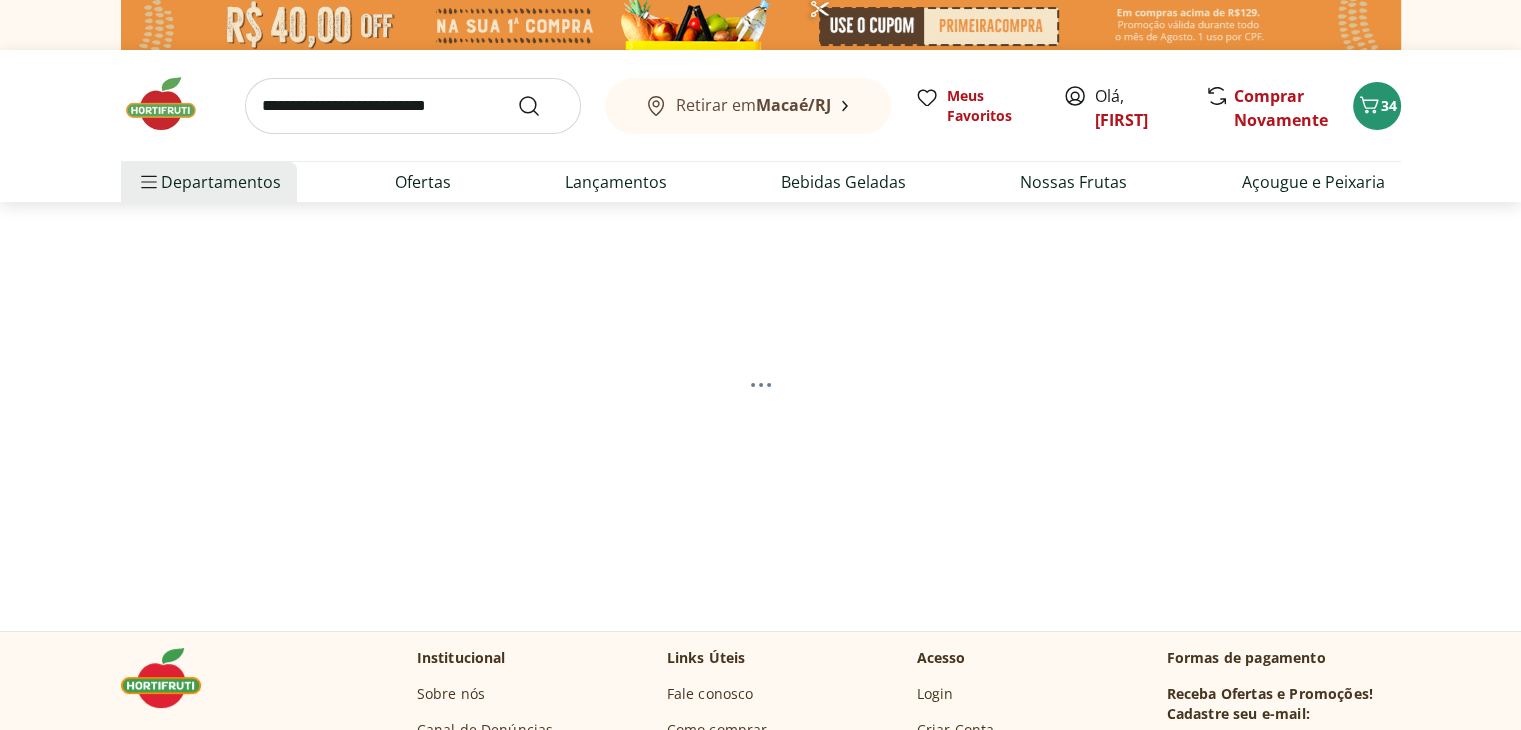 select on "**********" 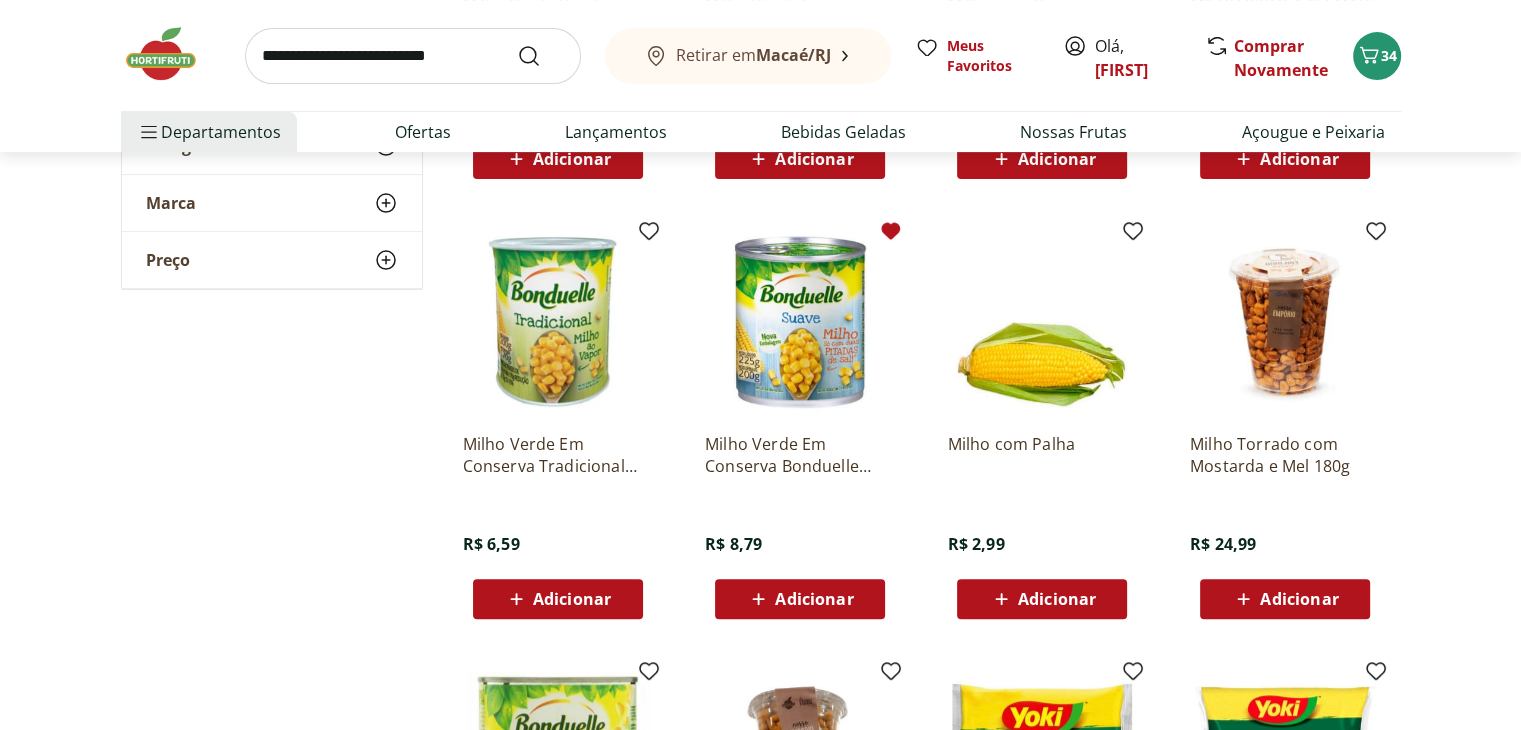 scroll, scrollTop: 637, scrollLeft: 0, axis: vertical 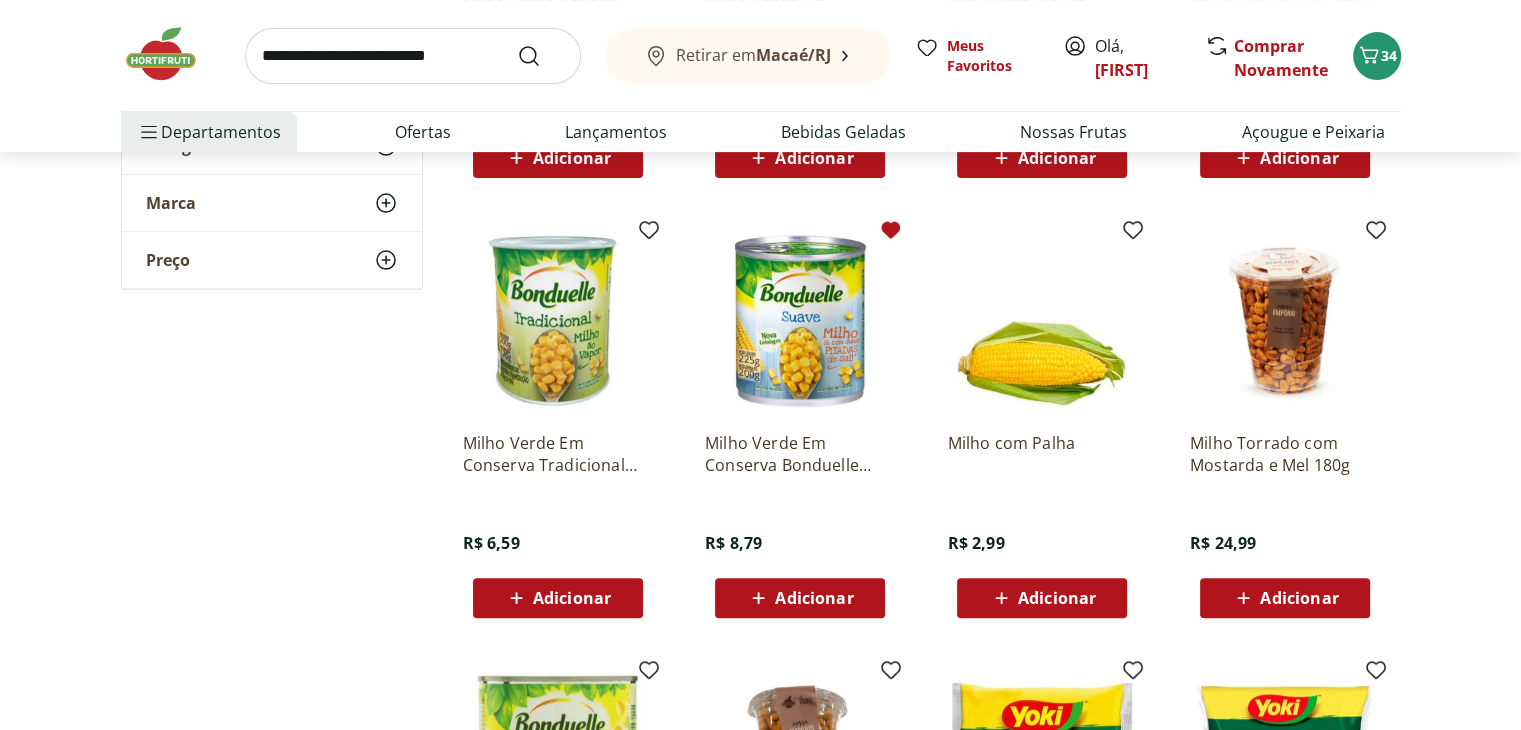 click 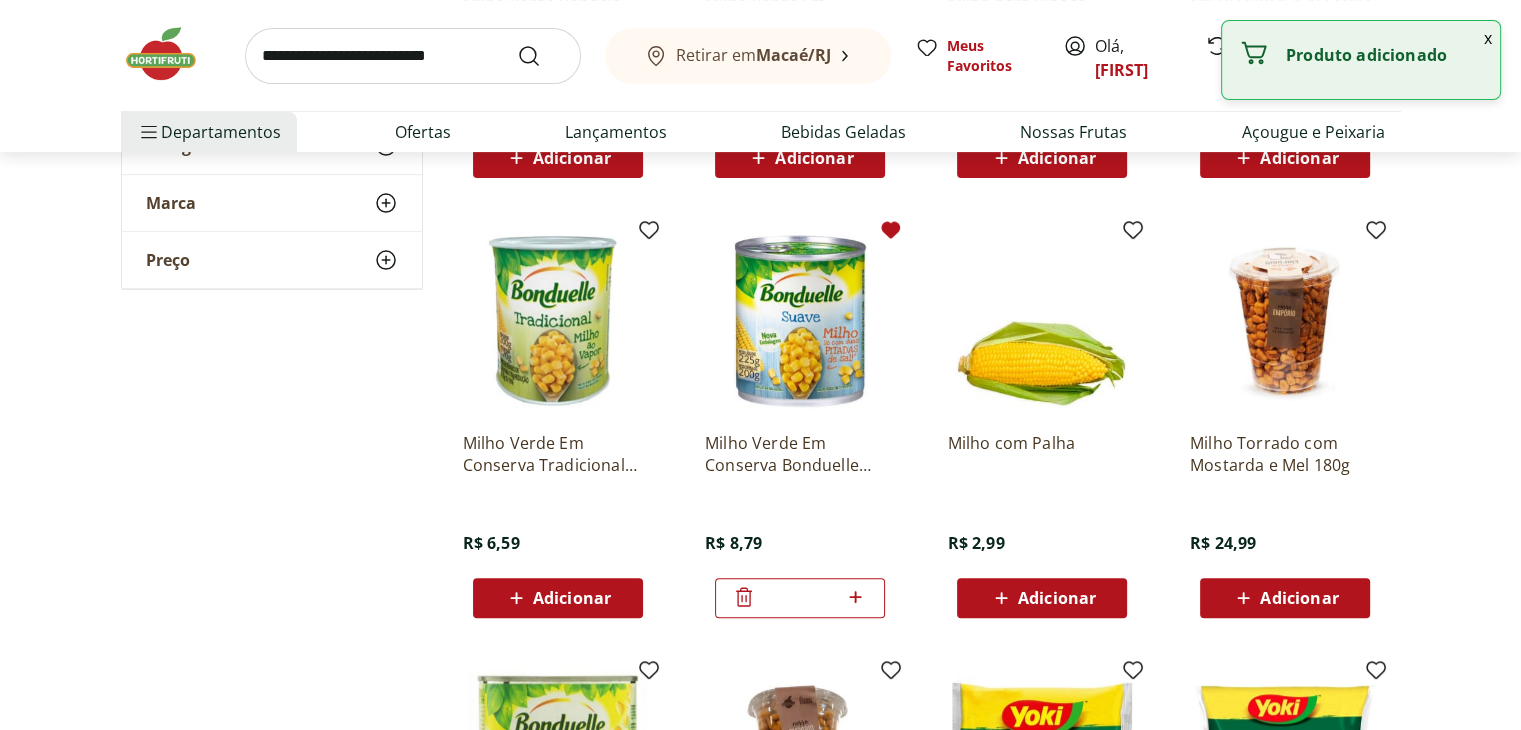 click 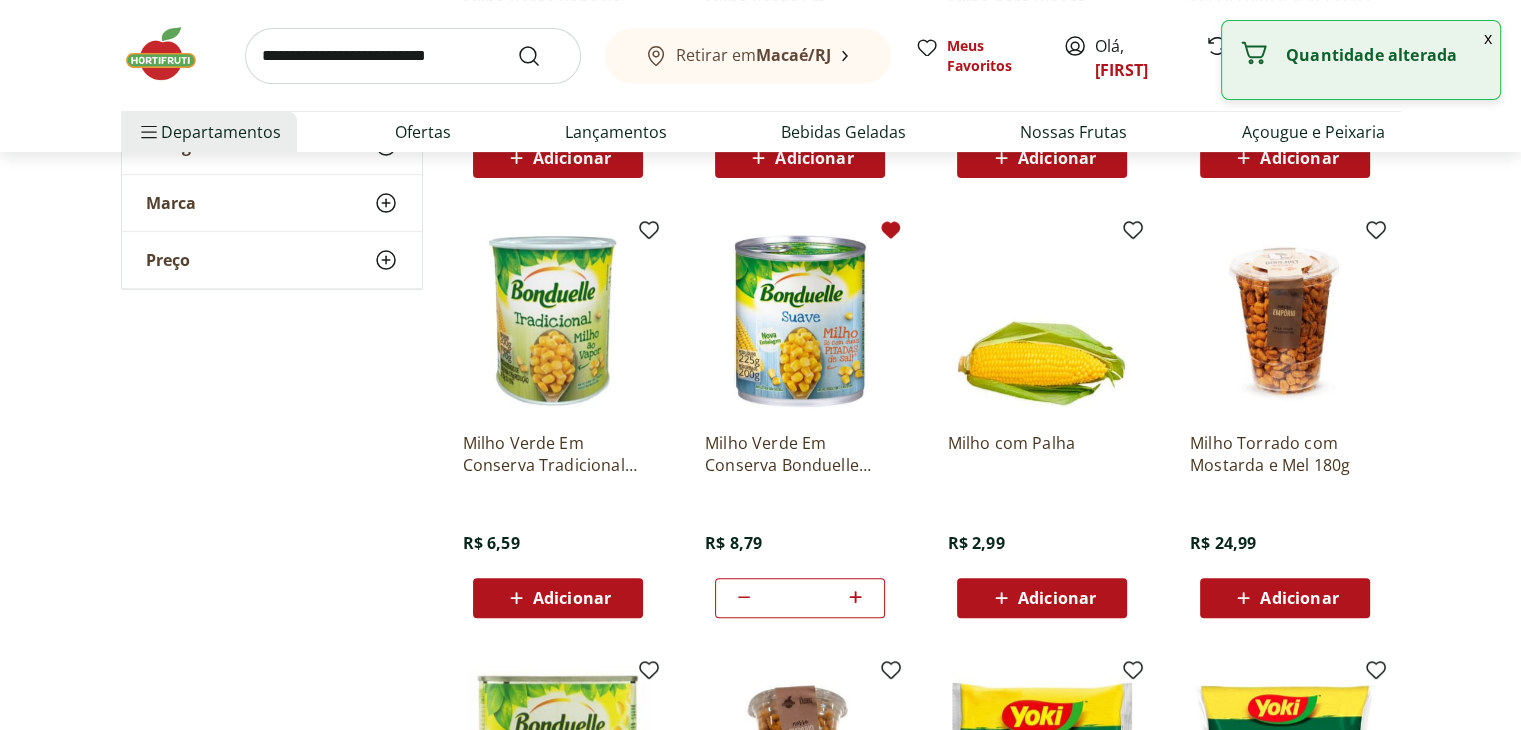 click at bounding box center (413, 56) 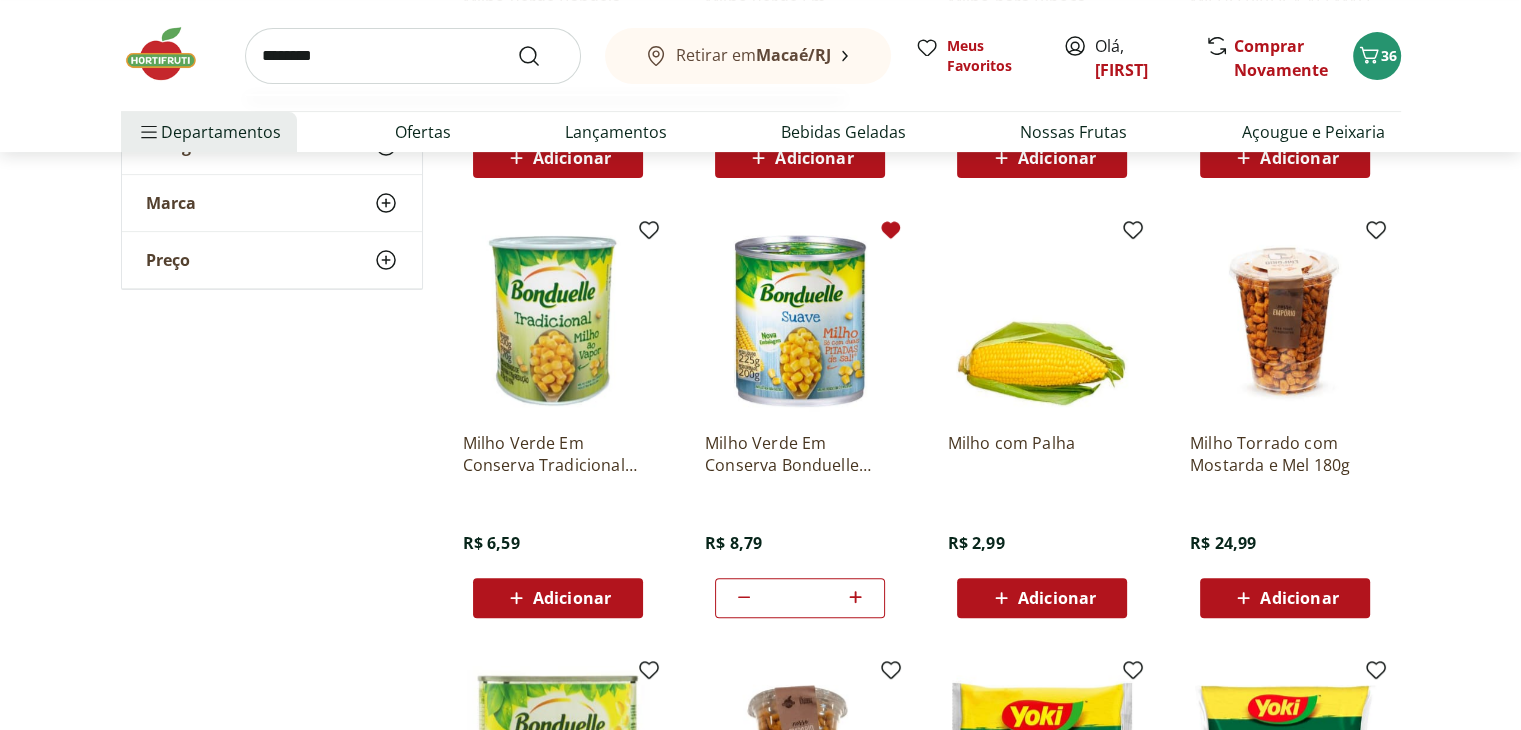 type on "********" 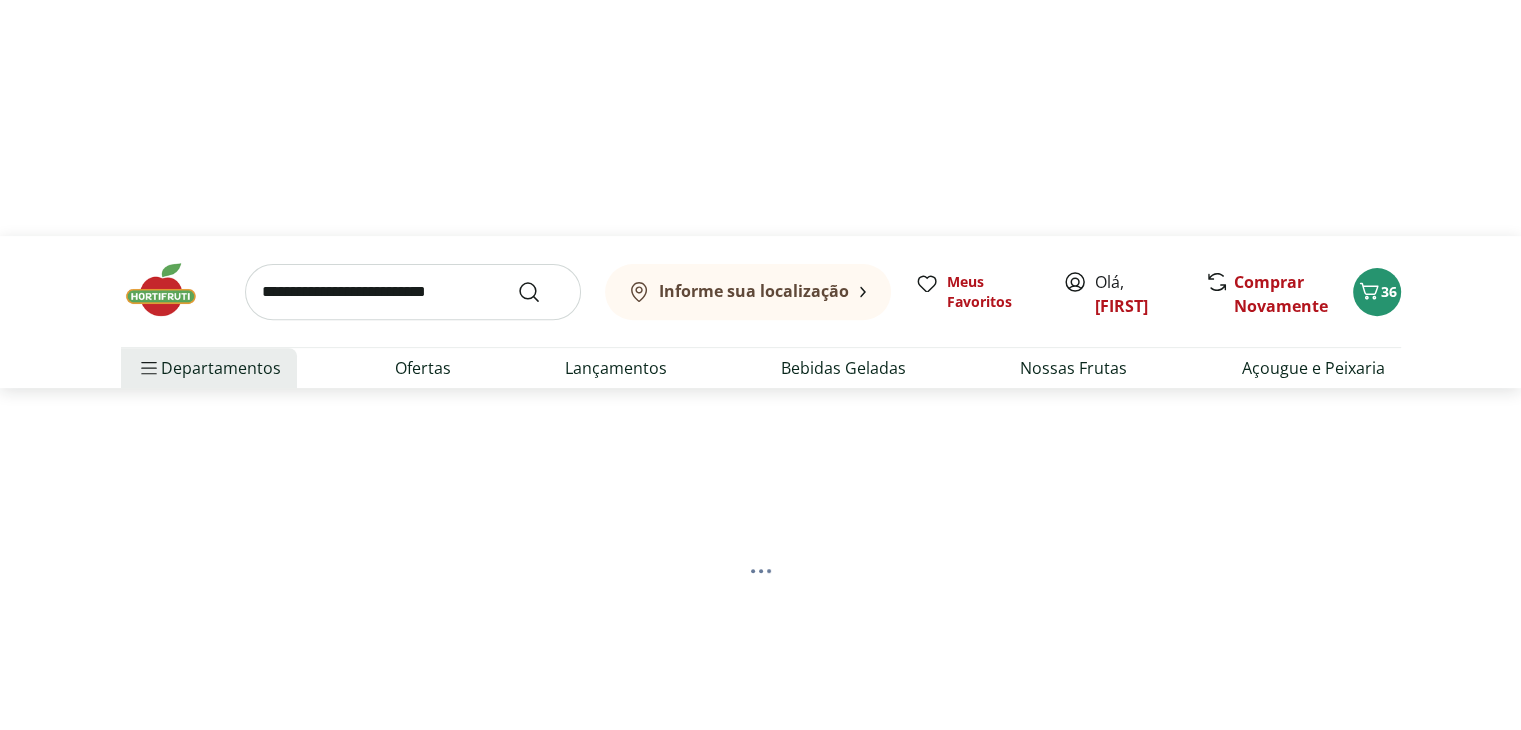scroll, scrollTop: 0, scrollLeft: 0, axis: both 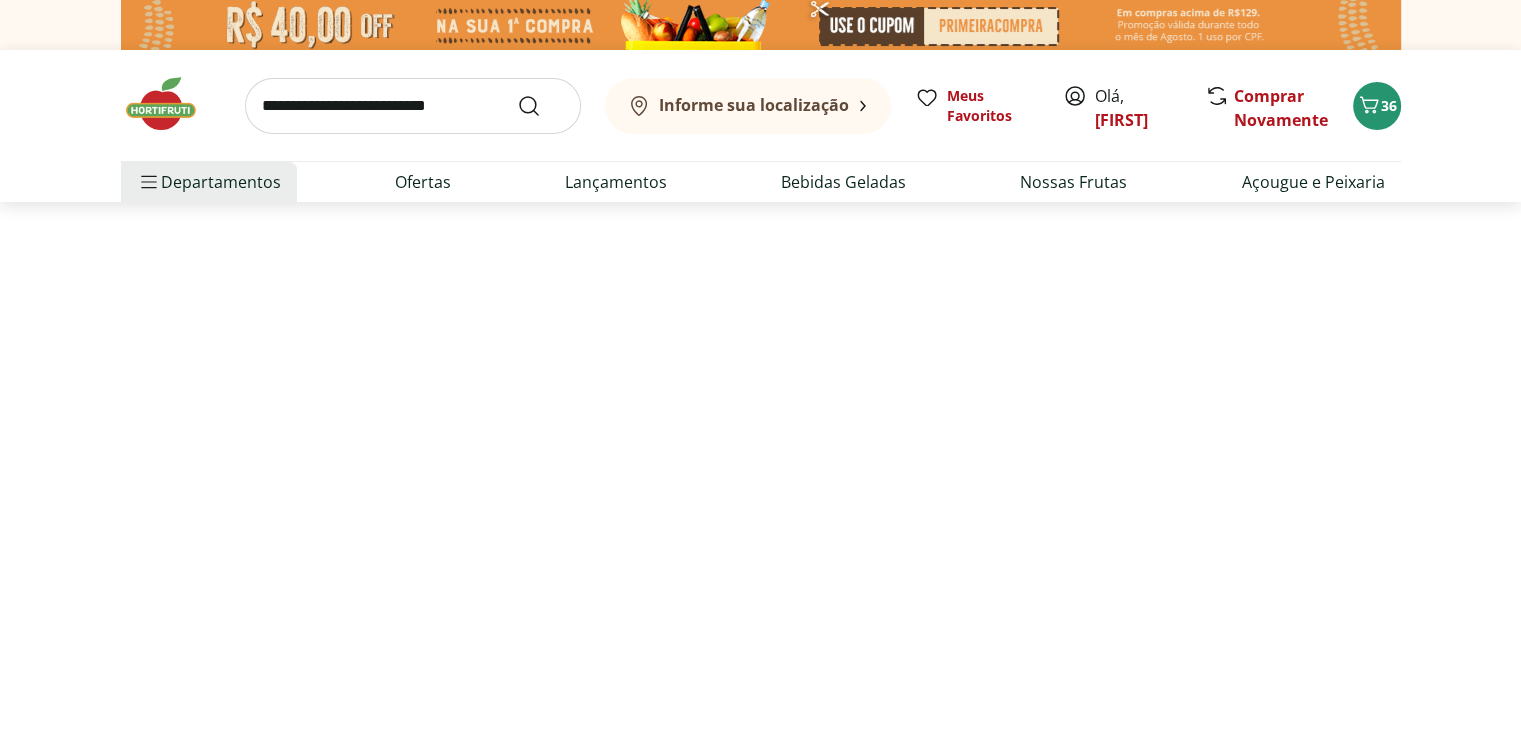 select on "**********" 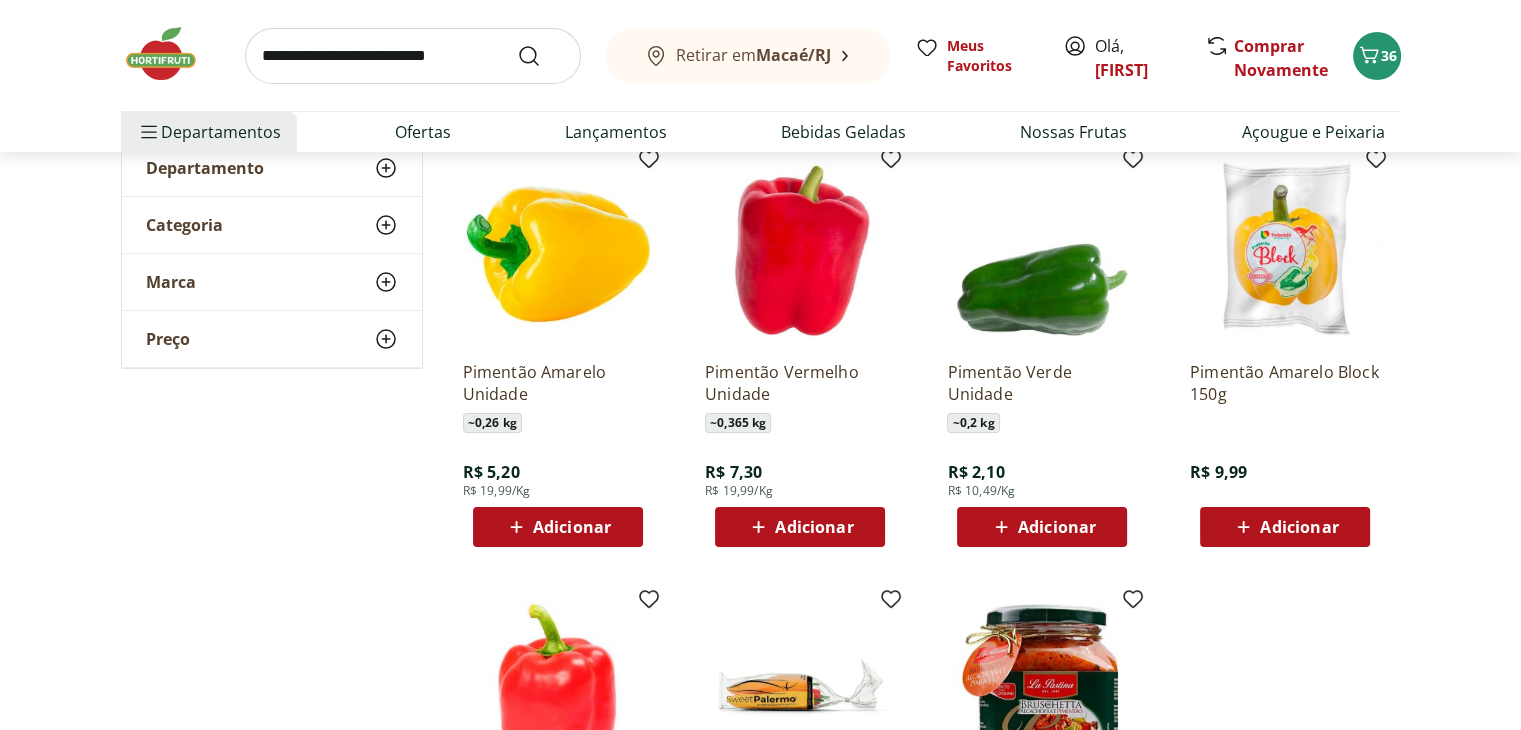 scroll, scrollTop: 353, scrollLeft: 0, axis: vertical 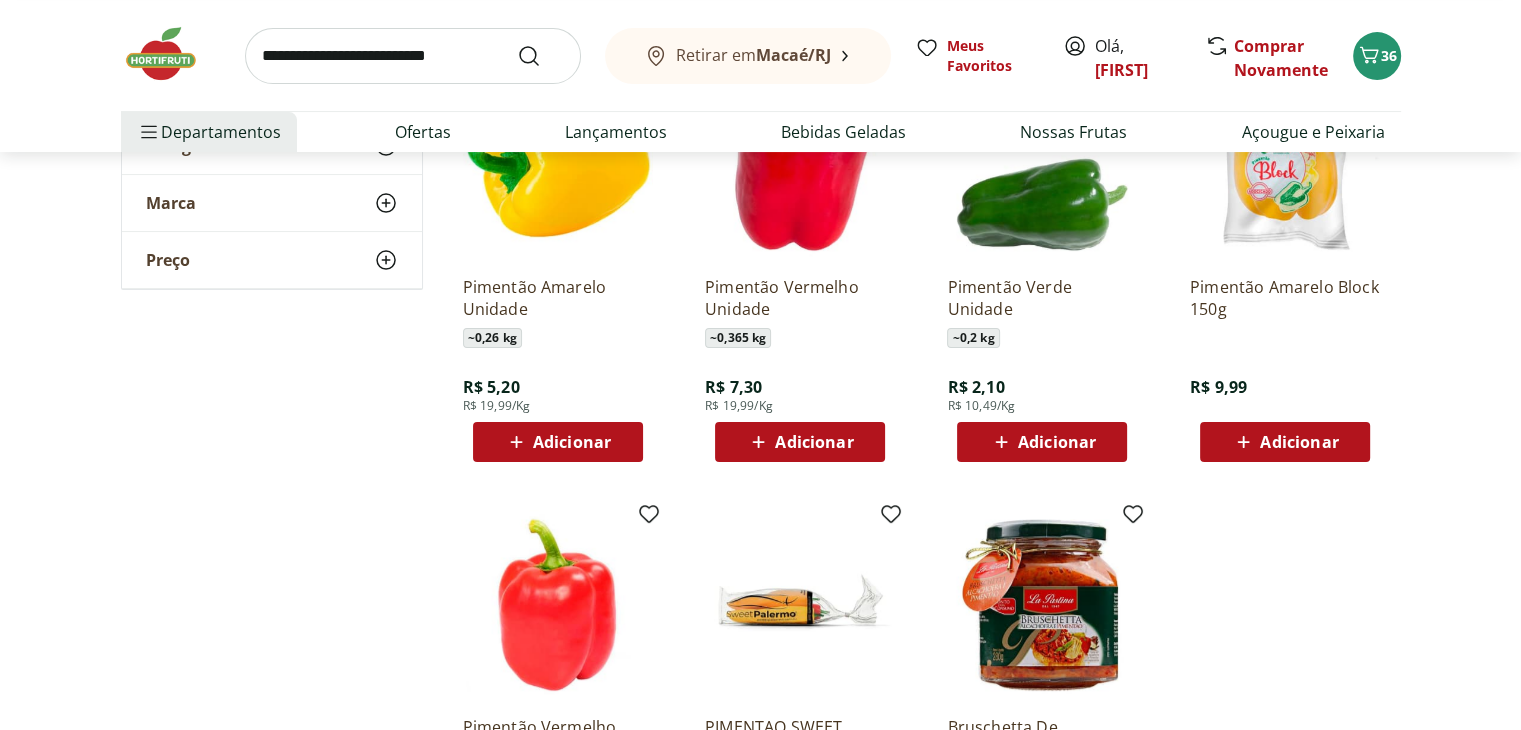 click on "Adicionar" at bounding box center (800, 442) 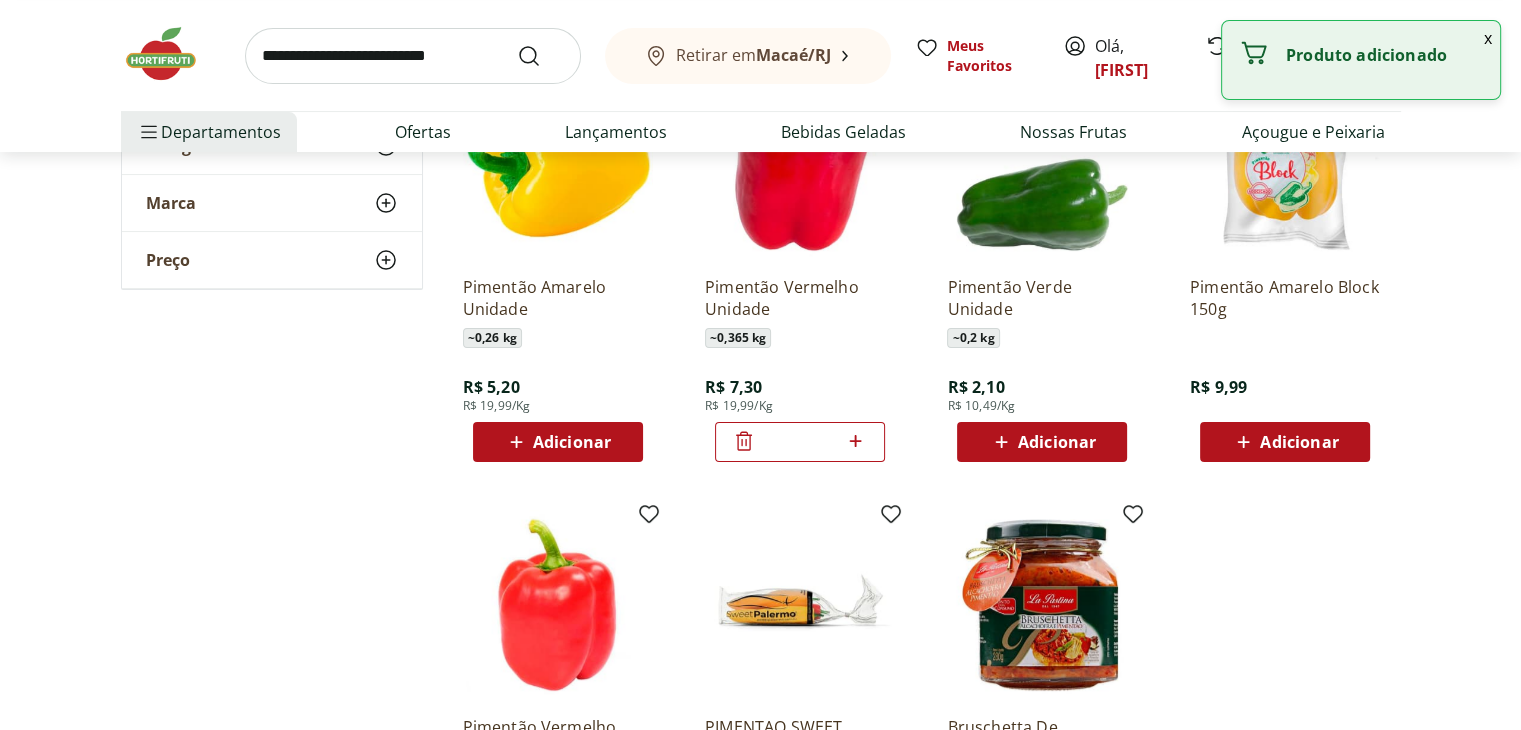 click 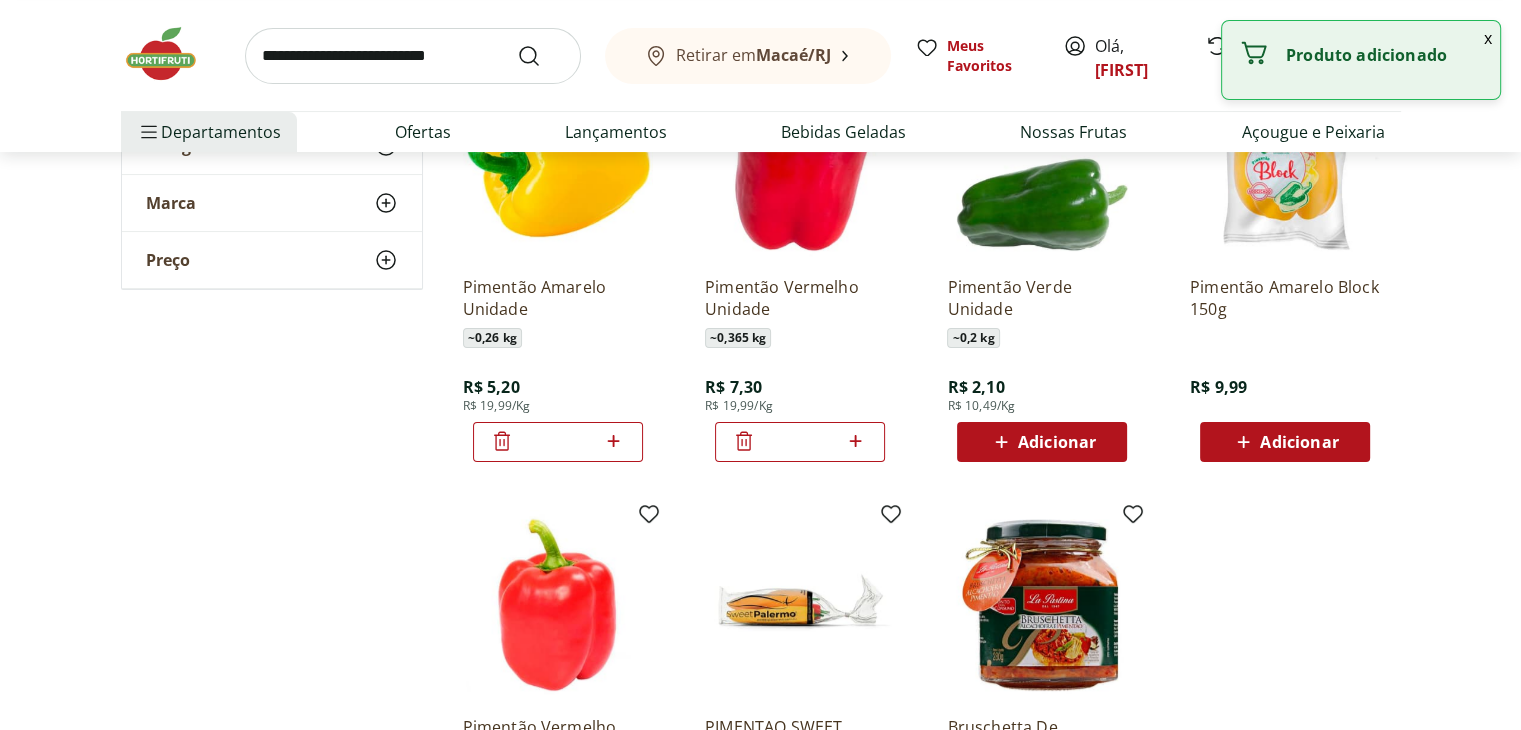 click at bounding box center [413, 56] 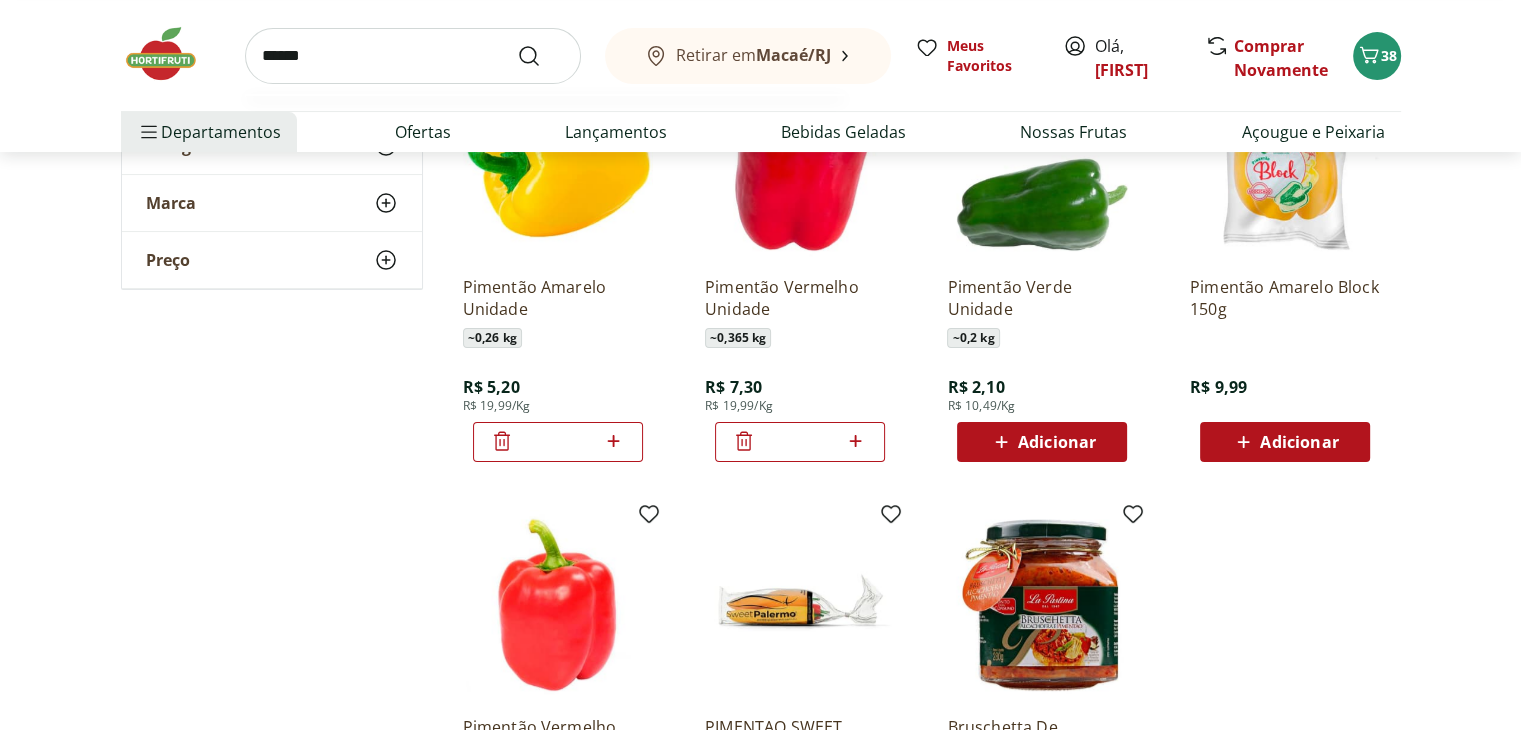 type on "******" 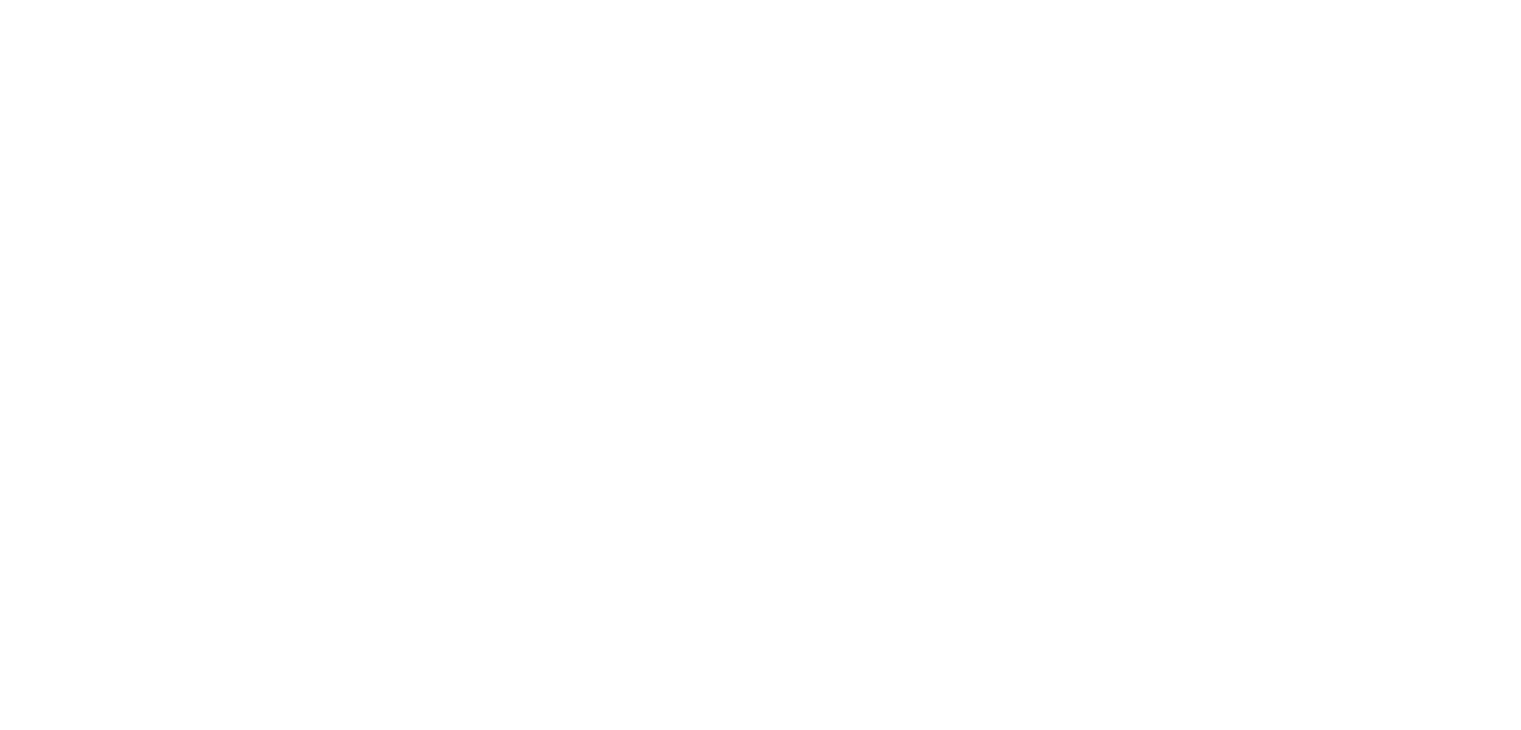 scroll, scrollTop: 0, scrollLeft: 0, axis: both 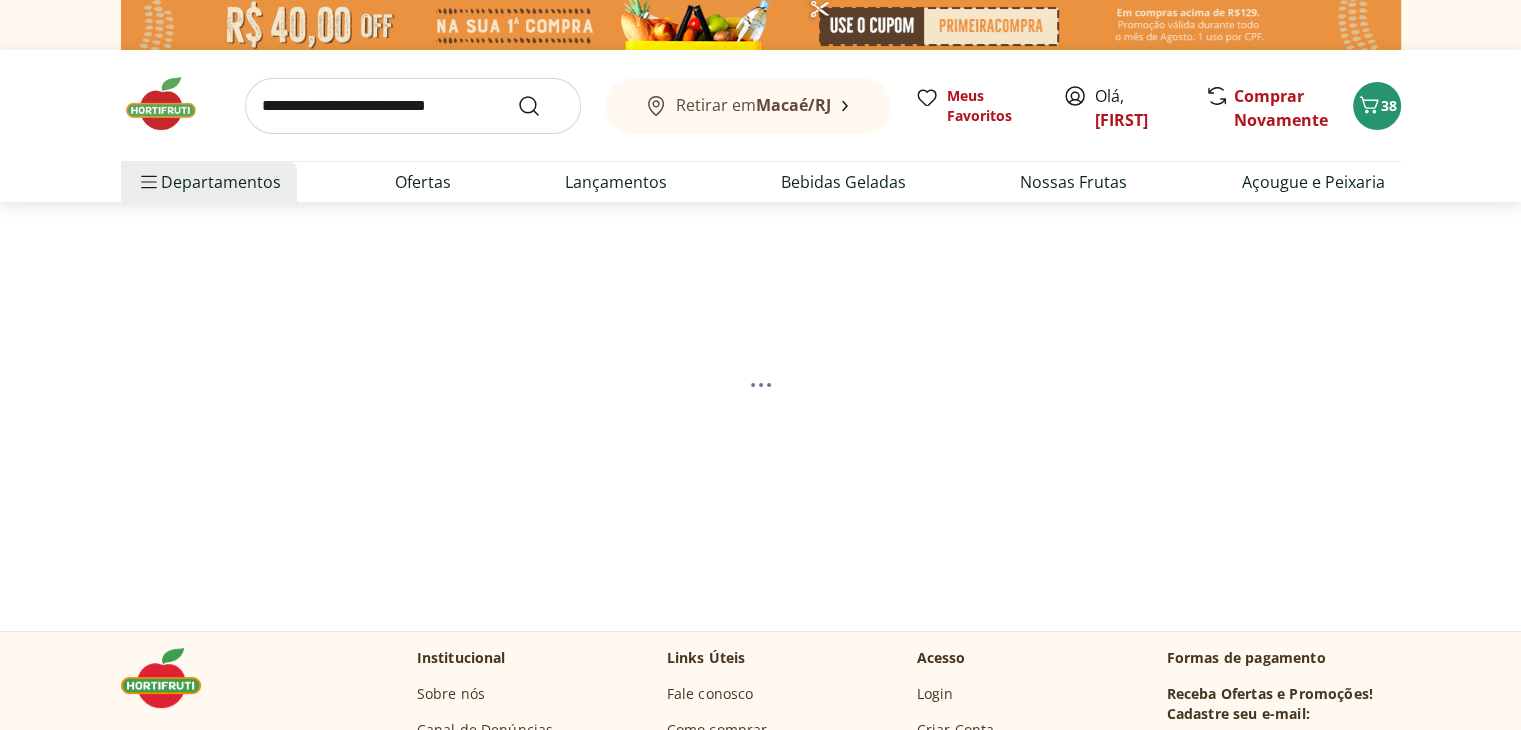 select on "**********" 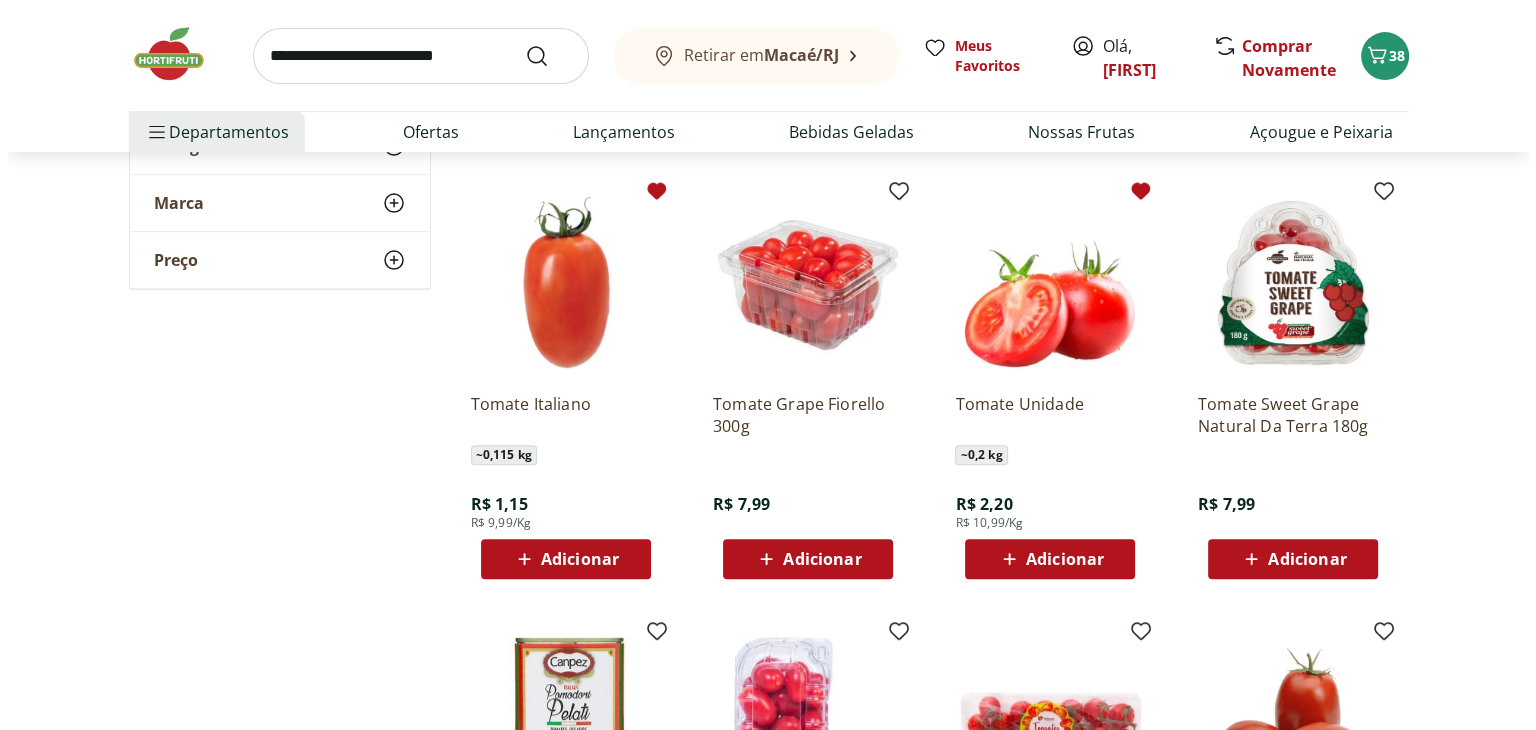 scroll, scrollTop: 677, scrollLeft: 0, axis: vertical 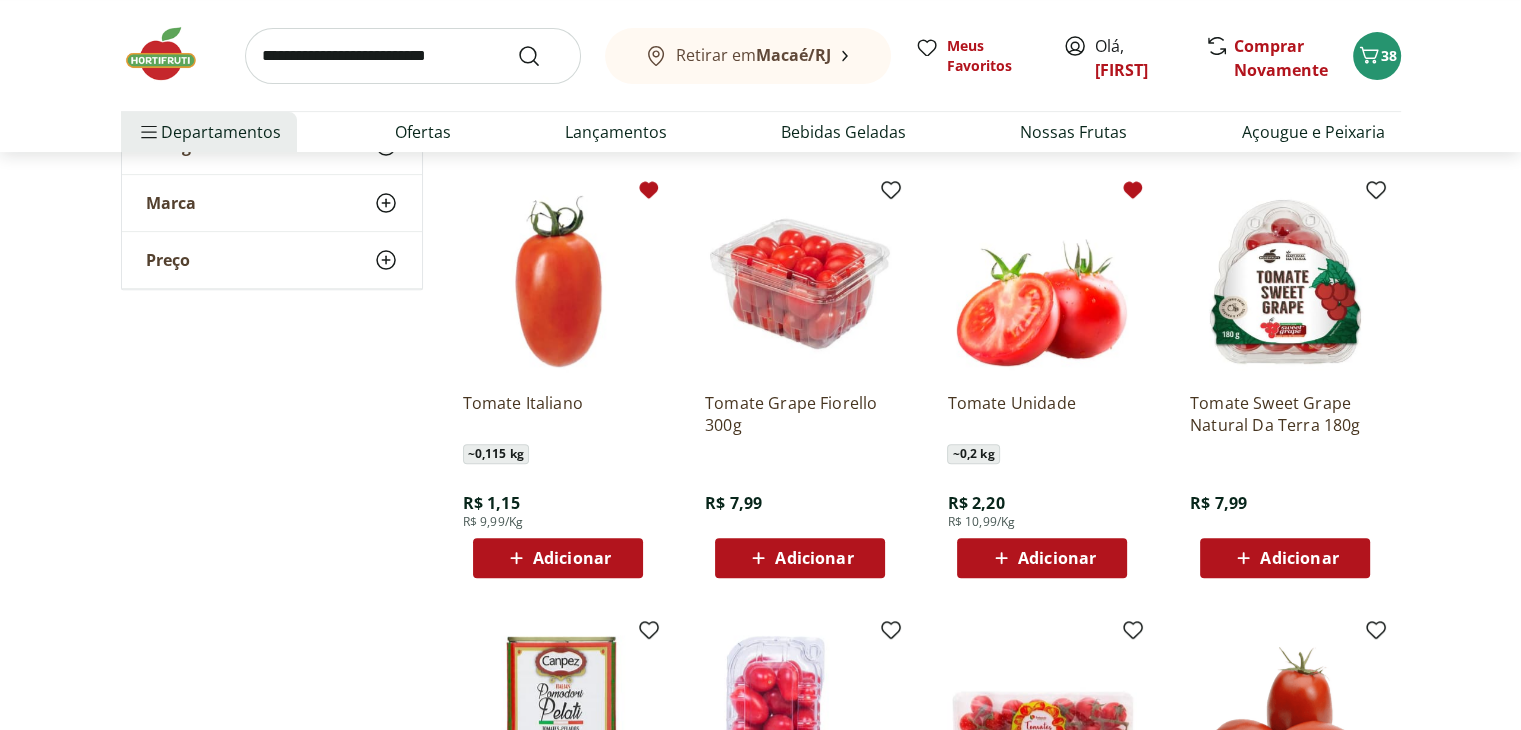 click 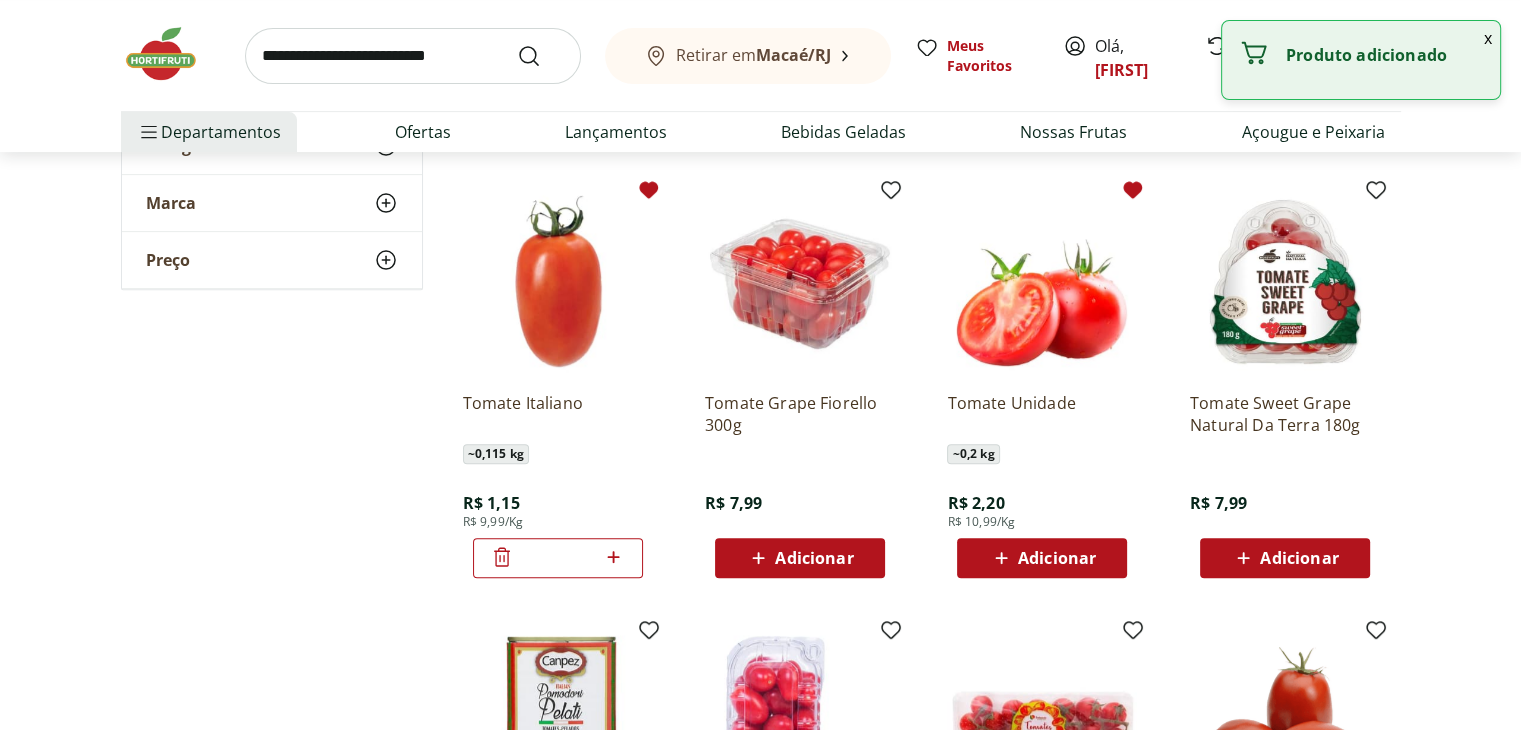 click on "*" at bounding box center [558, 558] 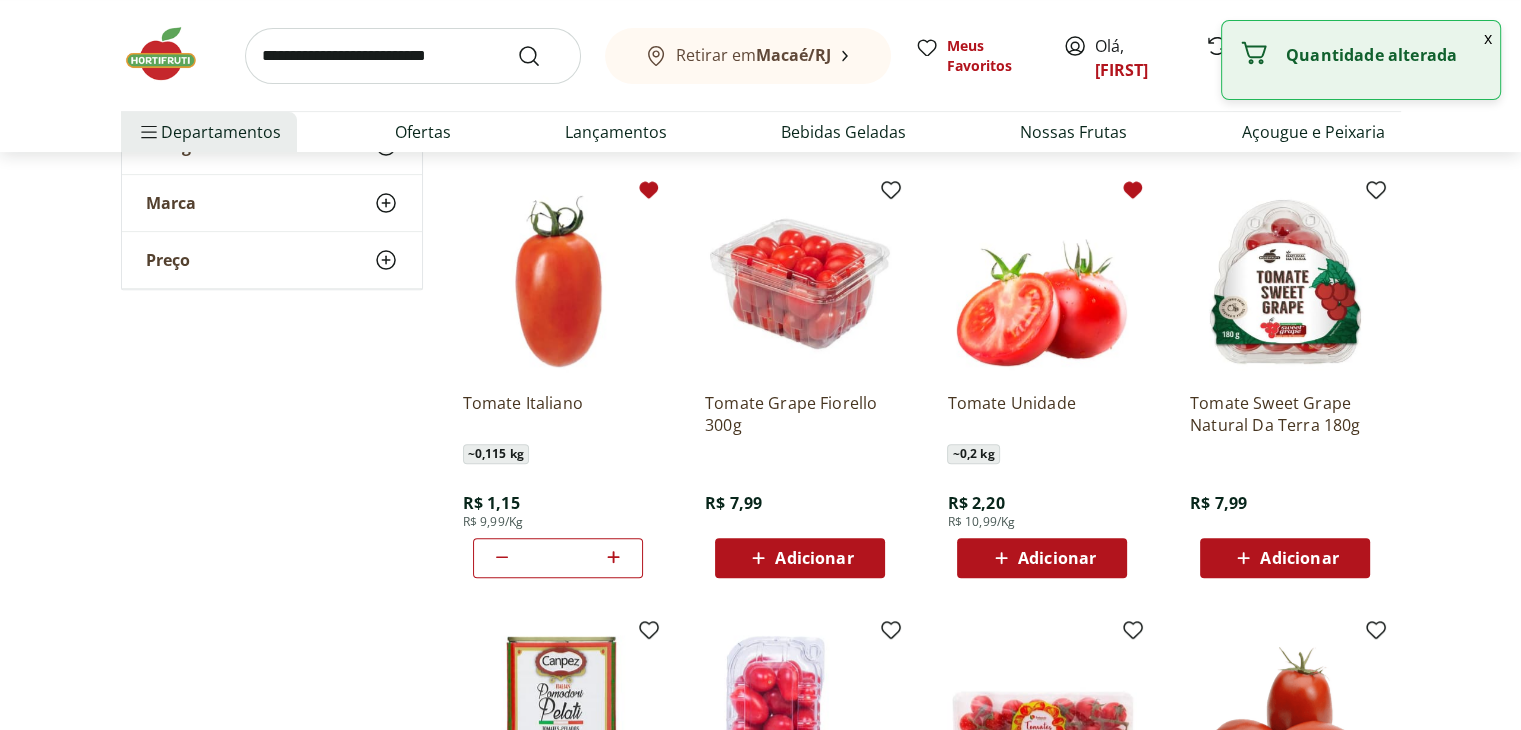 click 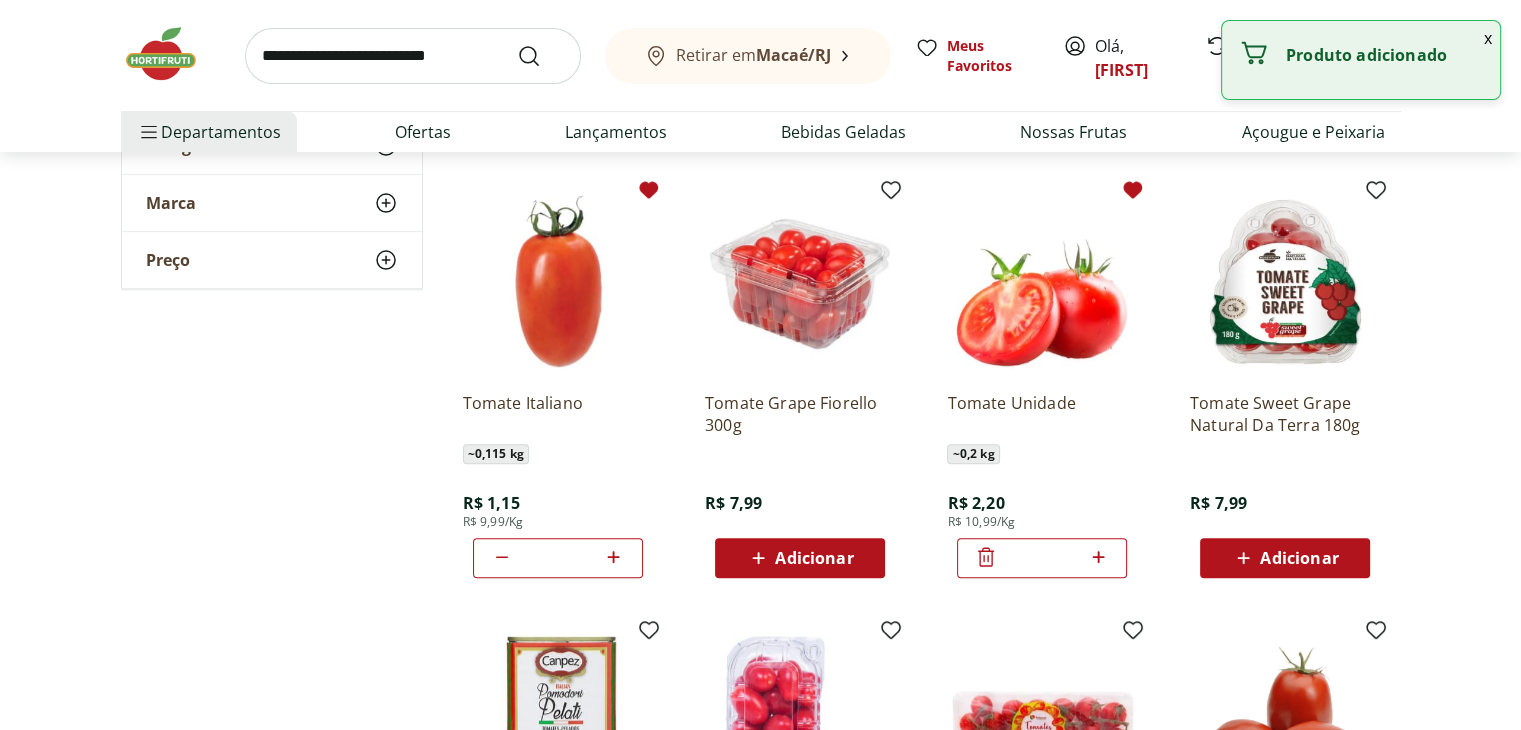 click 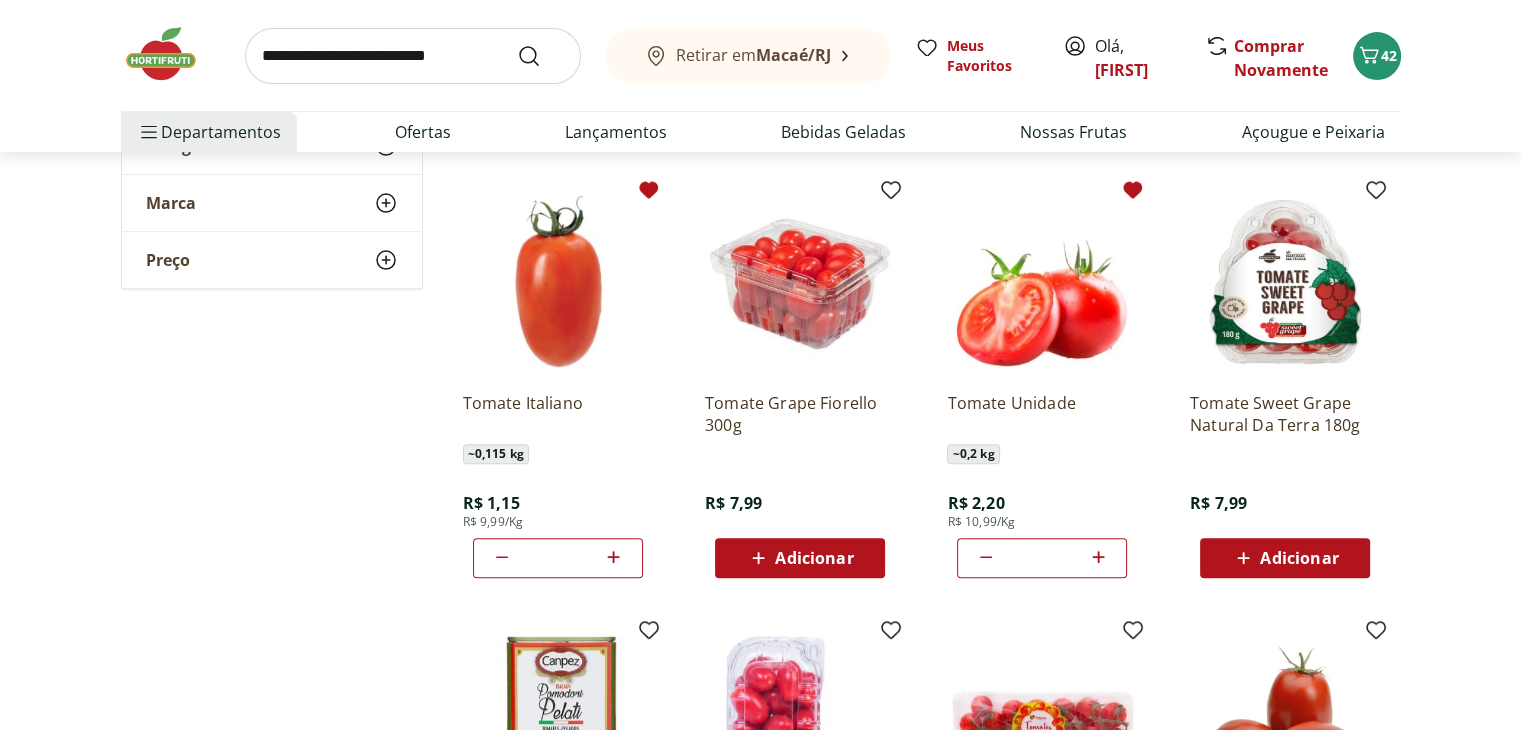 click 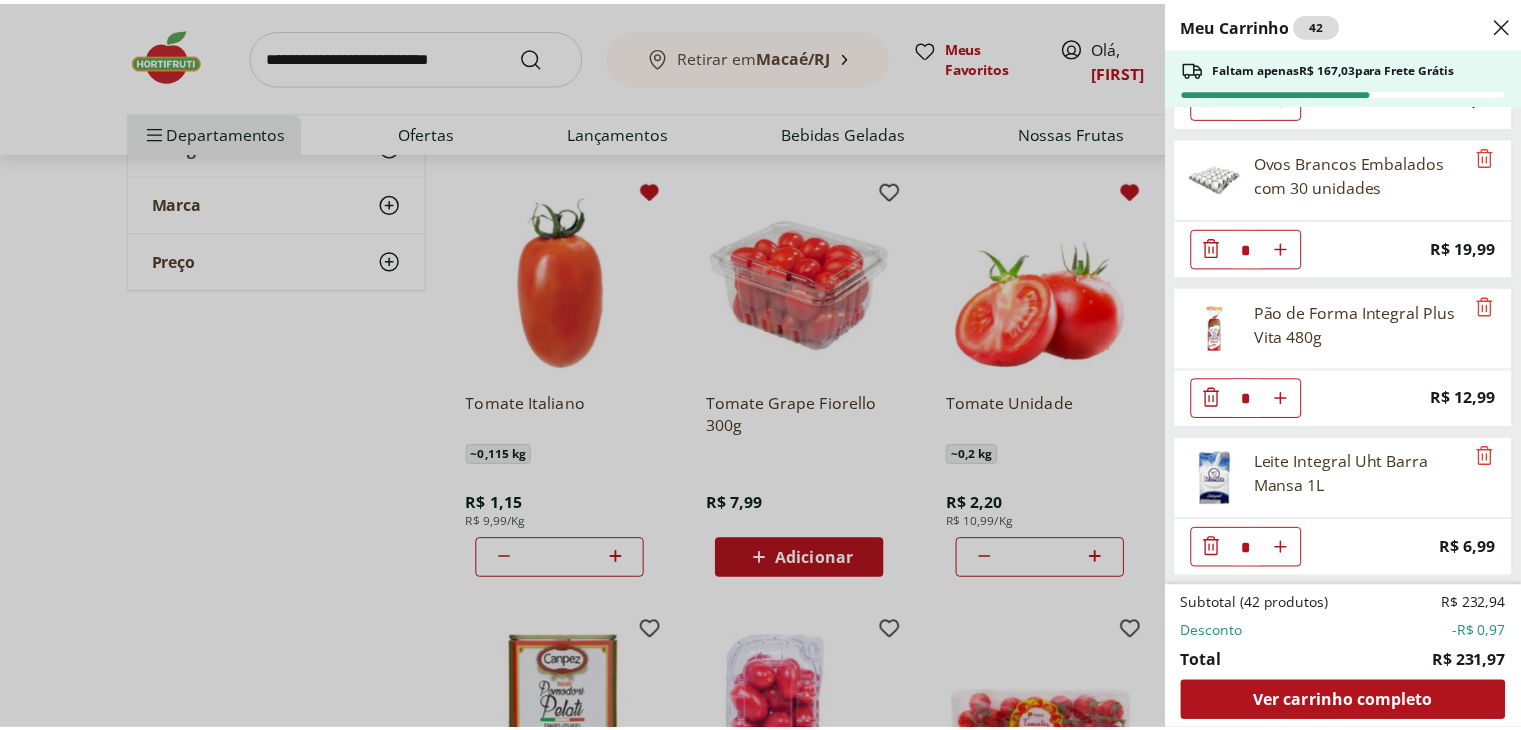 scroll, scrollTop: 880, scrollLeft: 0, axis: vertical 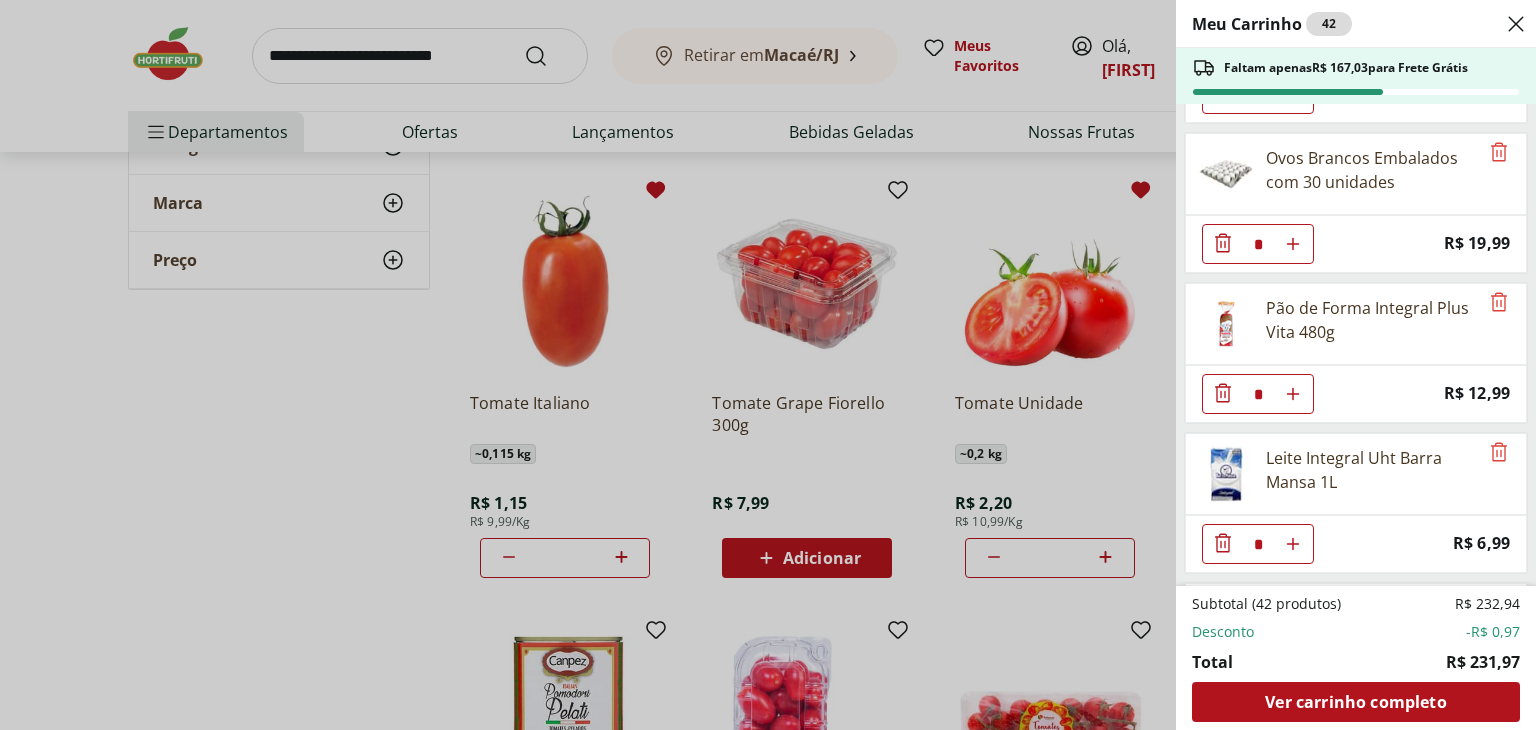 click on "Meu Carrinho 42 Faltam apenas  R$ 167,03  para Frete Grátis Bife Ancho Entrecote Resfriado Maturatta Unidade * Price: R$ 90,87 Alho Nacional Unidade * Original price: R$ 2,03 Price: R$ 1,79 Cebola Nacional Unidade * Original price: R$ 1,00 Price: R$ 0,75 Cebola Roxa Unidade * Price: R$ 1,40 Mamão Papaia Unidade * Price: R$ 6,49 Banana Nanica Unidade ** Price: R$ 1,47 Ovos Brancos Embalados com 30 unidades * Price: R$ 19,99 Pão de Forma Integral Plus Vita 480g * Price: R$ 12,99 Leite Integral Uht Barra Mansa 1L * Price: R$ 6,99 Milho Verde Em Conserva Bonduelle Lata 200G * Price: R$ 8,79 Pimentão Vermelho Unidade * Price: R$ 7,30 Pimentão Amarelo Unidade * Price: R$ 5,20 Tomate Italiano * Price: R$ 1,15 Tomate Unidade * Price: R$ 2,20 Subtotal (42 produtos) R$ 232,94 Desconto -R$ 0,97 Total R$ 231,97 Ver carrinho completo" at bounding box center (768, 365) 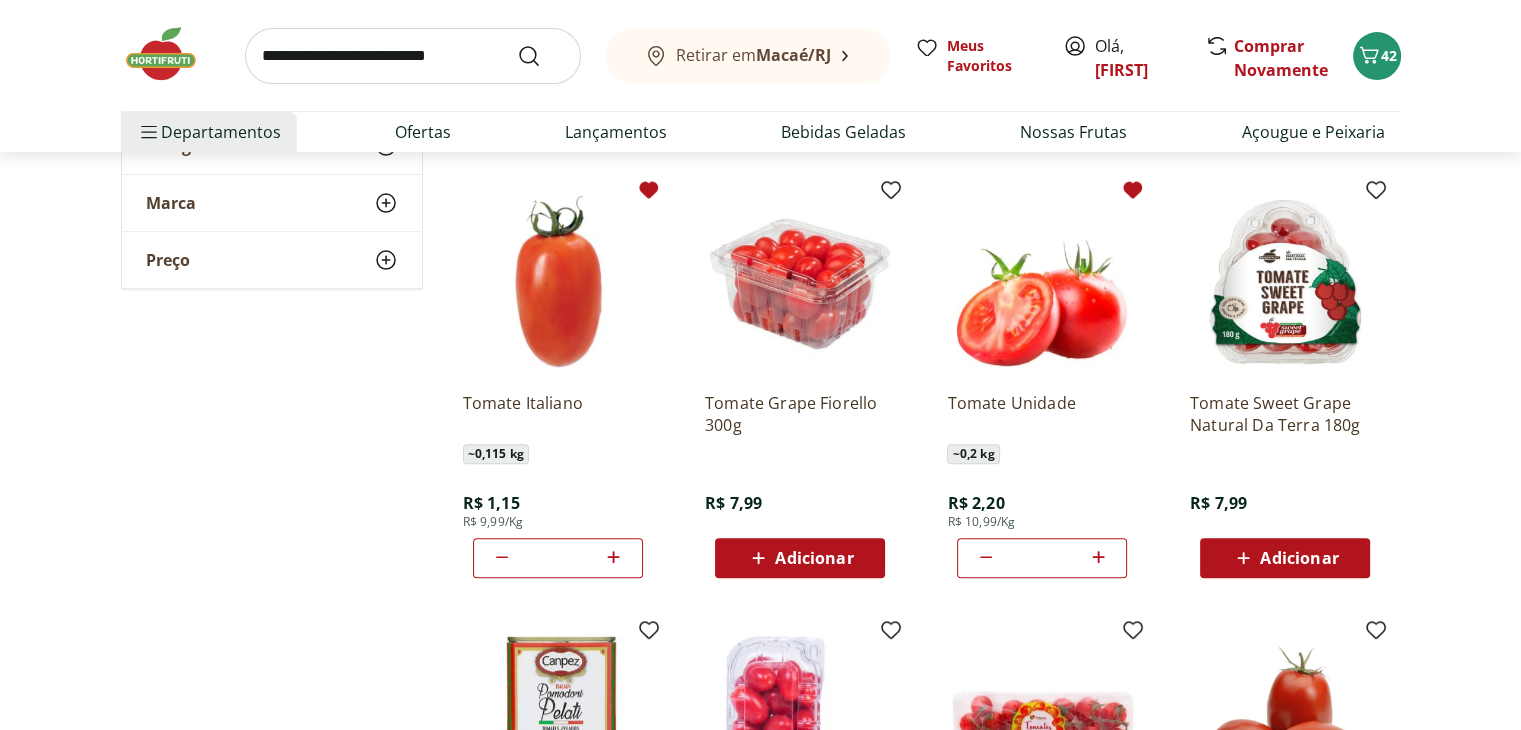 click at bounding box center (413, 56) 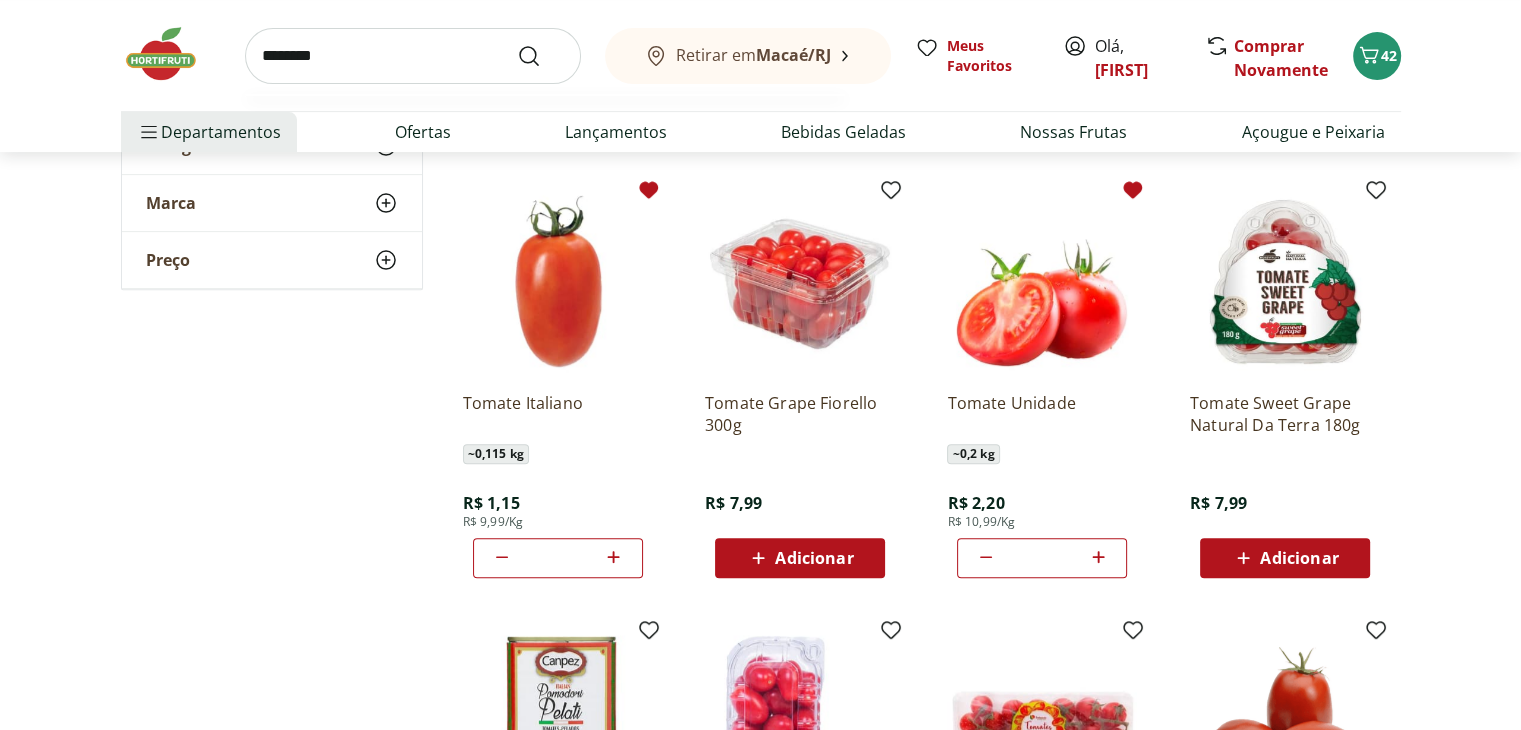 type on "********" 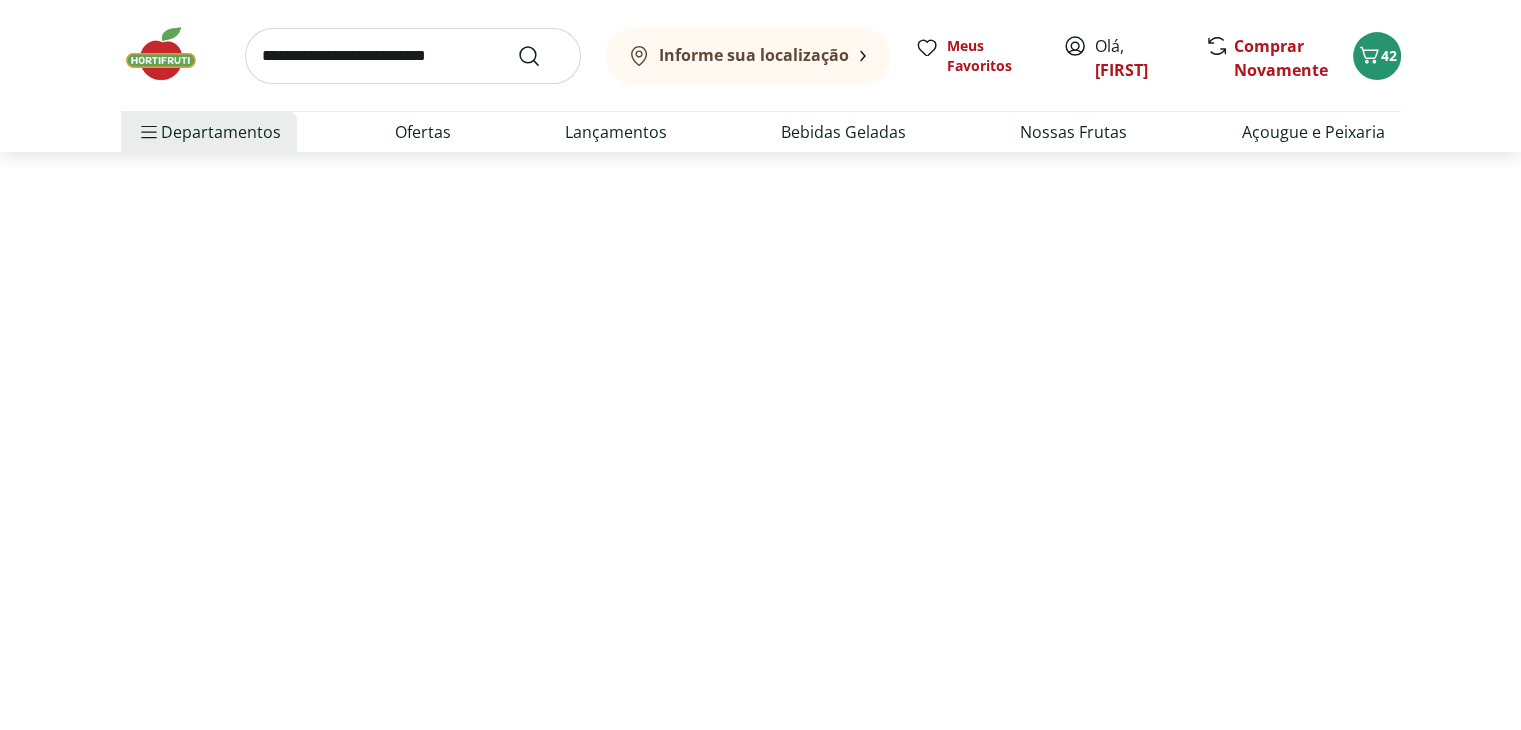 scroll, scrollTop: 0, scrollLeft: 0, axis: both 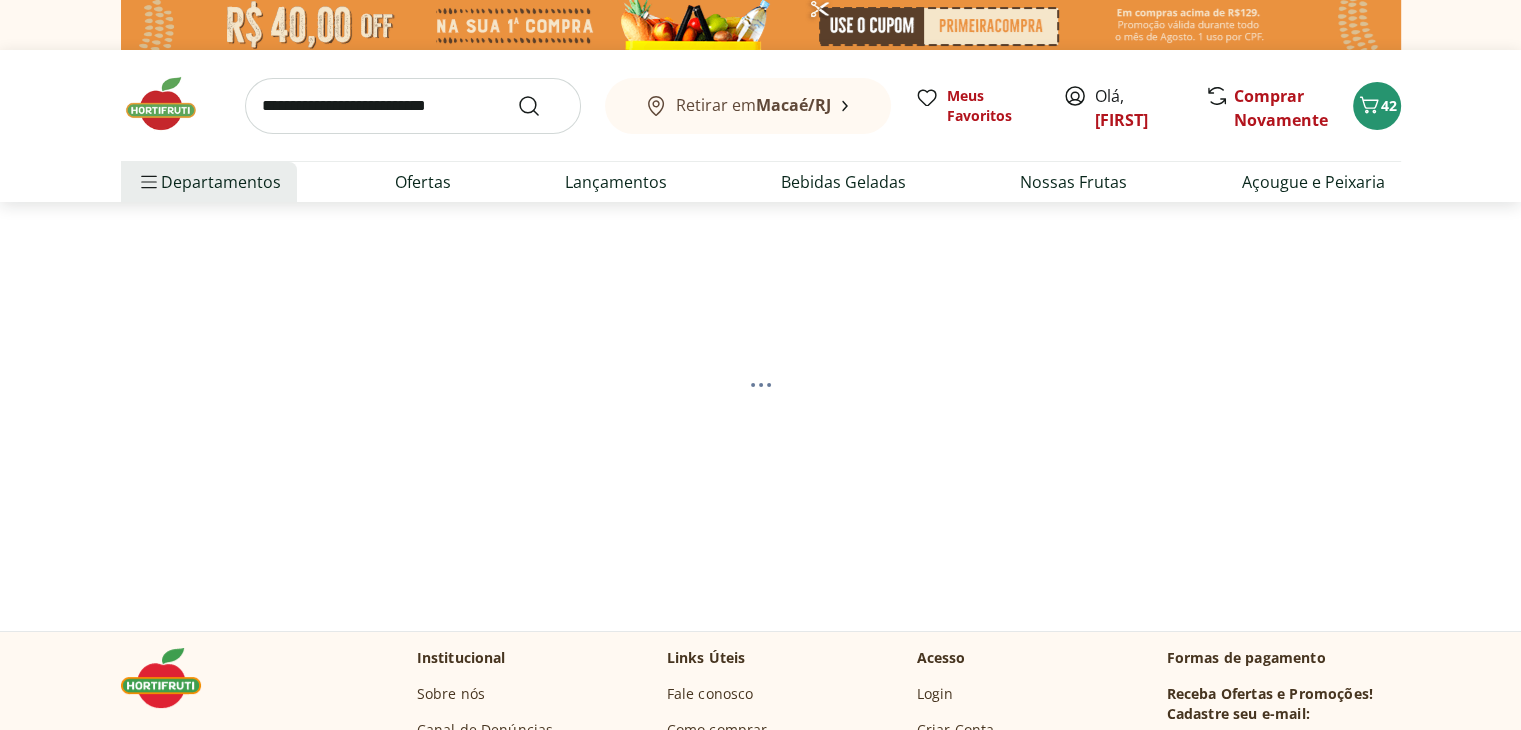 select on "**********" 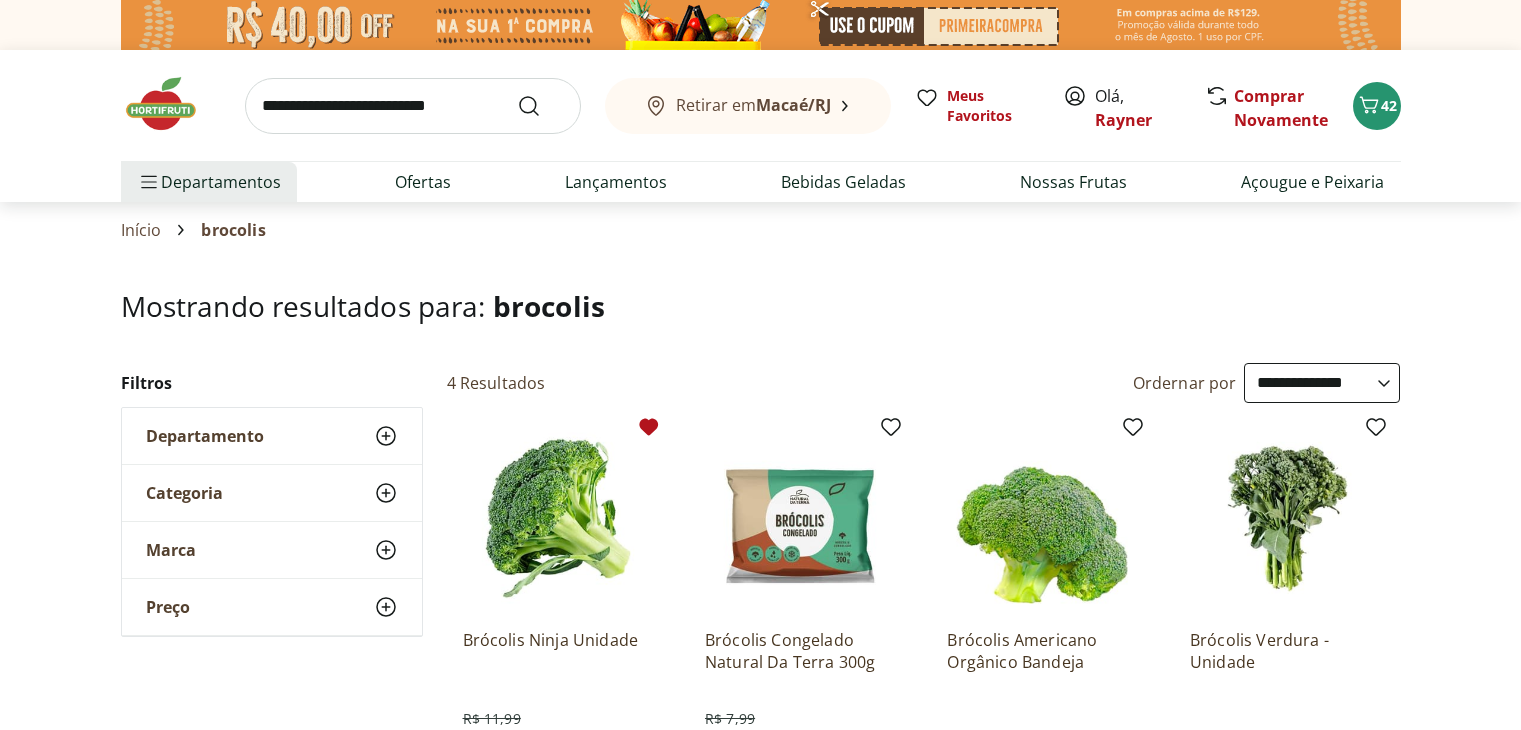 select on "**********" 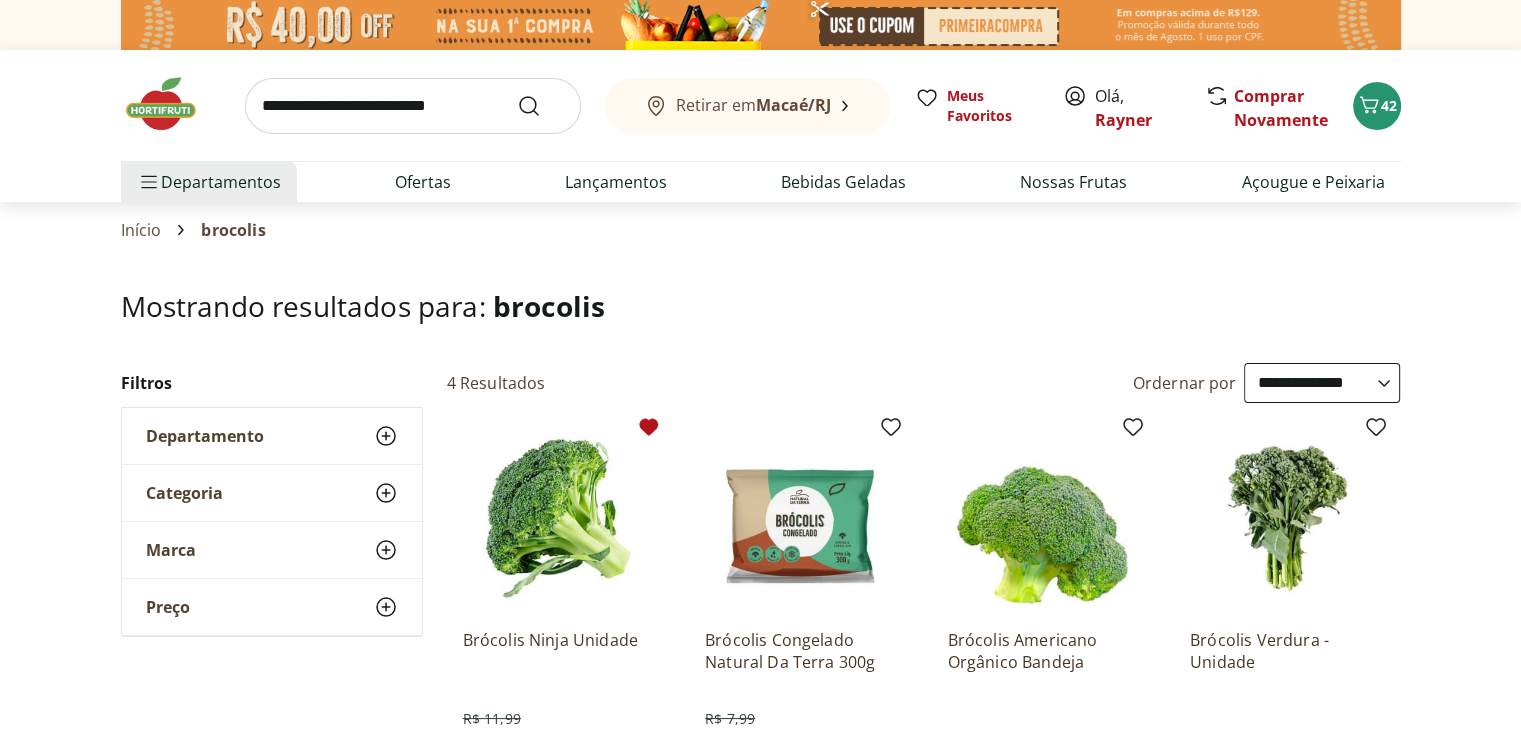 scroll, scrollTop: 0, scrollLeft: 0, axis: both 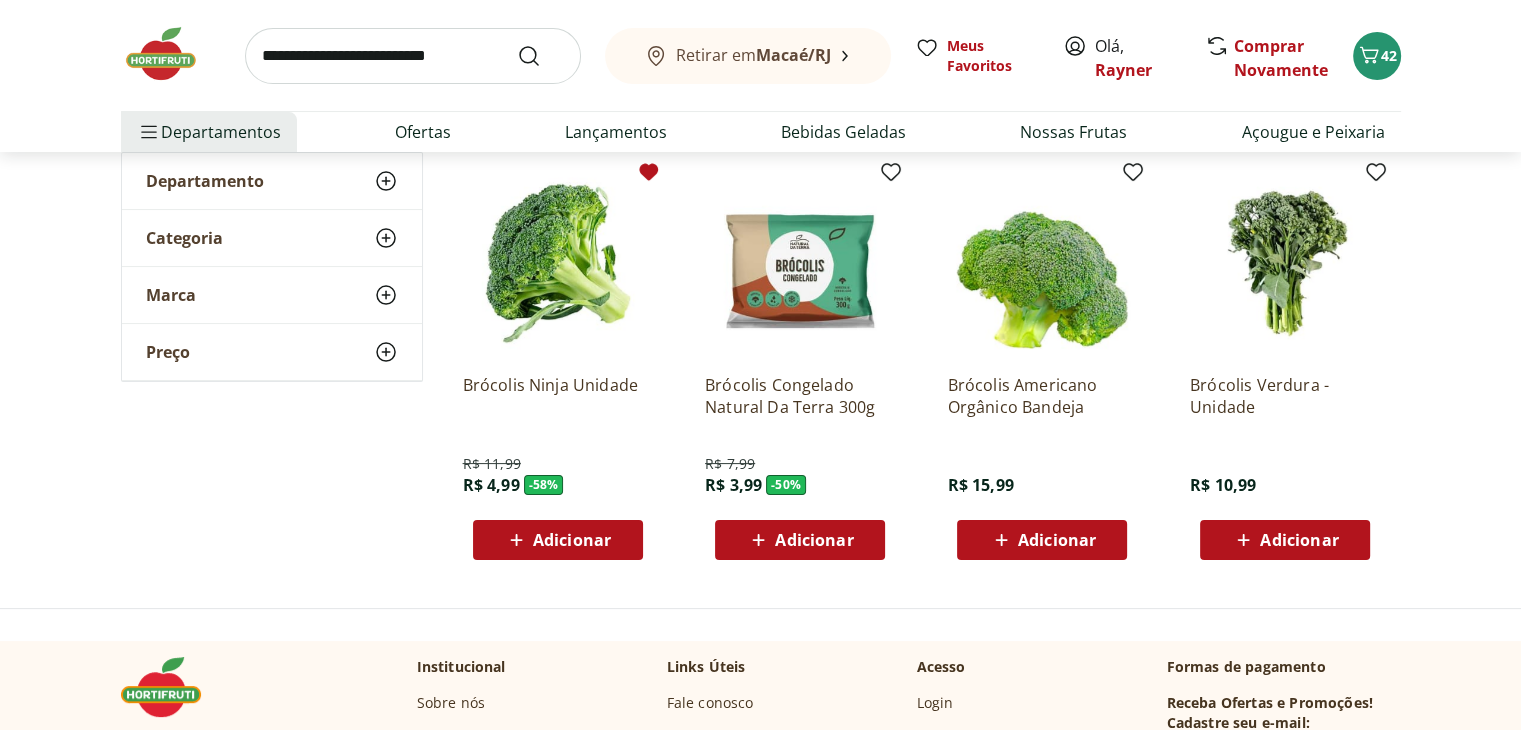 click on "Adicionar" at bounding box center (558, 540) 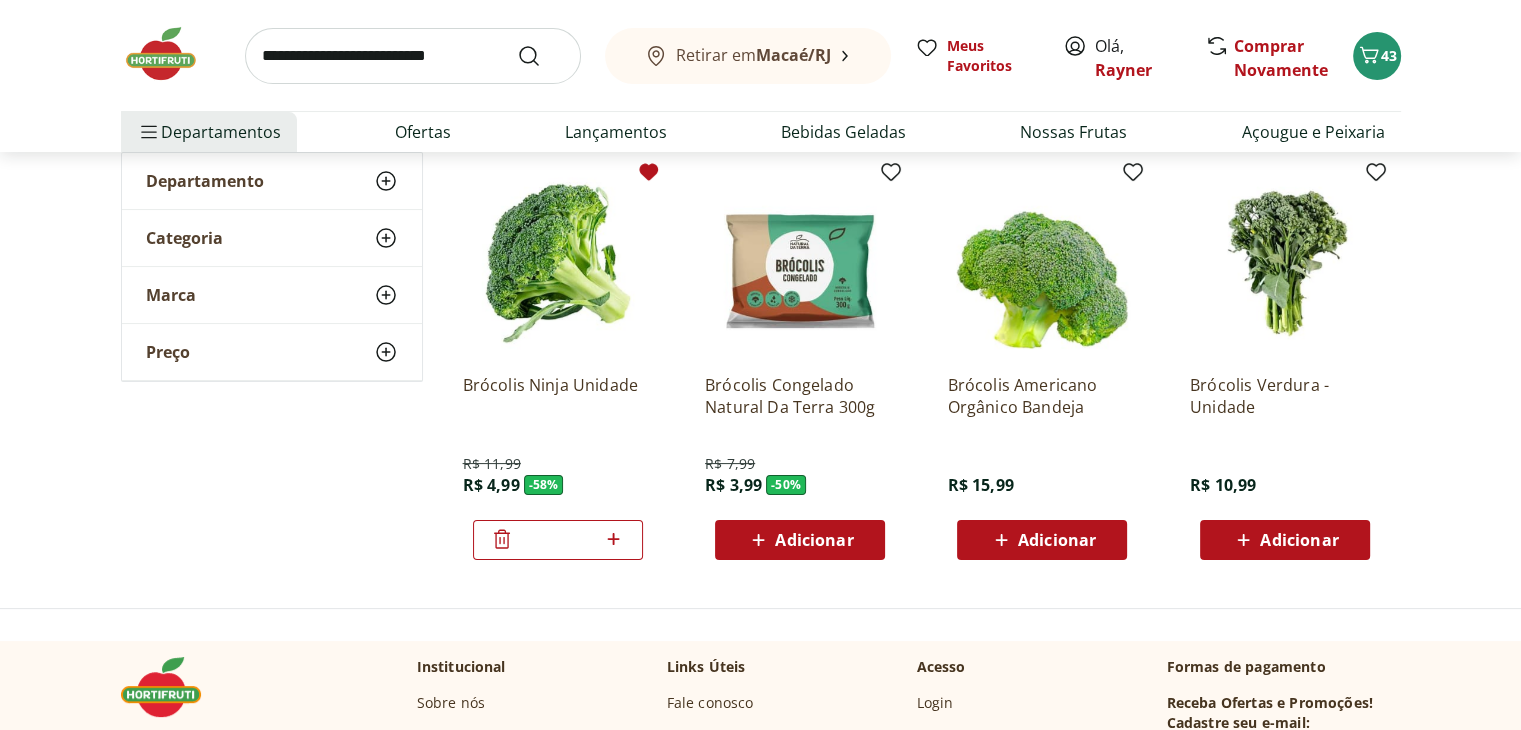 click on "43" at bounding box center [1389, 55] 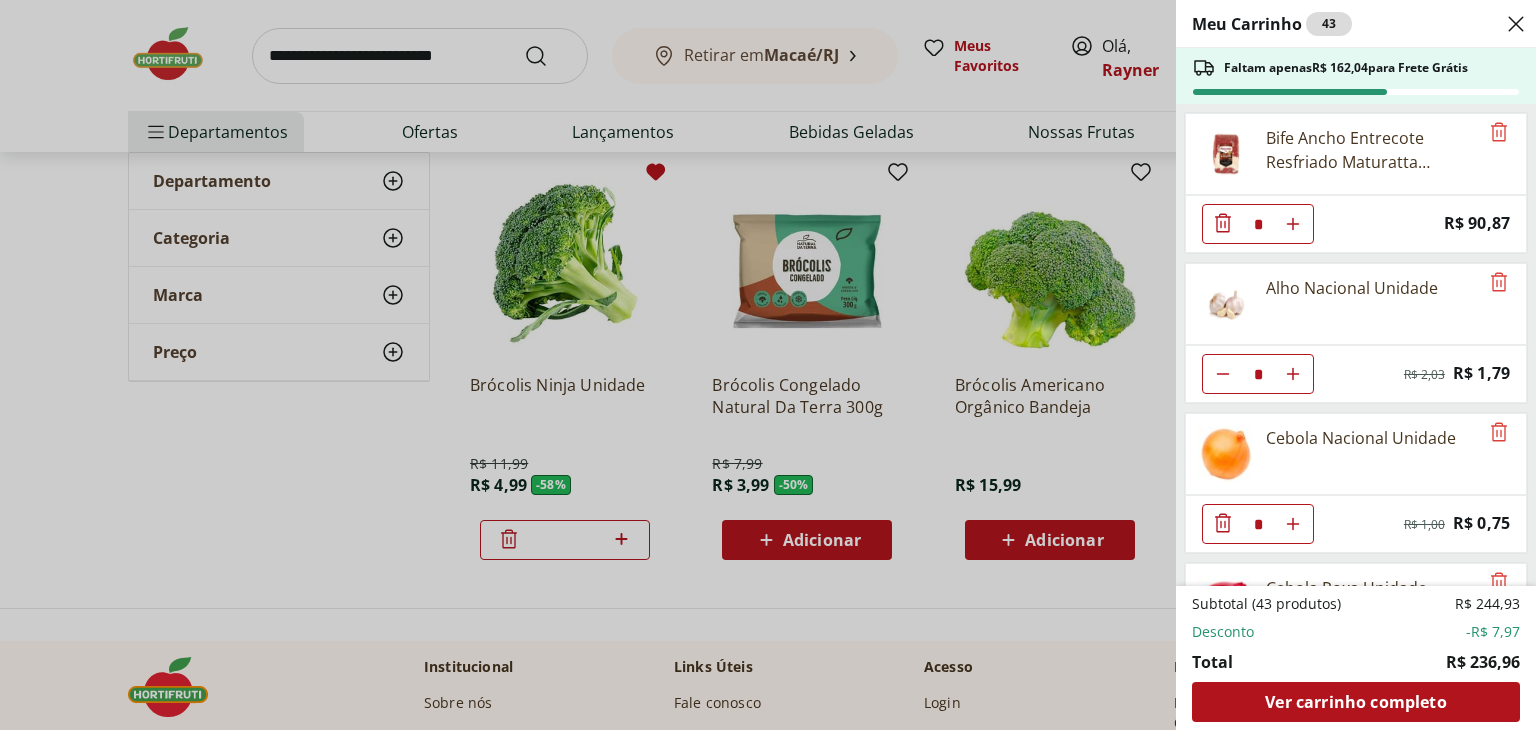 drag, startPoint x: 1521, startPoint y: 160, endPoint x: 1525, endPoint y: 181, distance: 21.377558 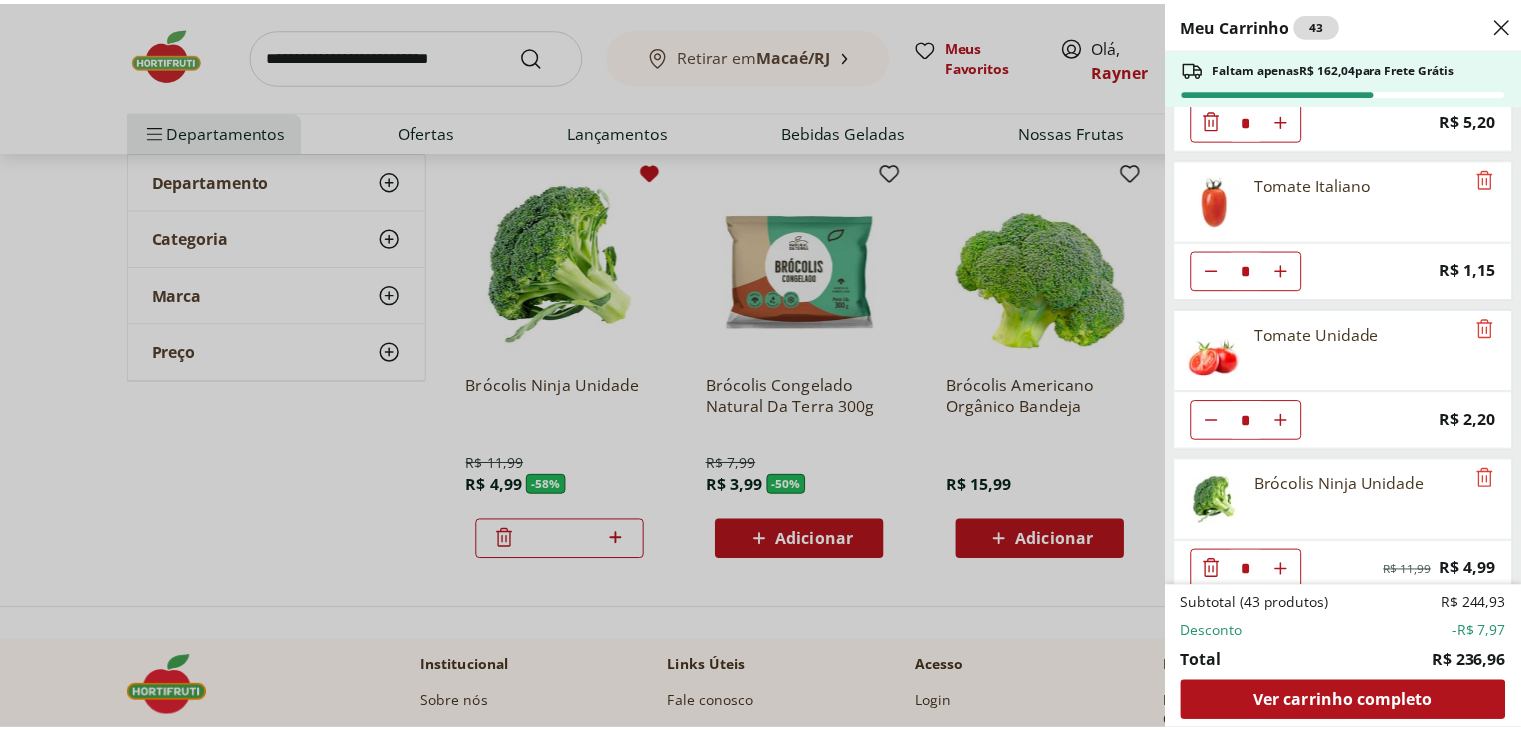scroll, scrollTop: 1758, scrollLeft: 0, axis: vertical 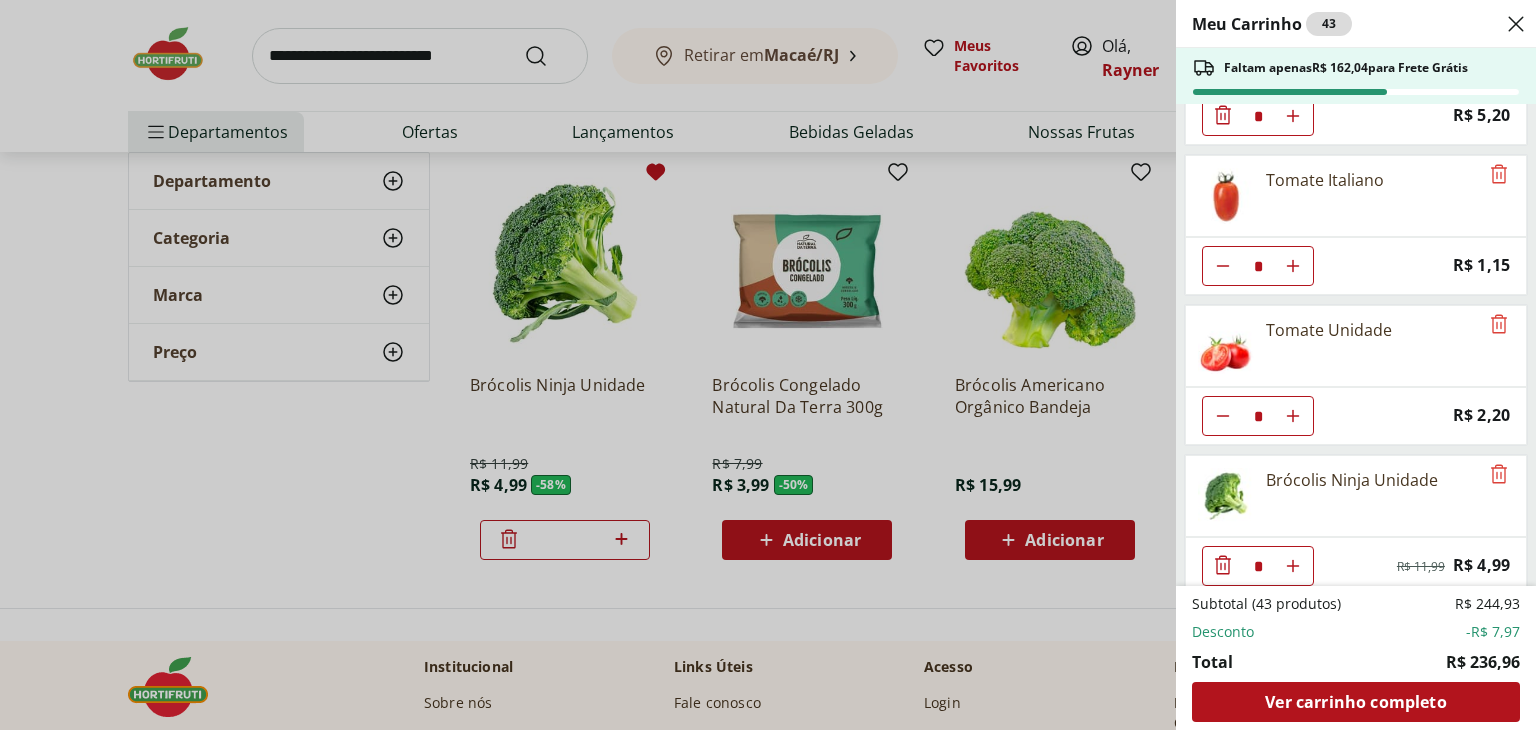 click on "Meu Carrinho 43 Faltam apenas  R$ 162,04  para Frete Grátis Bife Ancho Entrecote Resfriado Maturatta Unidade * Price: R$ 90,87 Alho Nacional Unidade * Original price: R$ 2,03 Price: R$ 1,79 Cebola Nacional Unidade * Original price: R$ 1,00 Price: R$ 0,75 Cebola Roxa Unidade * Price: R$ 1,40 Mamão Papaia Unidade * Price: R$ 6,49 Banana Nanica Unidade ** Price: R$ 1,47 Ovos Brancos Embalados com 30 unidades * Price: R$ 19,99 Pão de Forma Integral Plus Vita 480g * Price: R$ 12,99 Leite Integral Uht Barra Mansa 1L * Price: R$ 6,99 Milho Verde Em Conserva Bonduelle Lata 200G * Price: R$ 8,79 Pimentão Vermelho Unidade * Price: R$ 7,30 Pimentão Amarelo Unidade * Price: R$ 5,20 Tomate Italiano * Price: R$ 1,15 Tomate Unidade * Price: R$ 2,20 Brócolis Ninja Unidade * Original price: R$ 11,99 Price: R$ 4,99 Subtotal (43 produtos) R$ 244,93 Desconto -R$ 7,97 Total R$ 236,96 Ver carrinho completo" at bounding box center (768, 365) 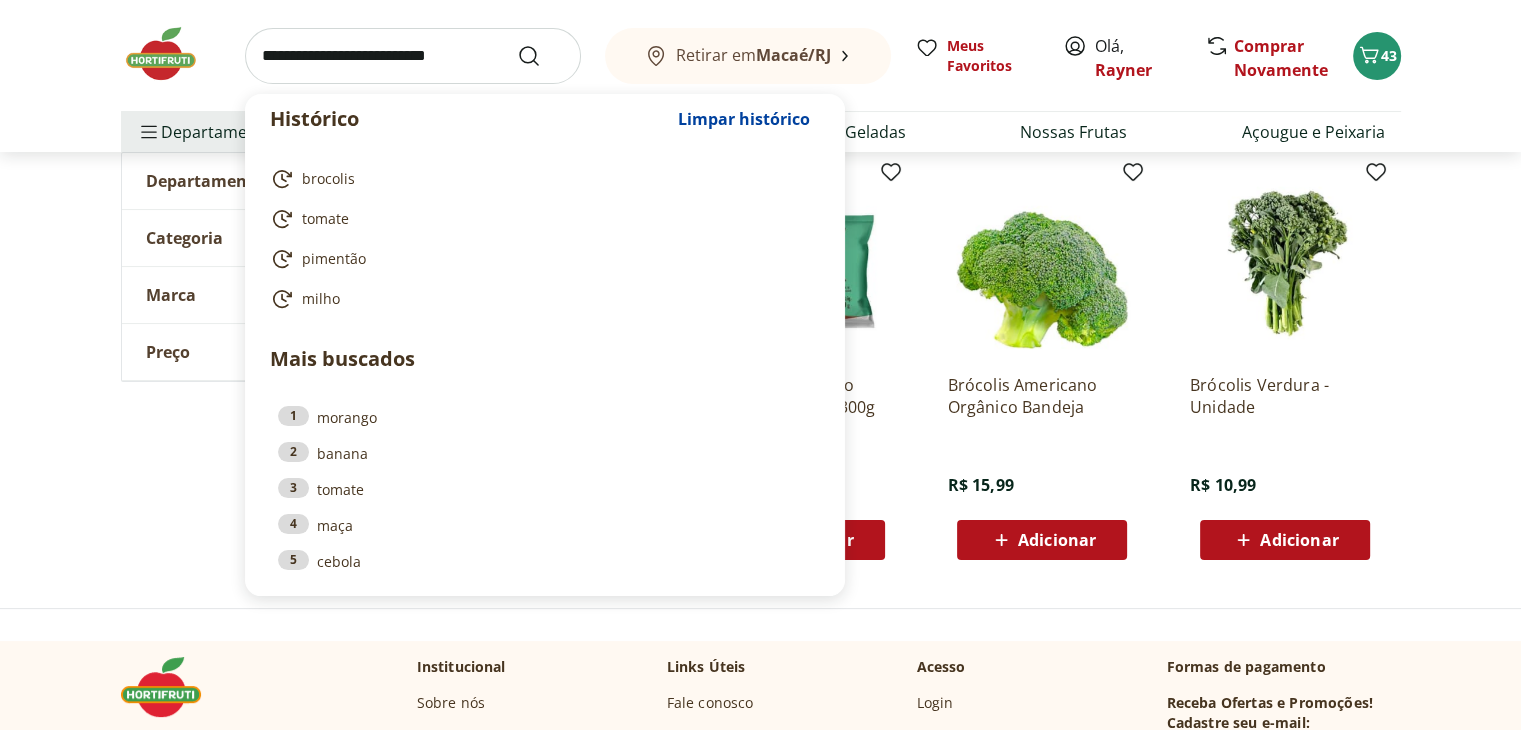 click at bounding box center [413, 56] 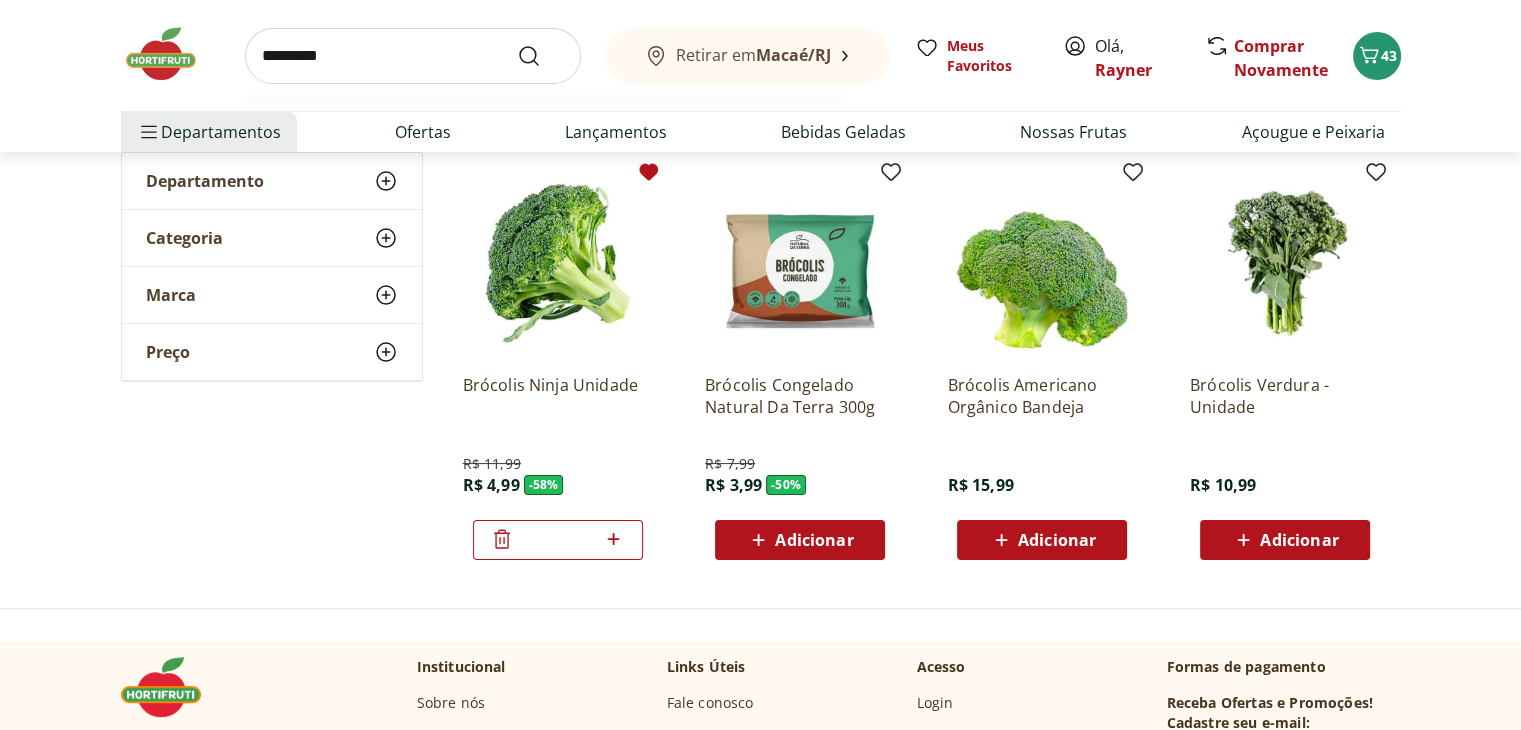 type on "*********" 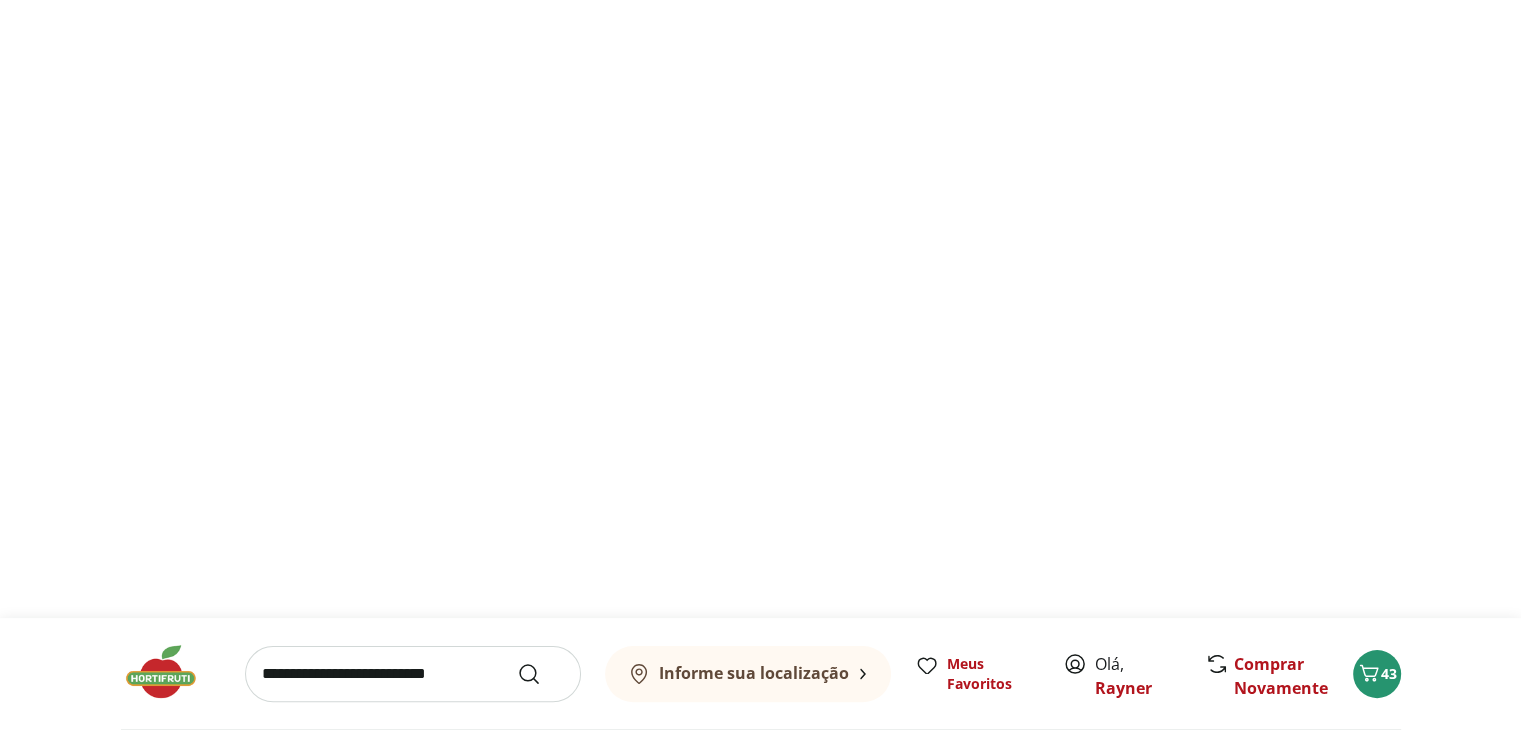 scroll, scrollTop: 0, scrollLeft: 0, axis: both 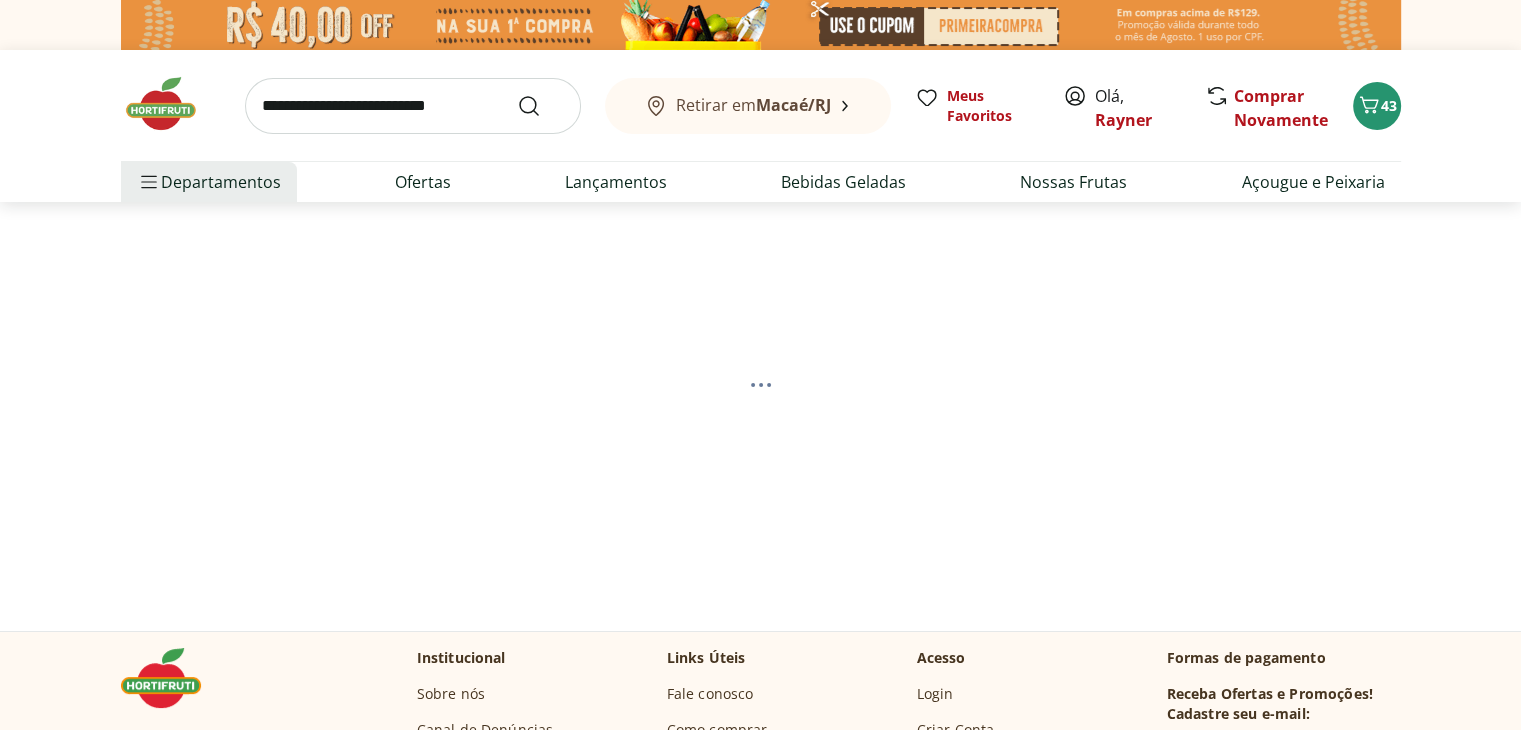 select on "**********" 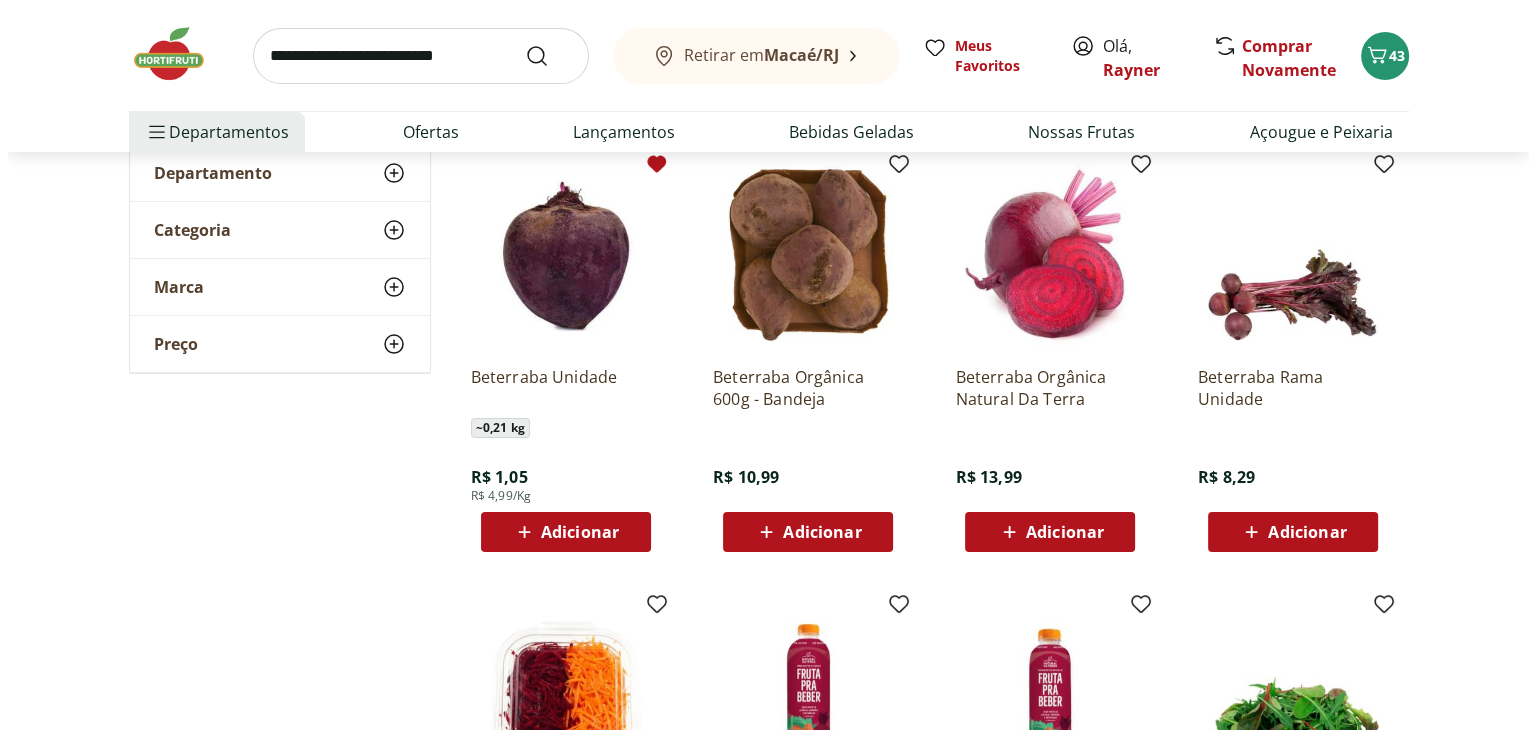 scroll, scrollTop: 264, scrollLeft: 0, axis: vertical 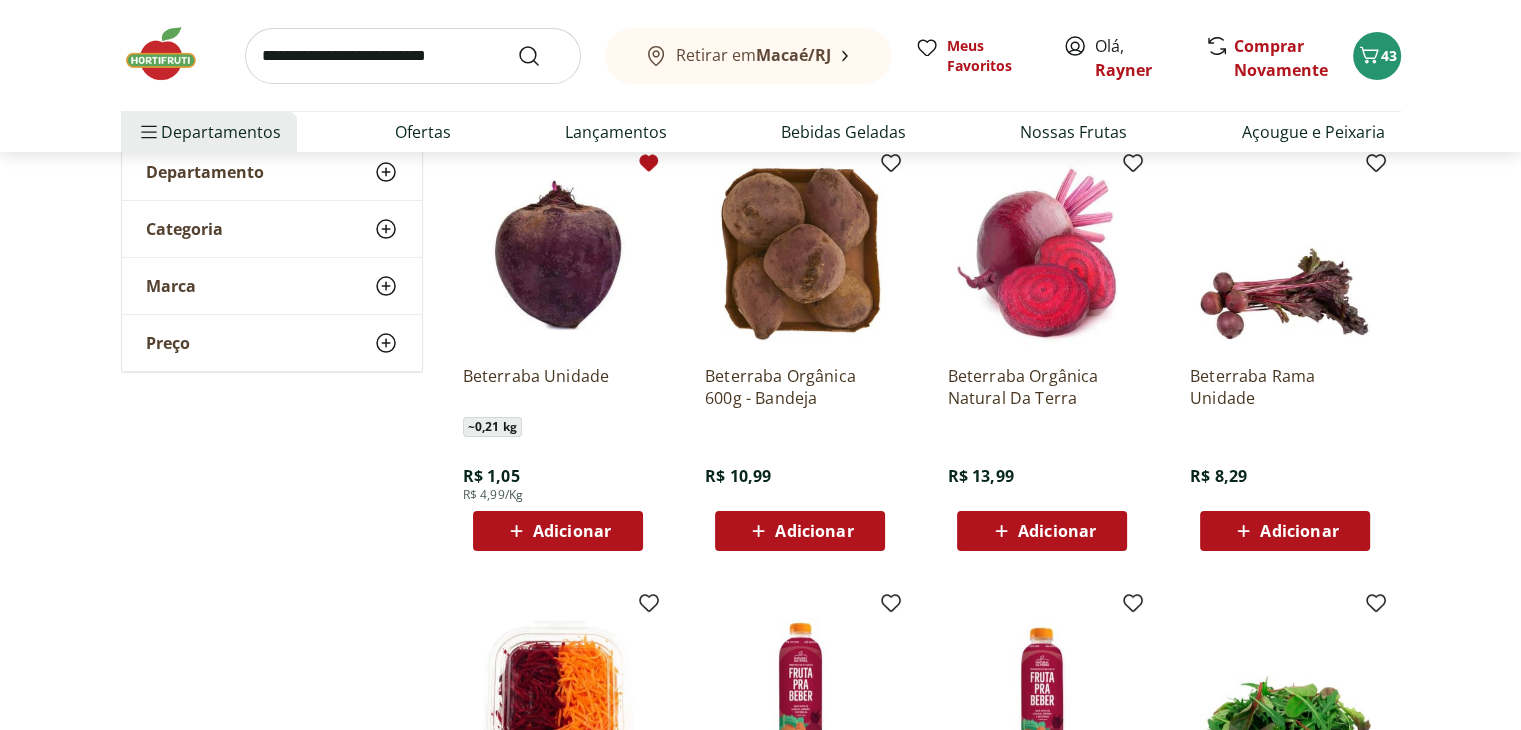 click on "Adicionar" at bounding box center [572, 531] 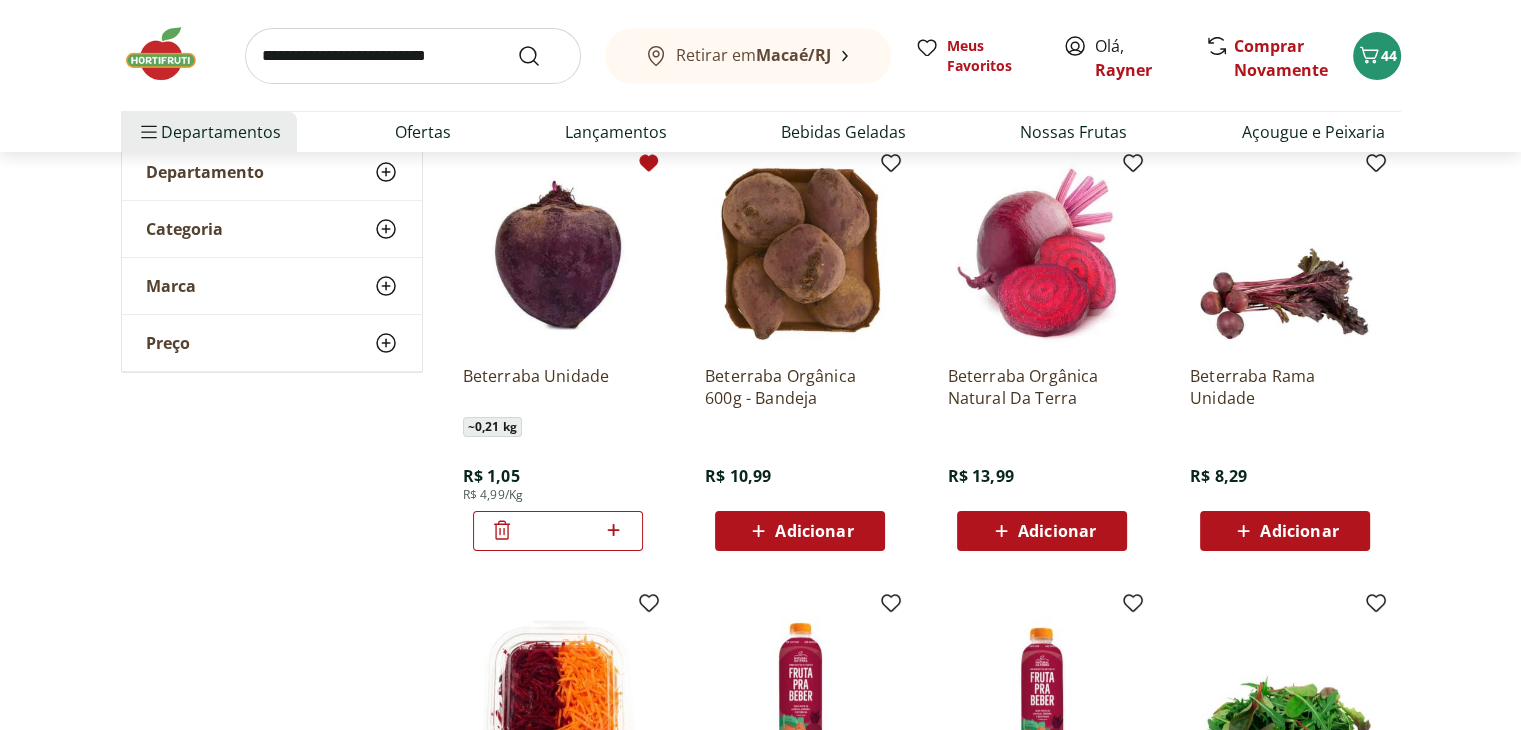 click 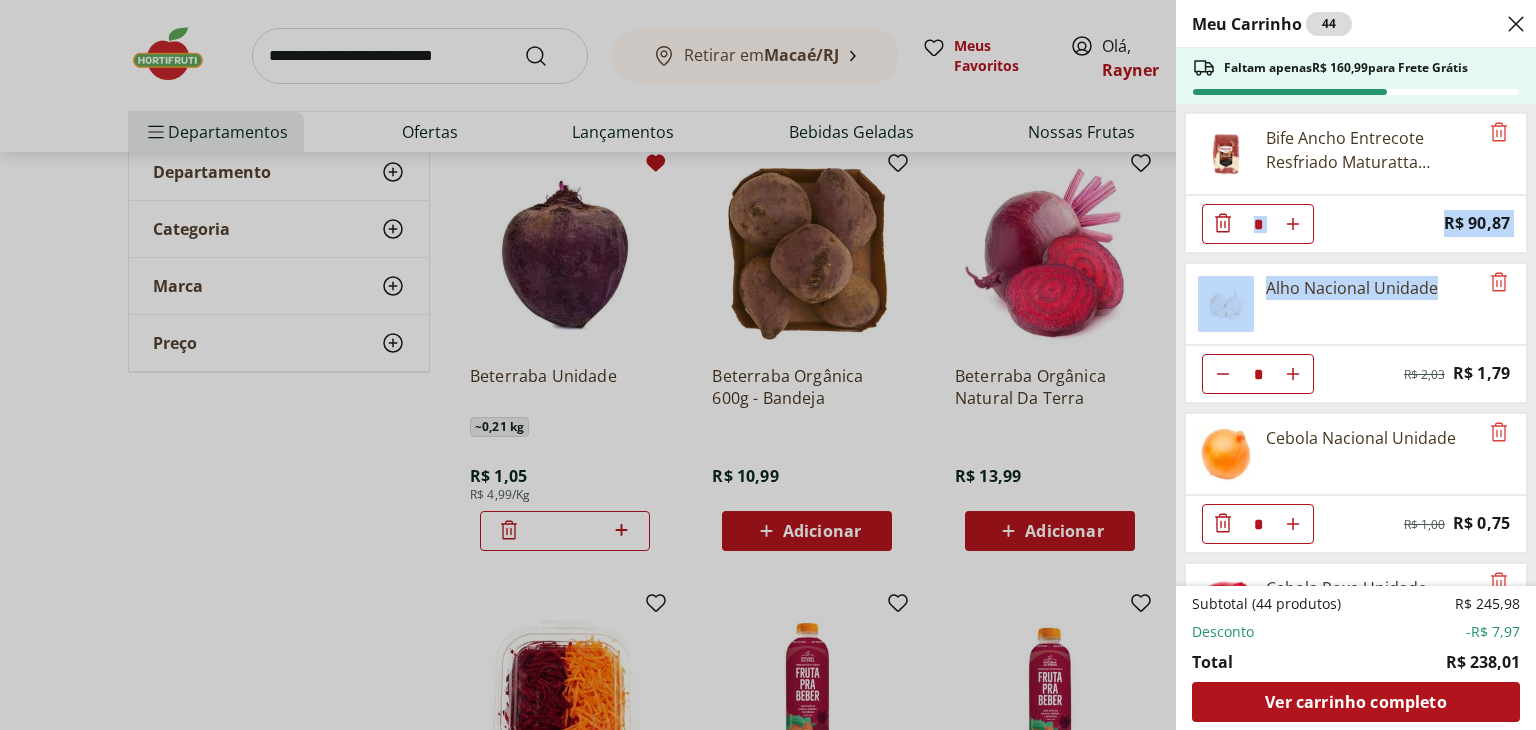 drag, startPoint x: 1532, startPoint y: 151, endPoint x: 1531, endPoint y: 327, distance: 176.00284 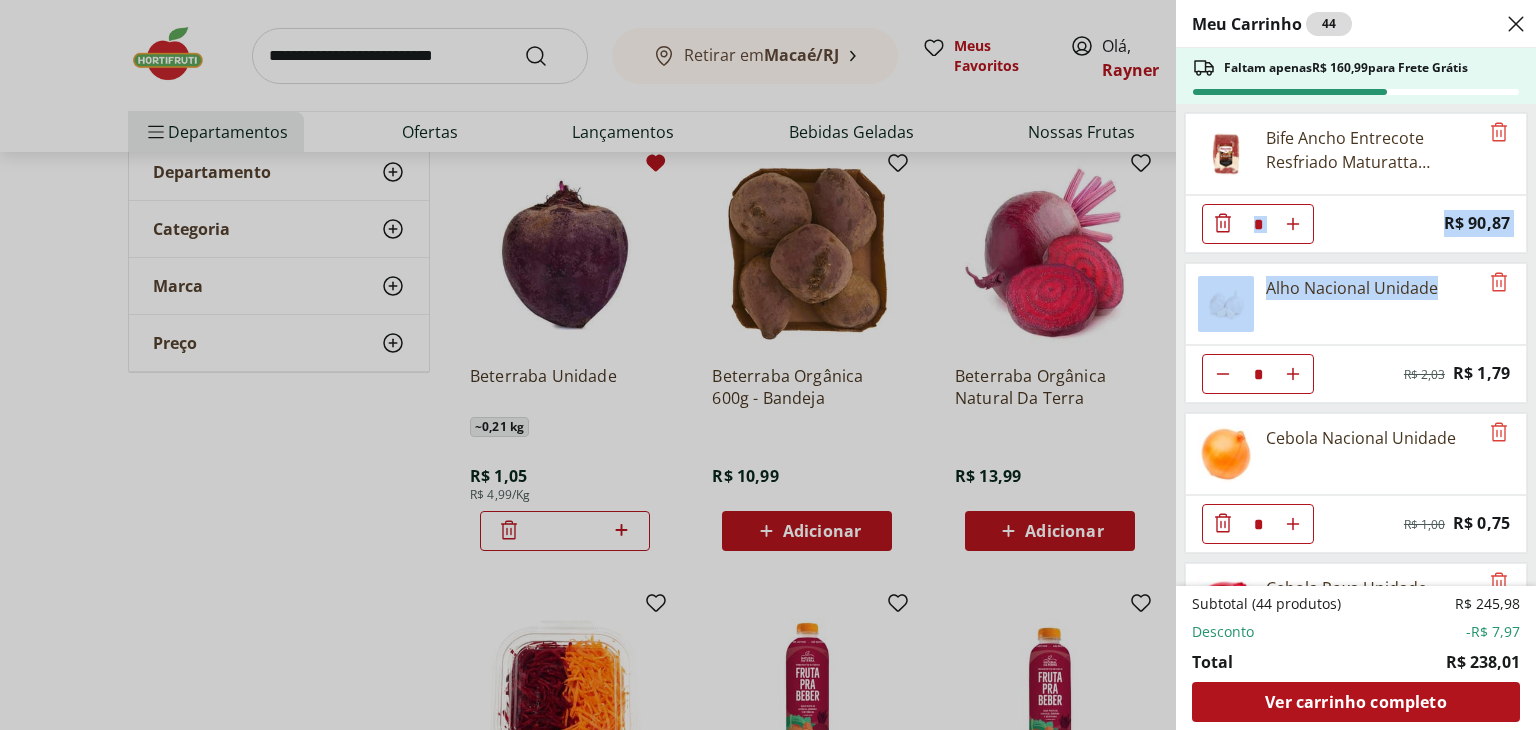scroll, scrollTop: 421, scrollLeft: 0, axis: vertical 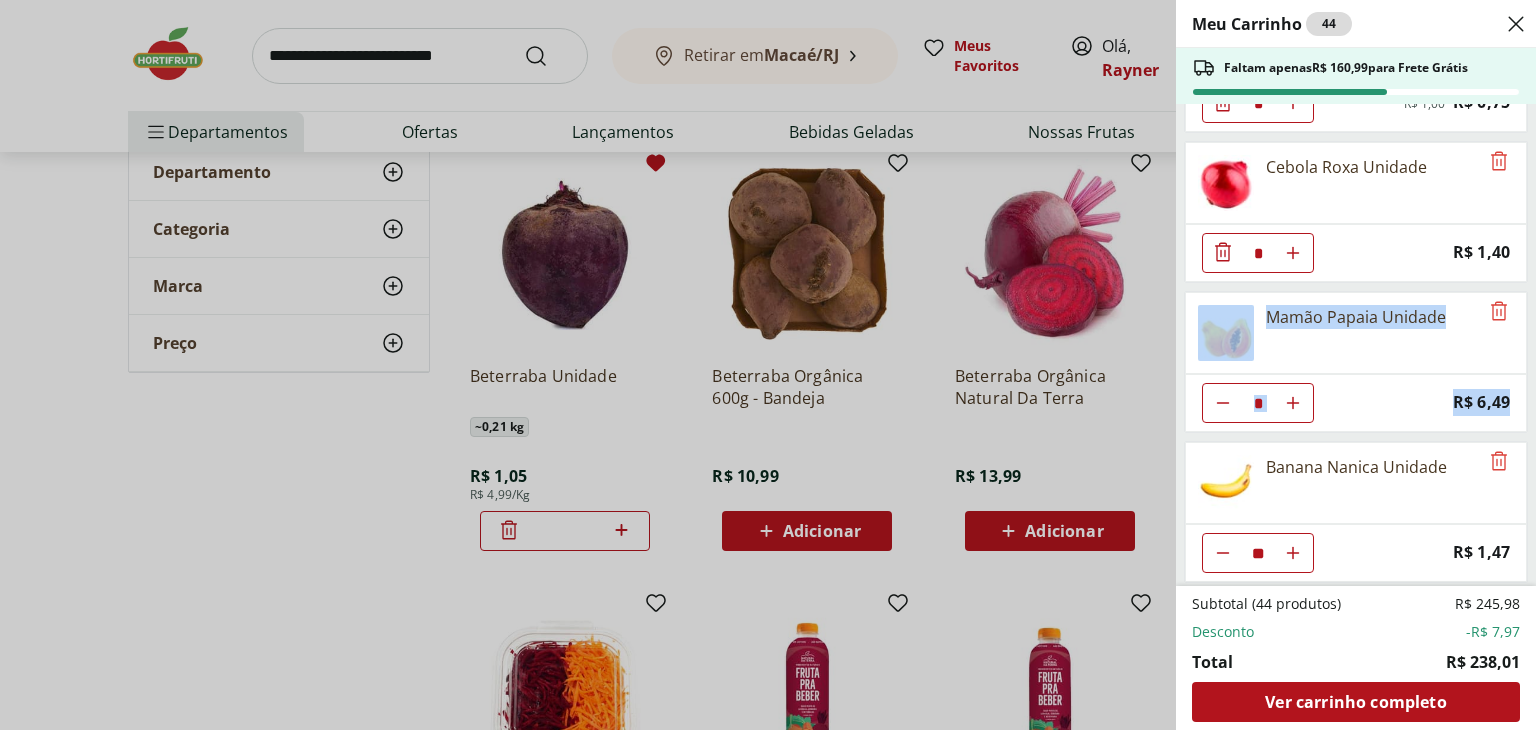 drag, startPoint x: 1532, startPoint y: 245, endPoint x: 1507, endPoint y: 405, distance: 161.94135 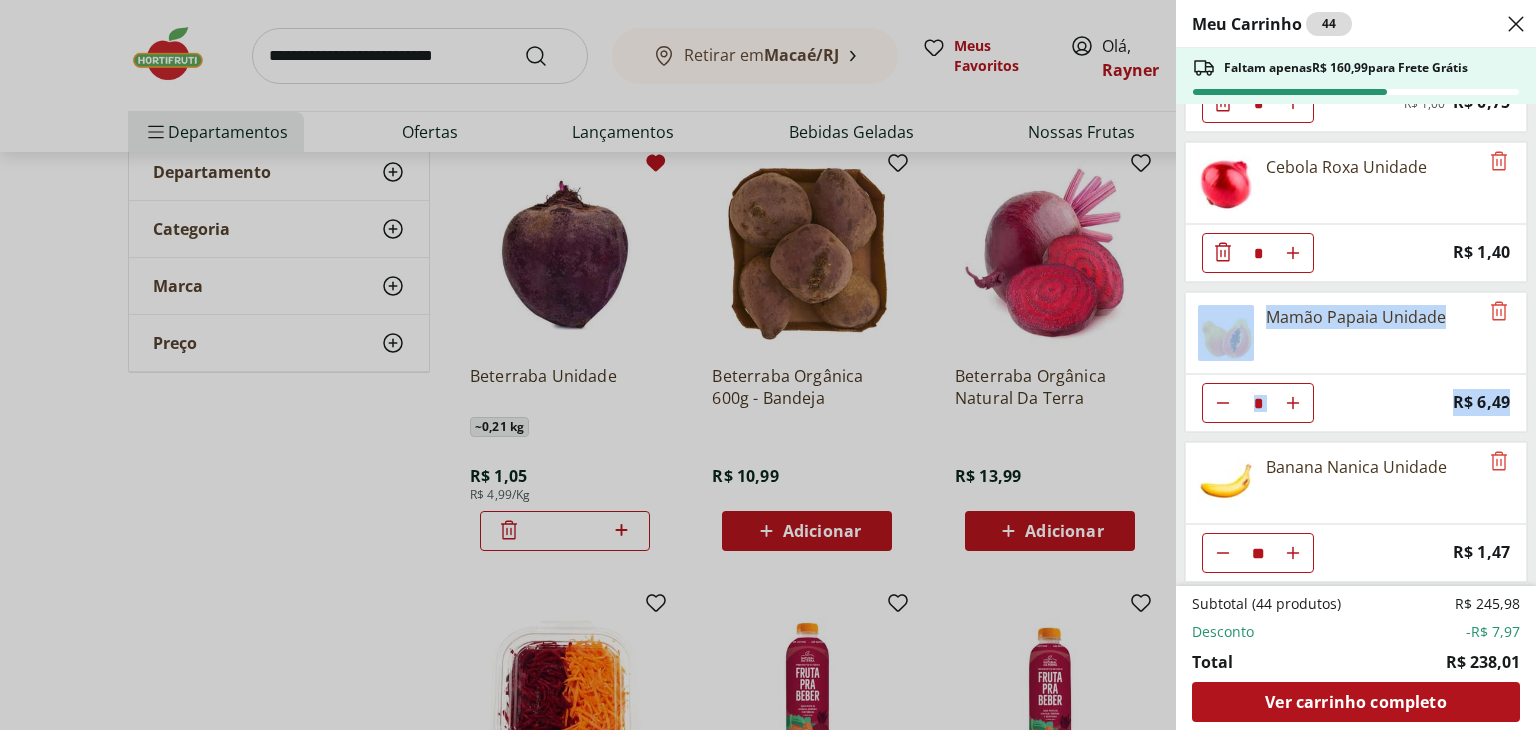 click on "Meu Carrinho 44 Faltam apenas  R$ 160,99  para Frete Grátis Bife Ancho Entrecote Resfriado Maturatta Unidade * Price: R$ 90,87 Alho Nacional Unidade * Original price: R$ 2,03 Price: R$ 1,79 Cebola Nacional Unidade * Original price: R$ 1,00 Price: R$ 0,75 Cebola Roxa Unidade * Price: R$ 1,40 Mamão Papaia Unidade * Price: R$ 6,49 Banana Nanica Unidade ** Price: R$ 1,47 Ovos Brancos Embalados com 30 unidades * Price: R$ 19,99 Pão de Forma Integral Plus Vita 480g * Price: R$ 12,99 Leite Integral Uht Barra Mansa 1L * Price: R$ 6,99 Milho Verde Em Conserva Bonduelle Lata 200G * Price: R$ 8,79 Pimentão Vermelho Unidade * Price: R$ 7,30 Pimentão Amarelo Unidade * Price: R$ 5,20 Tomate Italiano * Price: R$ 1,15 Tomate Unidade * Price: R$ 2,20 Brócolis Ninja Unidade * Original price: R$ 11,99 Price: R$ 4,99 Beterraba Unidade * Price: R$ 1,05 Subtotal (44 produtos) R$ 245,98 Desconto -R$ 7,97 Total R$ 238,01 Ver carrinho completo" at bounding box center [1356, 365] 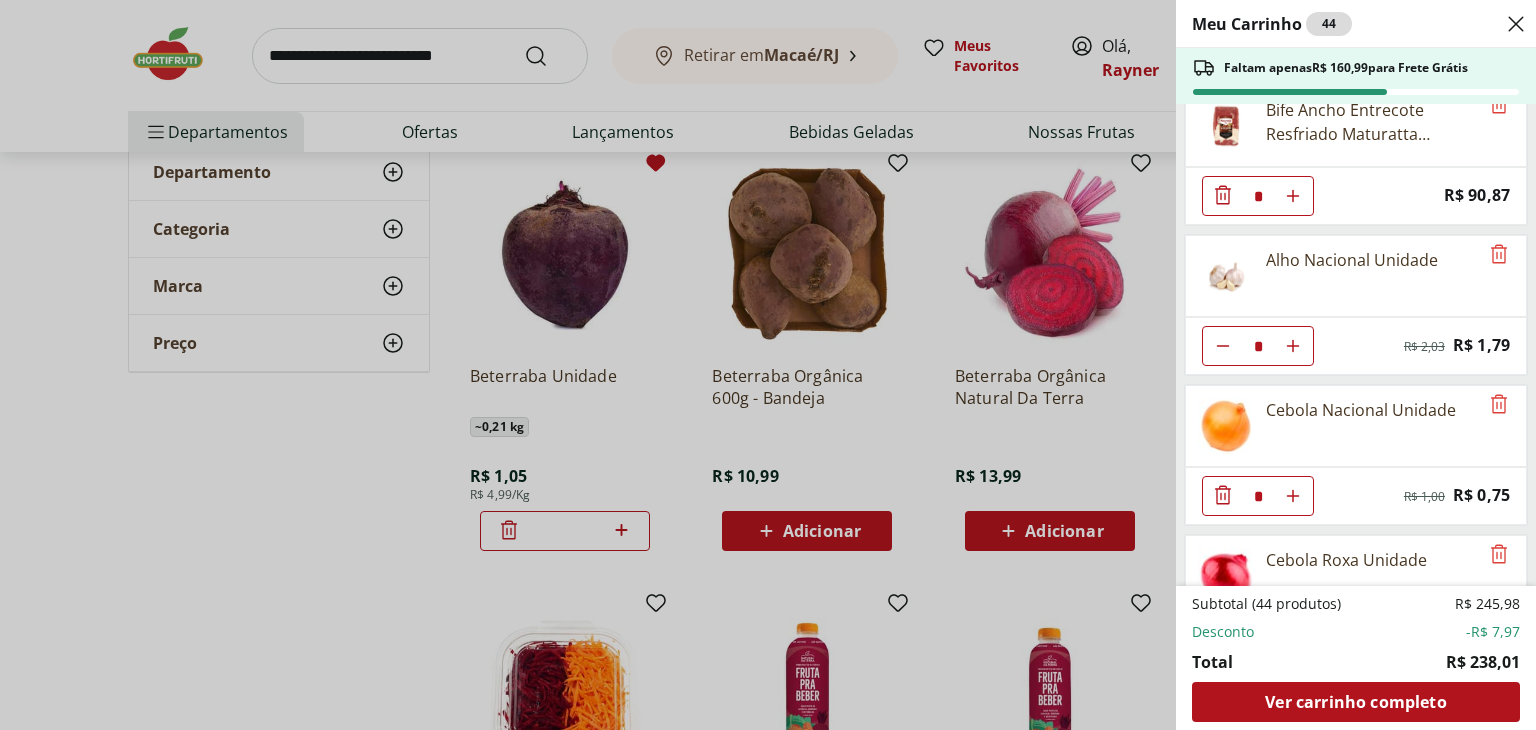 scroll, scrollTop: 0, scrollLeft: 0, axis: both 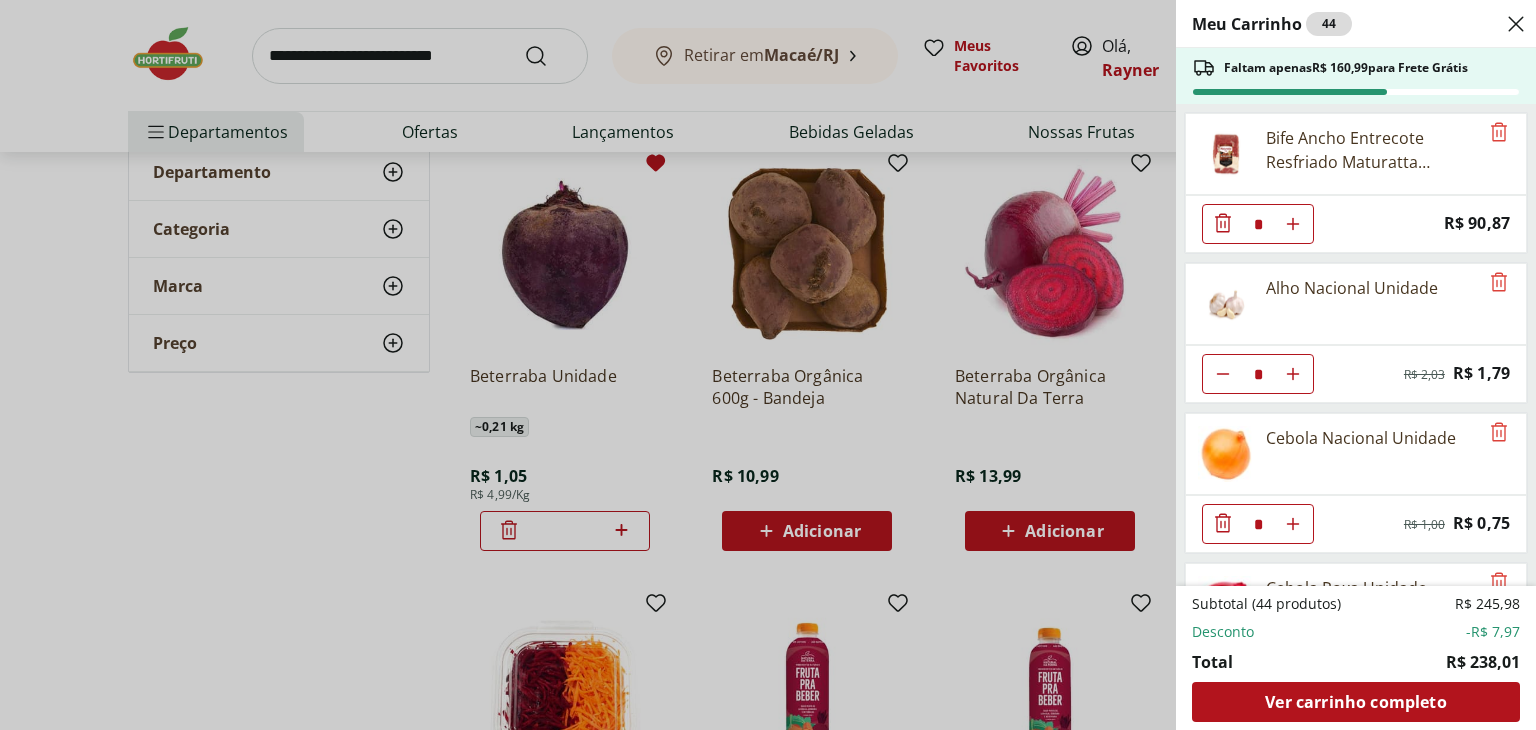 click on "Ver carrinho completo" at bounding box center (1355, 702) 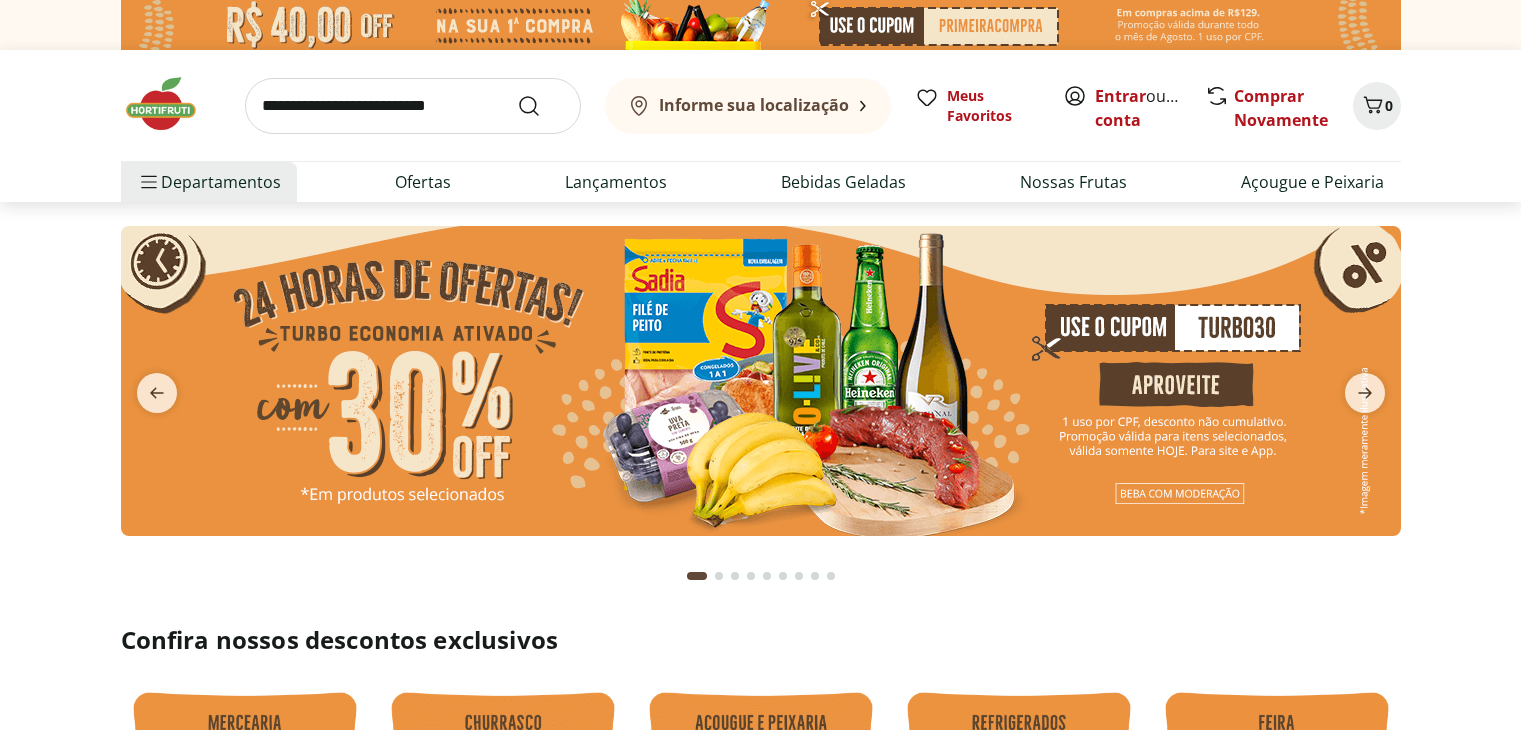 scroll, scrollTop: 0, scrollLeft: 0, axis: both 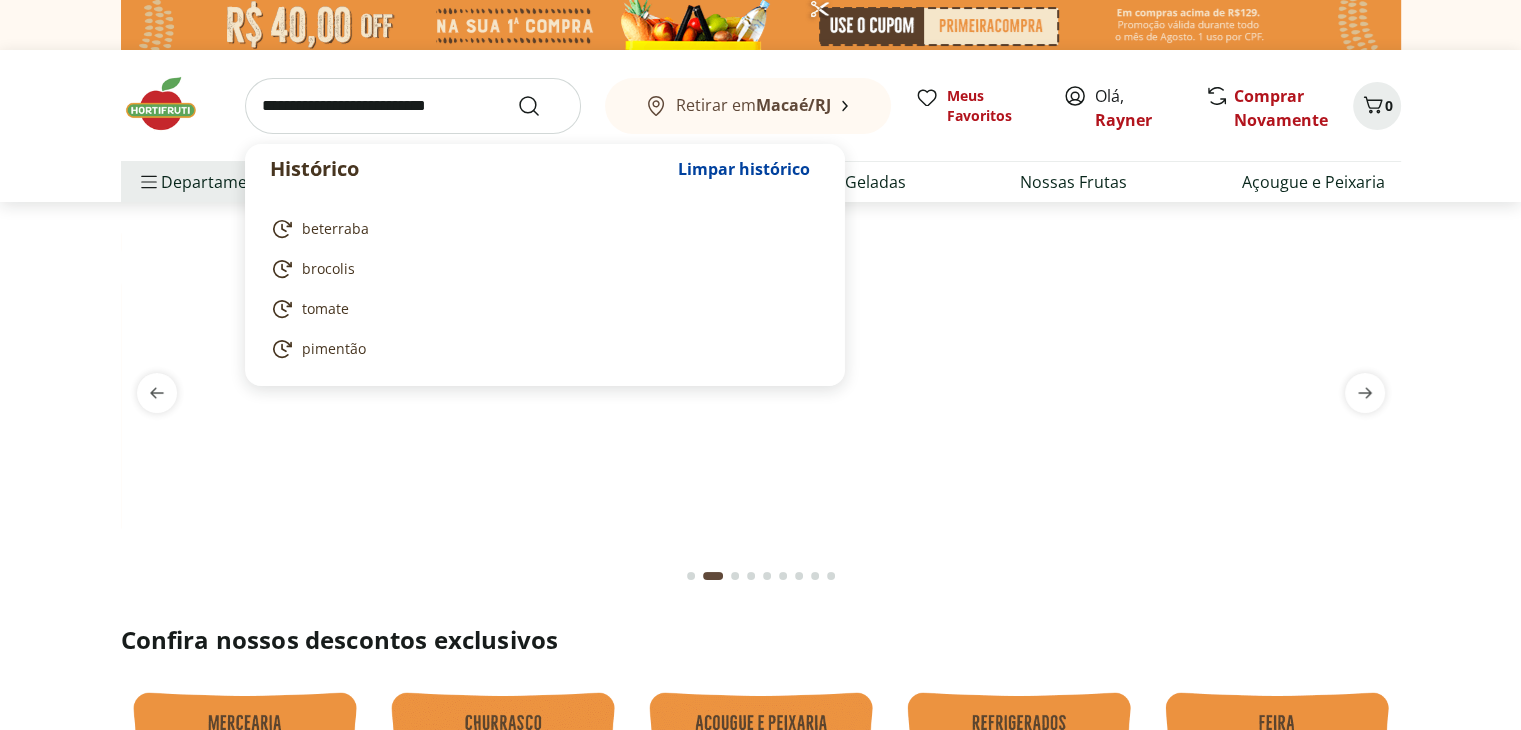click at bounding box center [413, 106] 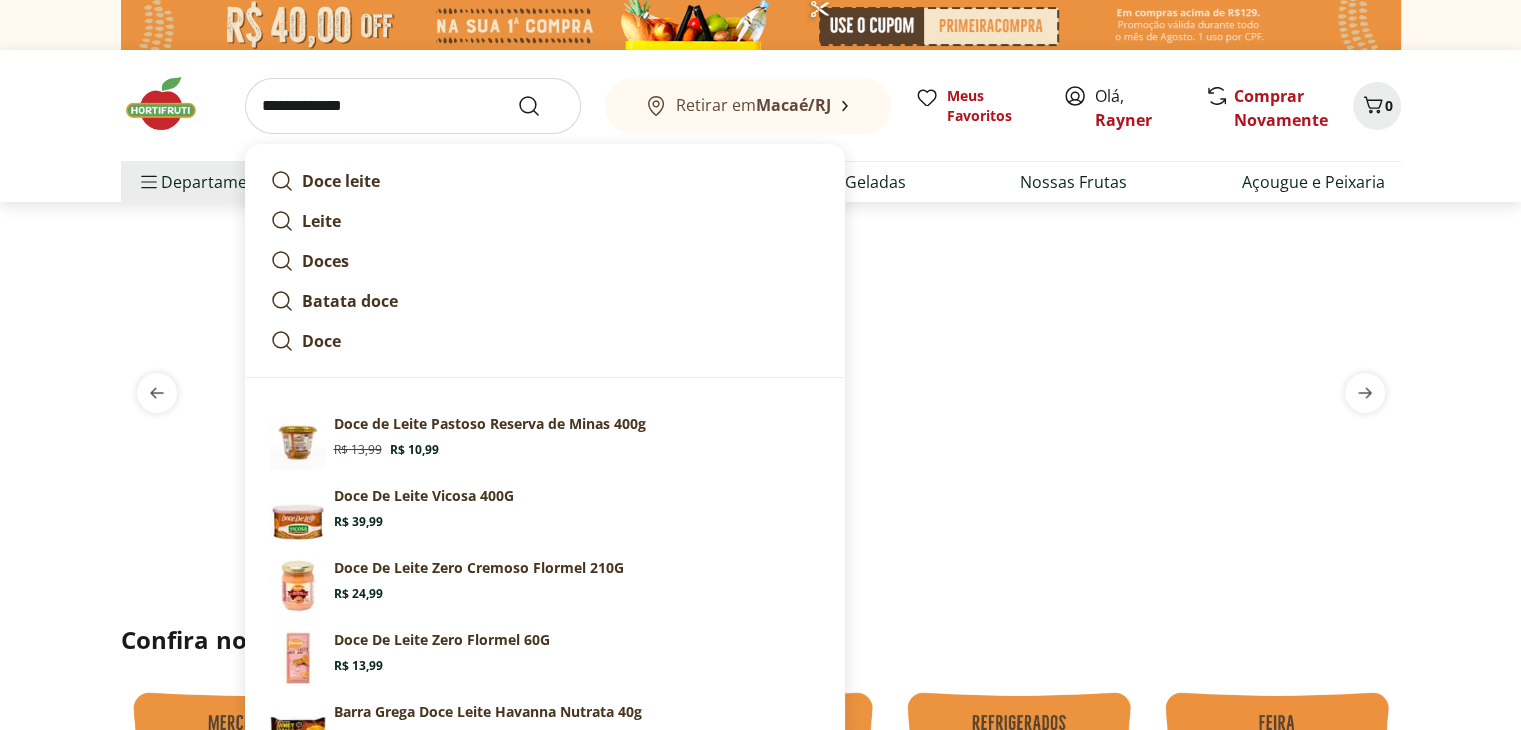 type on "**********" 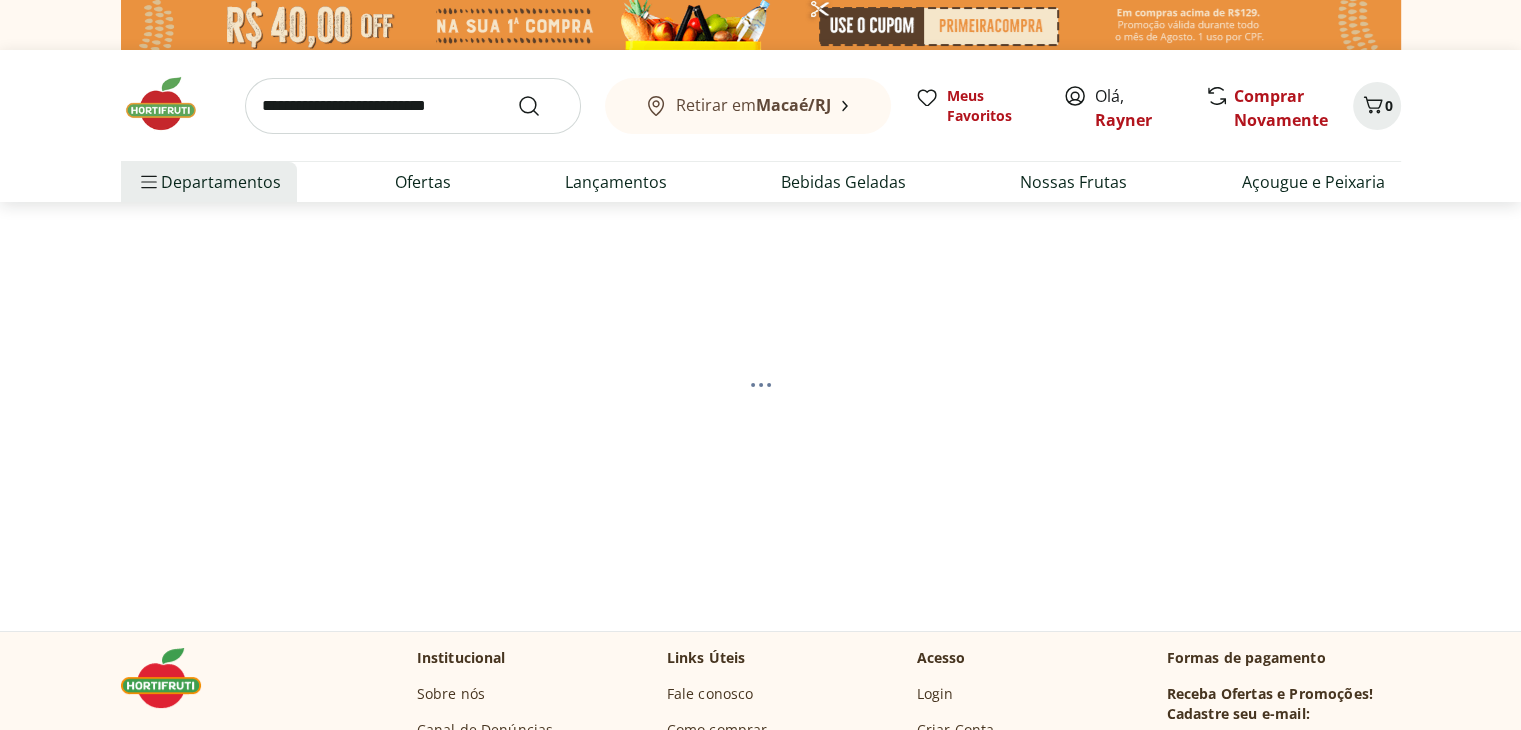 select on "**********" 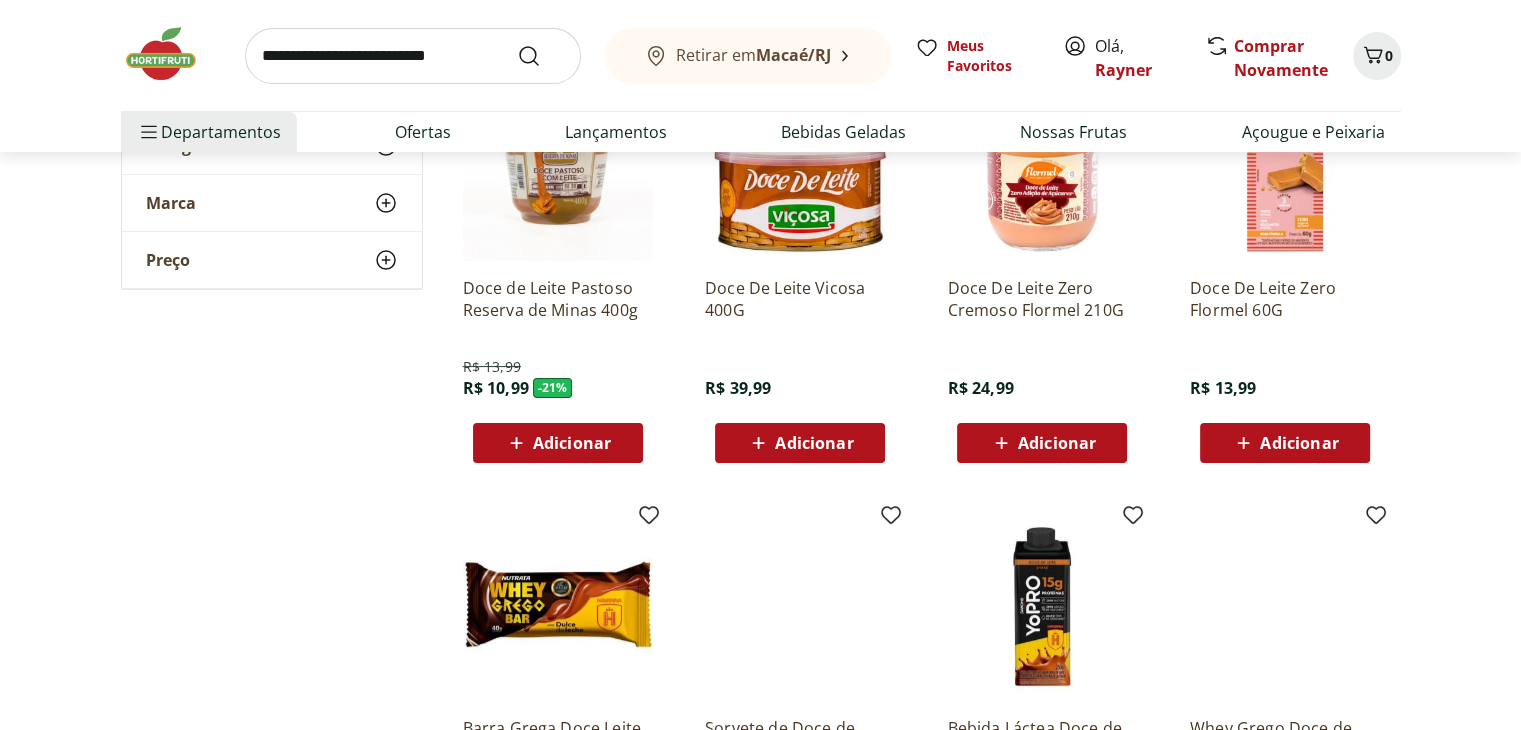 scroll, scrollTop: 293, scrollLeft: 0, axis: vertical 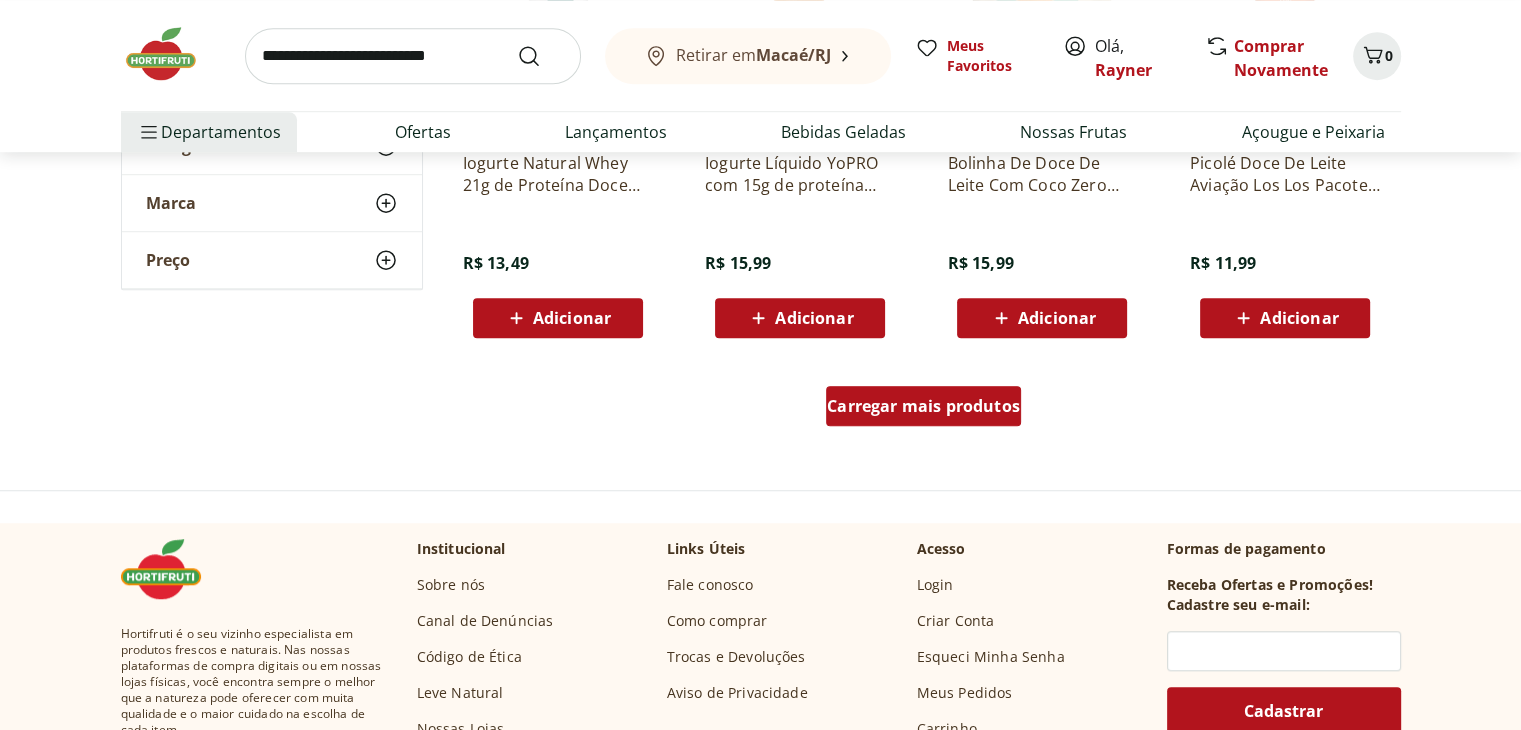 click on "Carregar mais produtos" at bounding box center (923, 406) 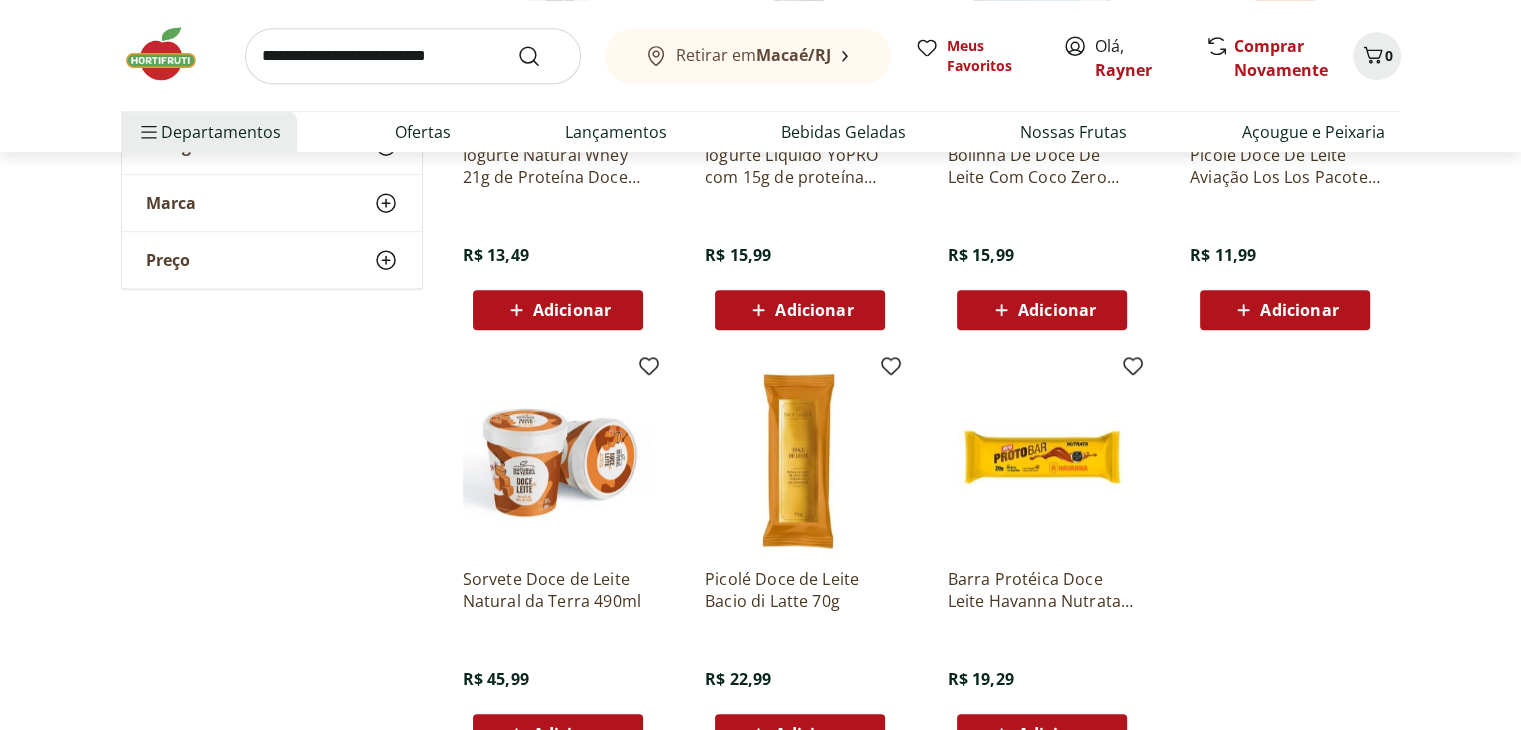 scroll, scrollTop: 1396, scrollLeft: 0, axis: vertical 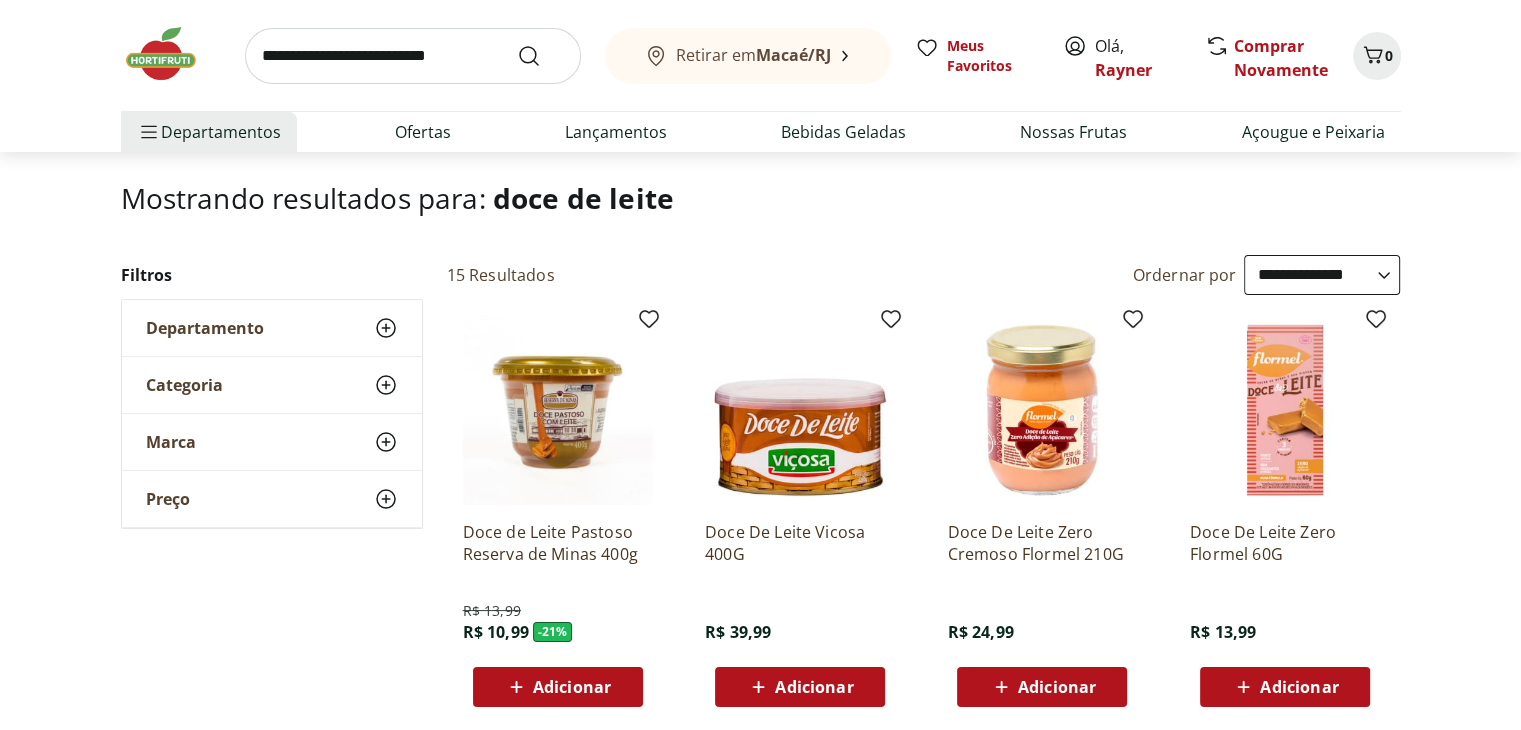 click at bounding box center (413, 56) 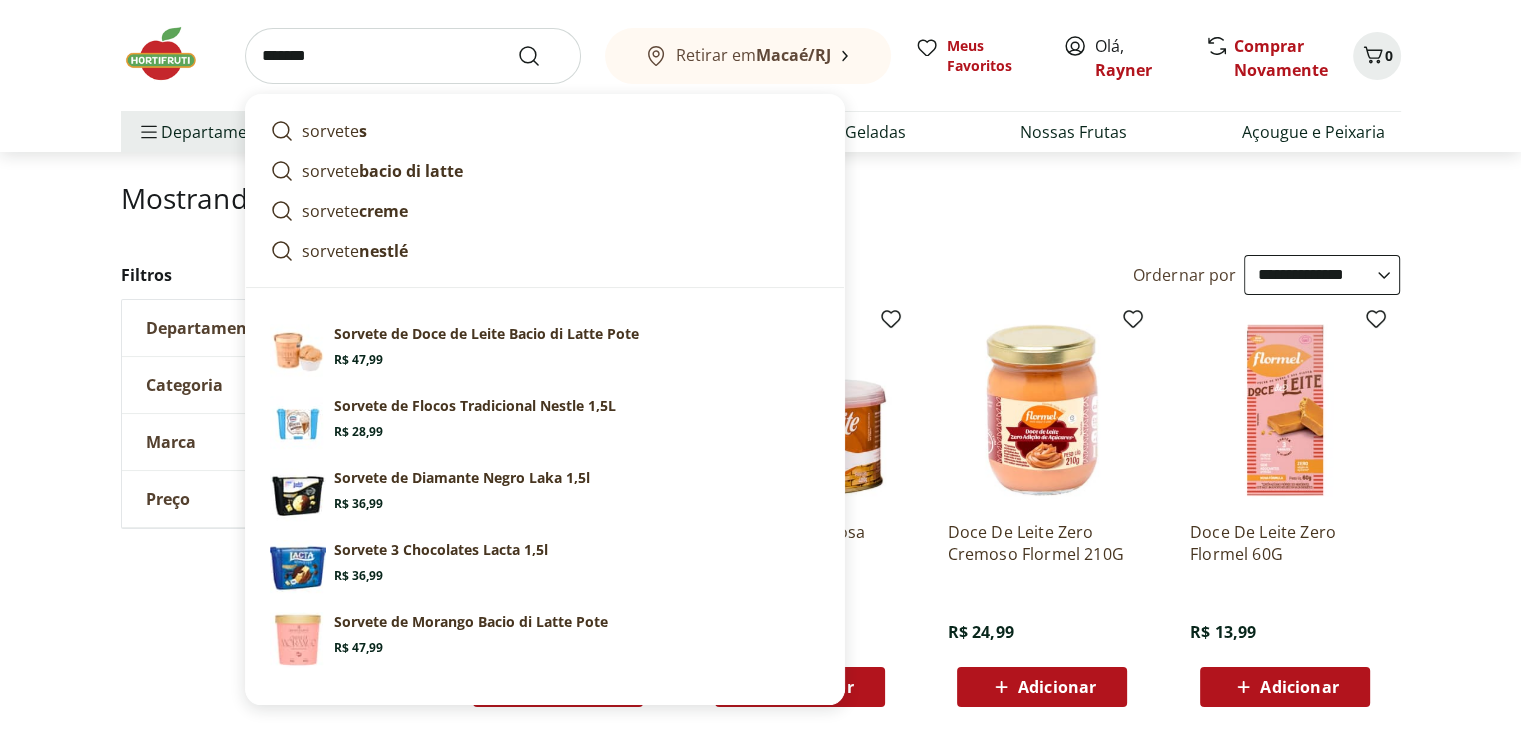 type on "*******" 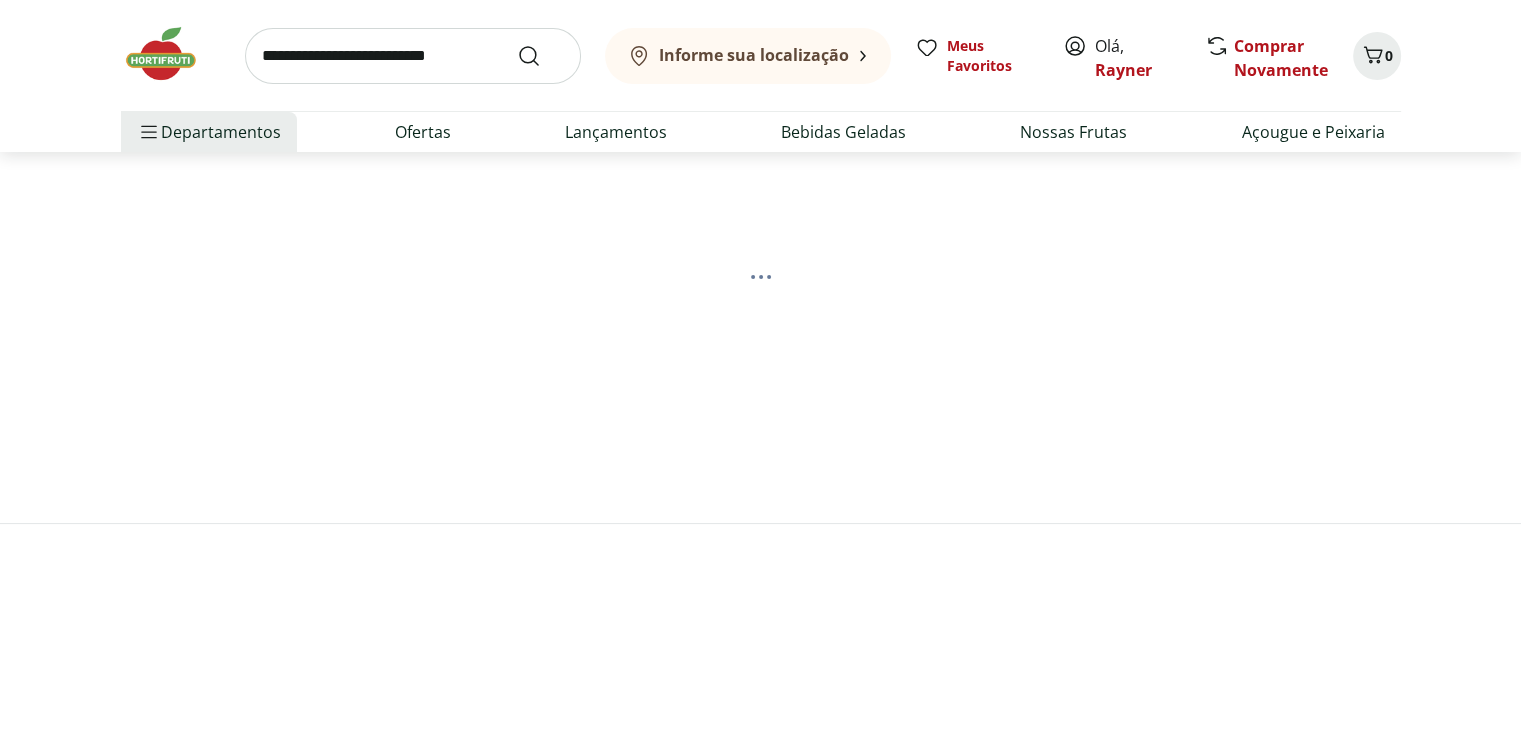 scroll, scrollTop: 0, scrollLeft: 0, axis: both 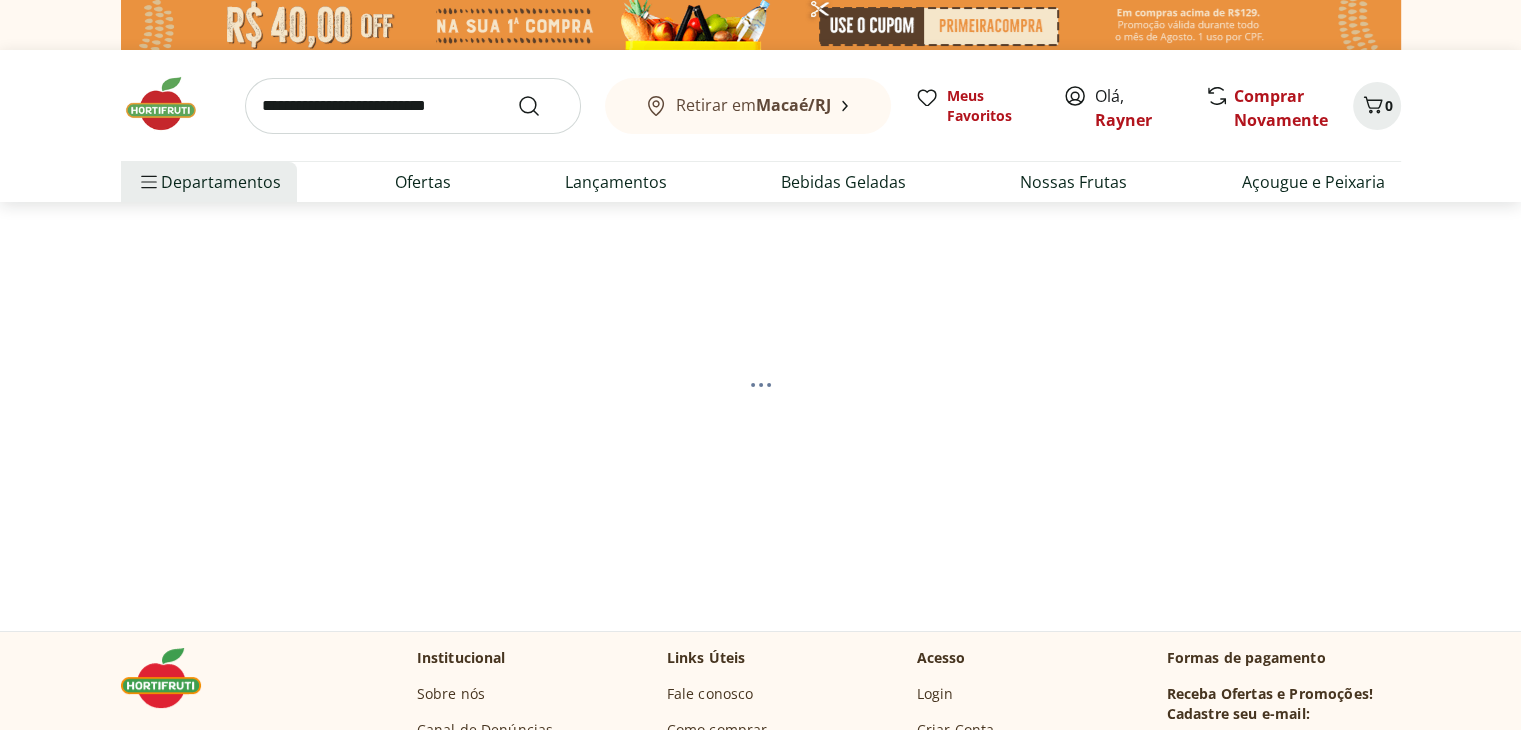 select on "**********" 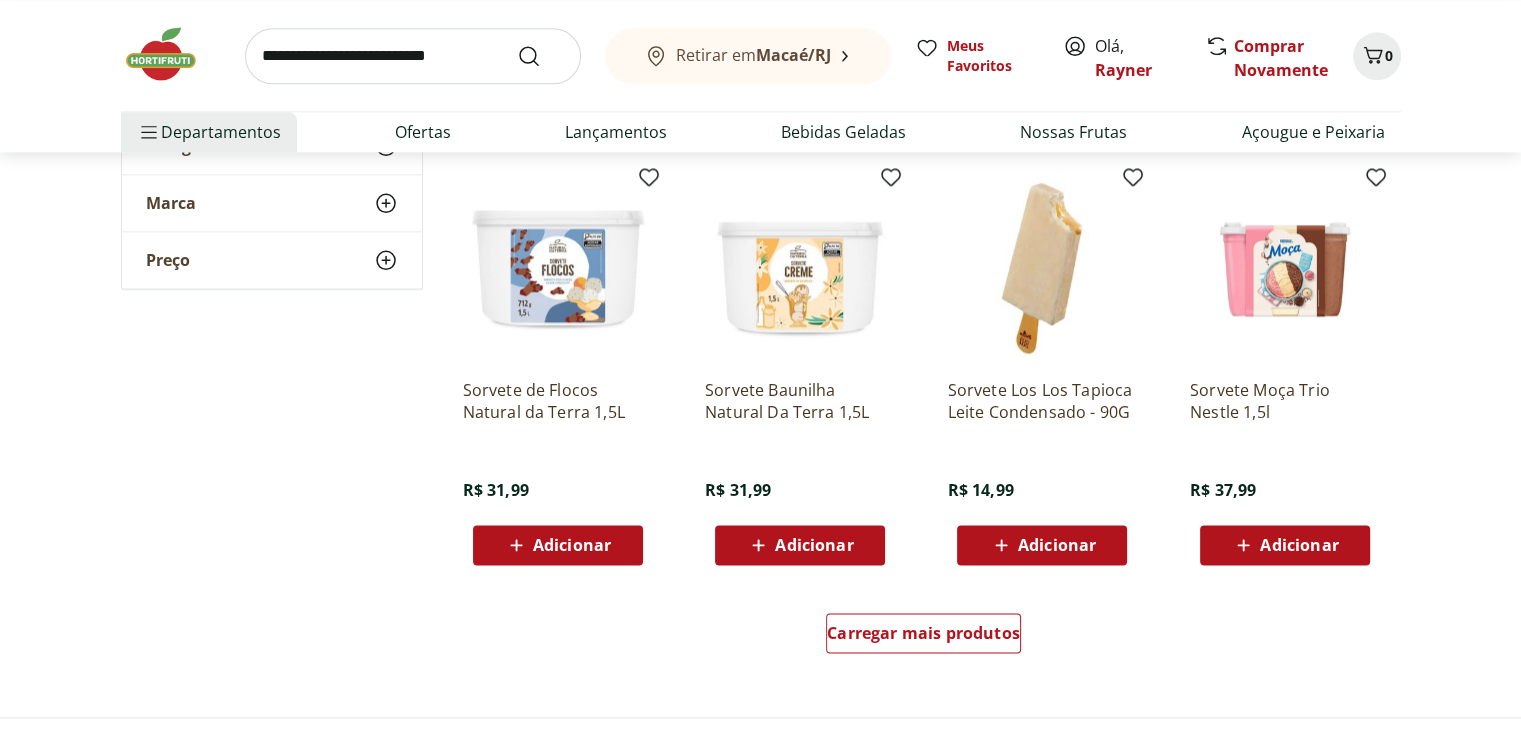 scroll, scrollTop: 2464, scrollLeft: 0, axis: vertical 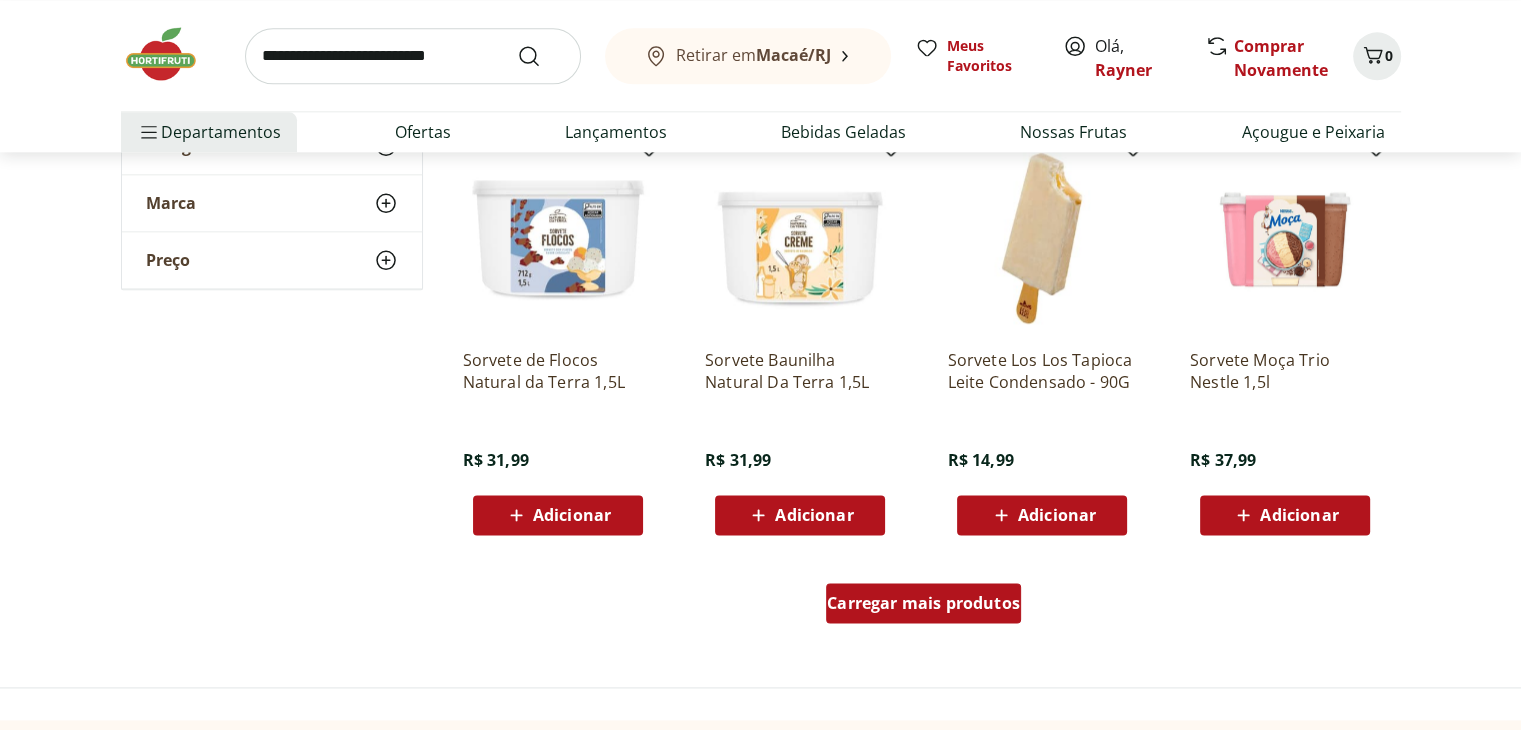 click on "Carregar mais produtos" at bounding box center [923, 603] 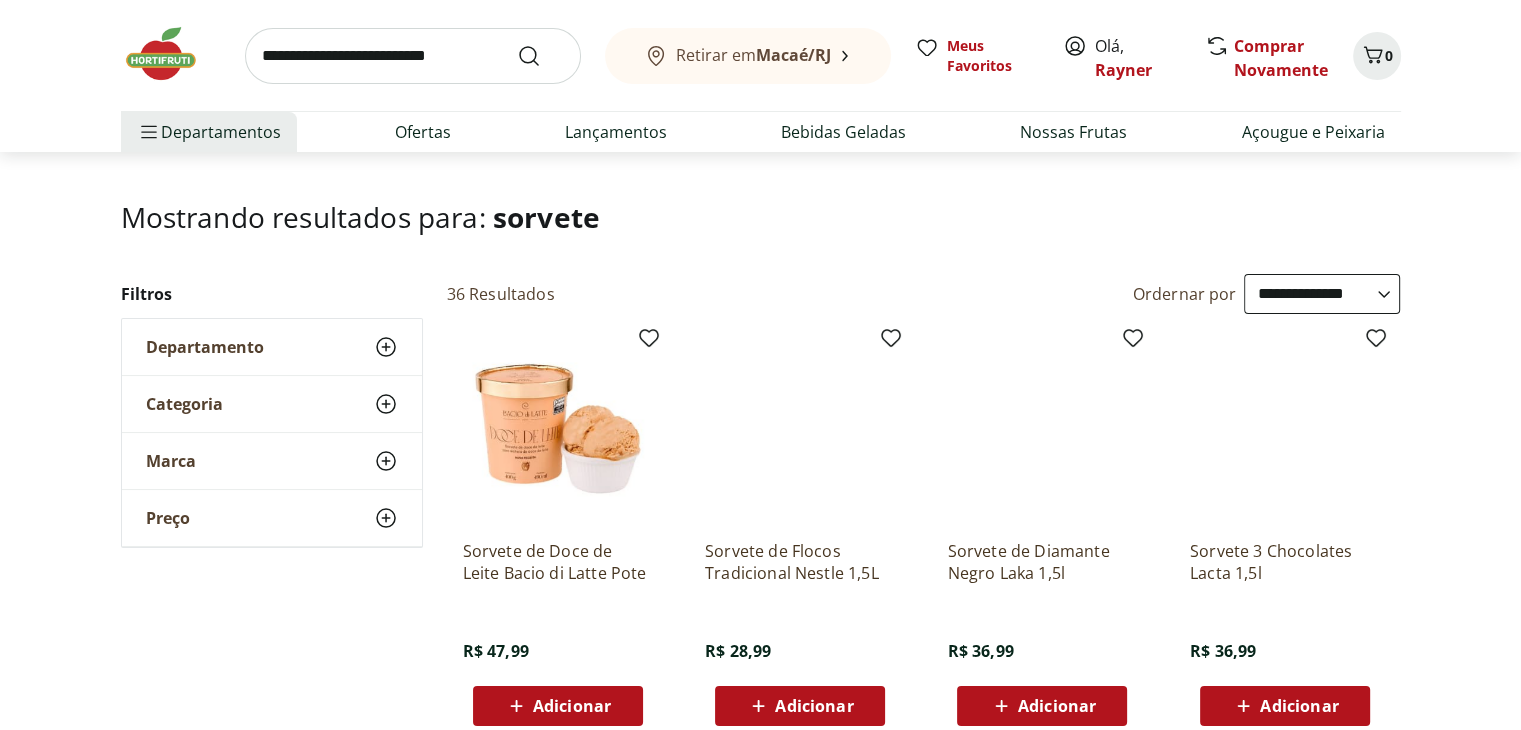 scroll, scrollTop: 0, scrollLeft: 0, axis: both 